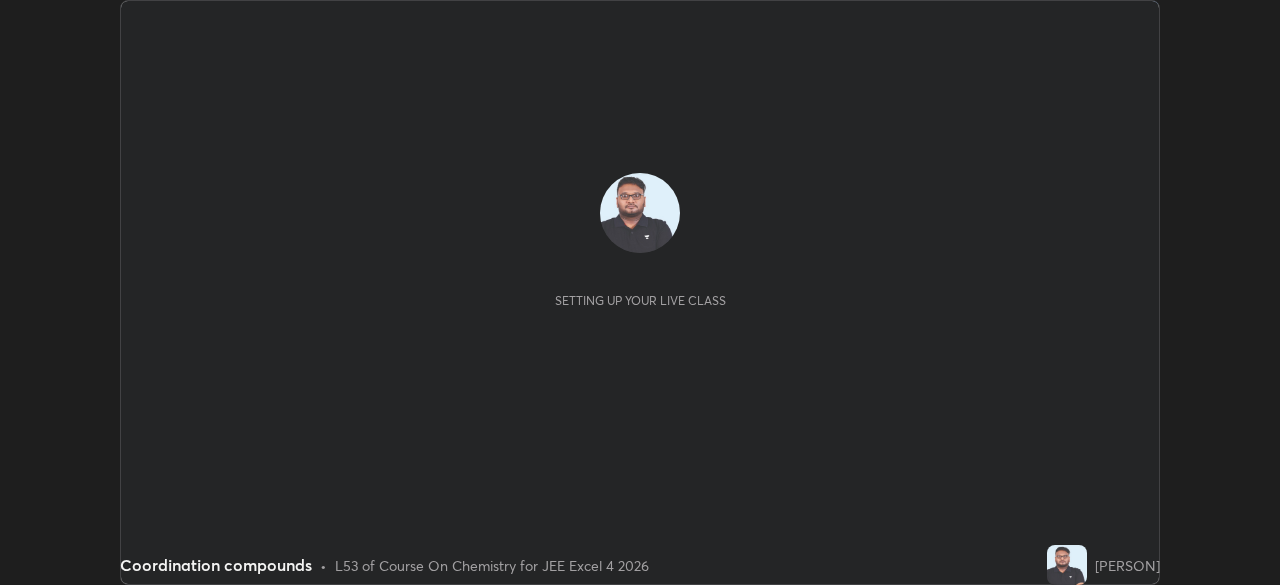 scroll, scrollTop: 0, scrollLeft: 0, axis: both 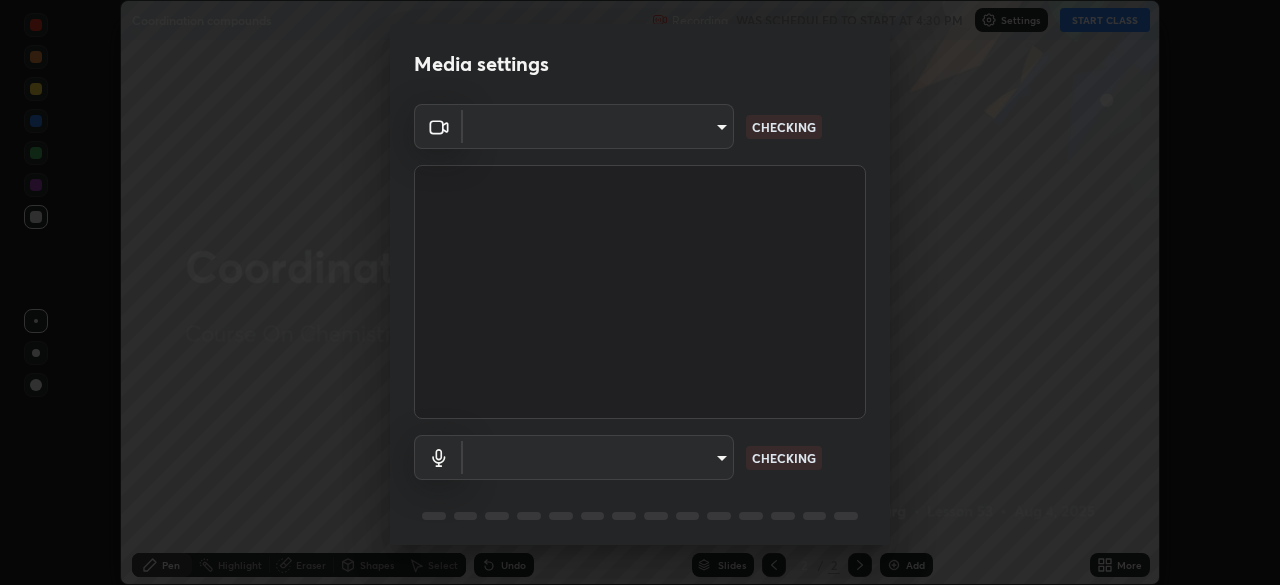 type on "1007655566567f9cbf0c79cc76ac606ca9cbe75b32b593f629dc4163b3da9465" 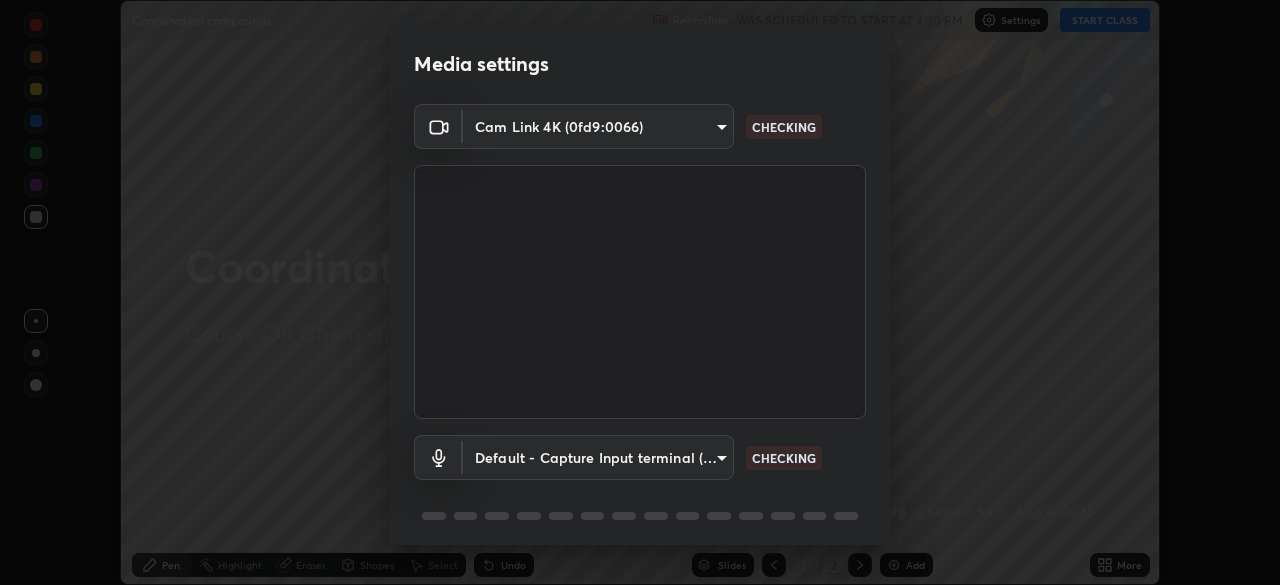 click on "Erase all Coordination compounds Recording WAS SCHEDULED TO START AT 4:30 PM Settings START CLASS Setting up your live class Coordination compounds • L53 of Course On Chemistry for JEE Excel 4 2026 [PERSON] Pen Highlight Eraser Shapes Select Undo Slides 2 / 2 Add More No doubts shared Encourage your learners to ask a doubt for better clarity Report an issue Reason for reporting Buffering Chat not working Audio - Video sync issue Educator video quality low ​ Attach an image Report Media settings Cam Link 4K (0fd9:0066) [HASH] CHECKING Default - Capture Input terminal (Digital Array MIC) default CHECKING 1 / 5 Next" at bounding box center (640, 292) 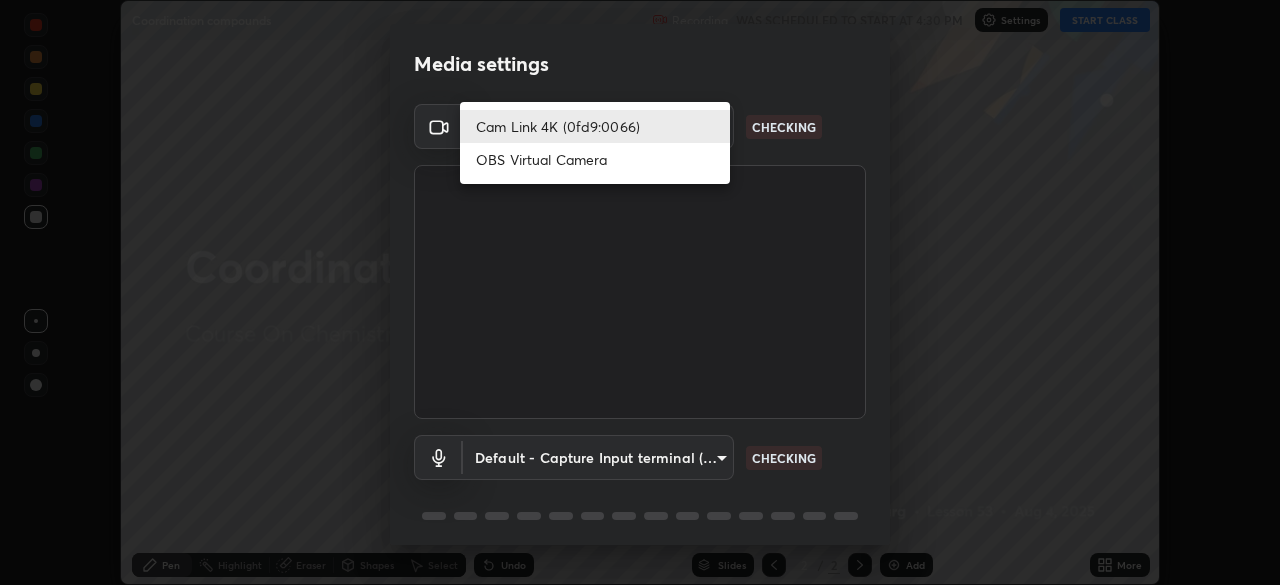 click on "OBS Virtual Camera" at bounding box center (595, 159) 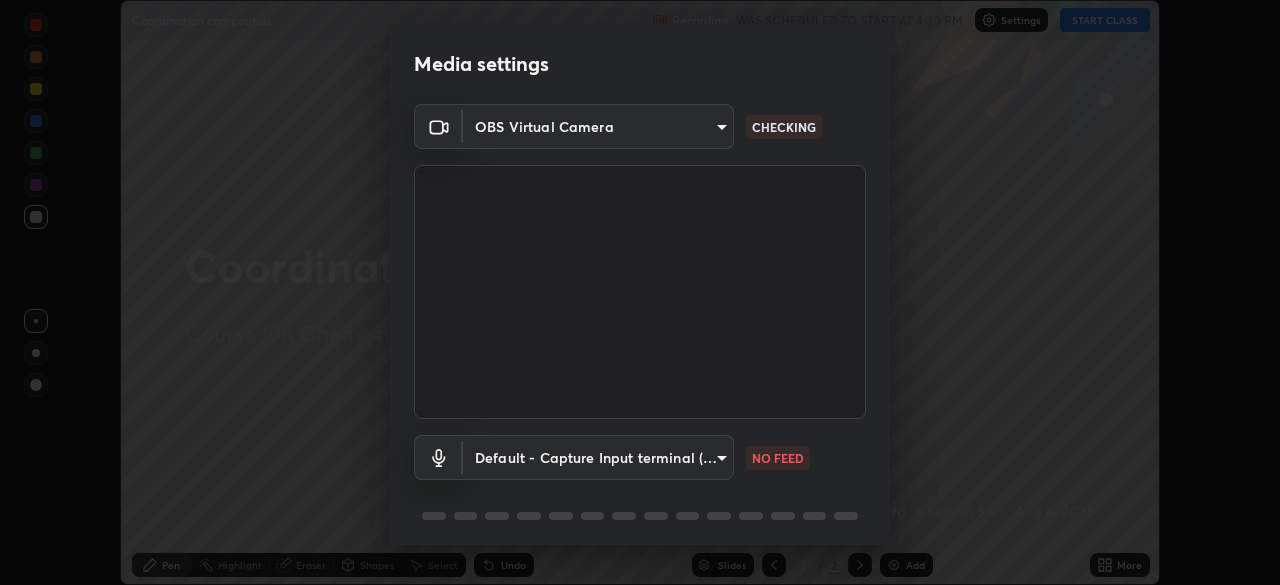 click on "Erase all Coordination compounds Recording WAS SCHEDULED TO START AT 4:30 PM Settings START CLASS Setting up your live class Coordination compounds • L53 of Course On Chemistry for JEE Excel 4 2026 [PERSON] Pen Highlight Eraser Shapes Select Undo Slides 2 / 2 Add More No doubts shared Encourage your learners to ask a doubt for better clarity Report an issue Reason for reporting Buffering Chat not working Audio - Video sync issue Educator video quality low ​ Attach an image Report Media settings OBS Virtual Camera [HASH] CHECKING Default - Capture Input terminal (Digital Array MIC) default NO FEED 1 / 5 Next" at bounding box center (640, 292) 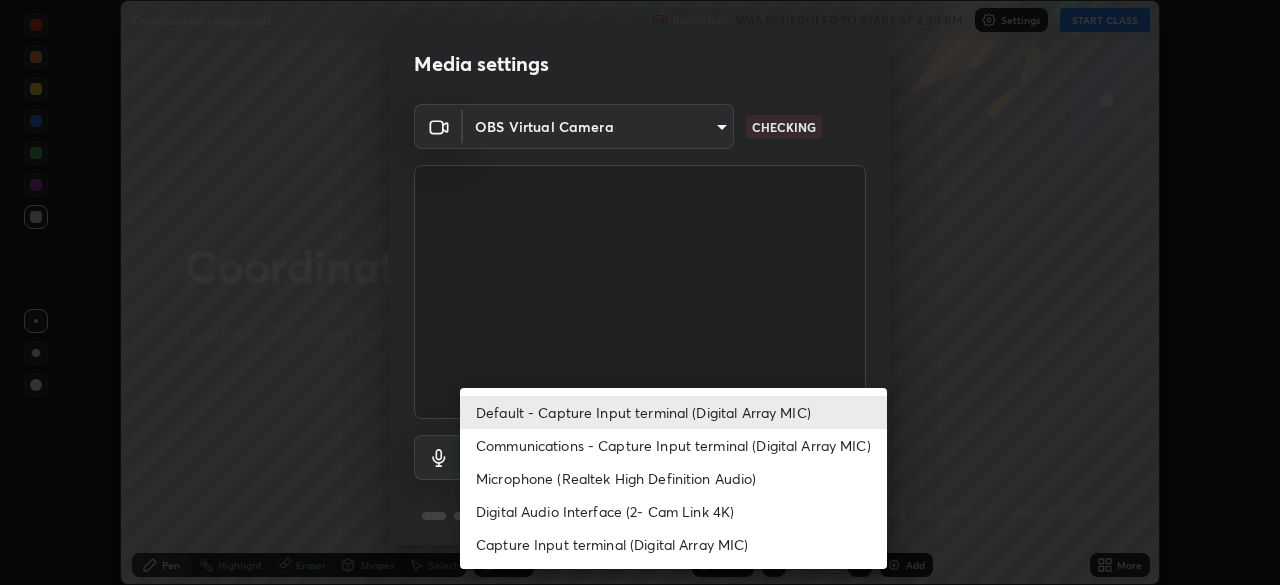 click on "Communications - Capture Input terminal (Digital Array MIC)" at bounding box center (673, 445) 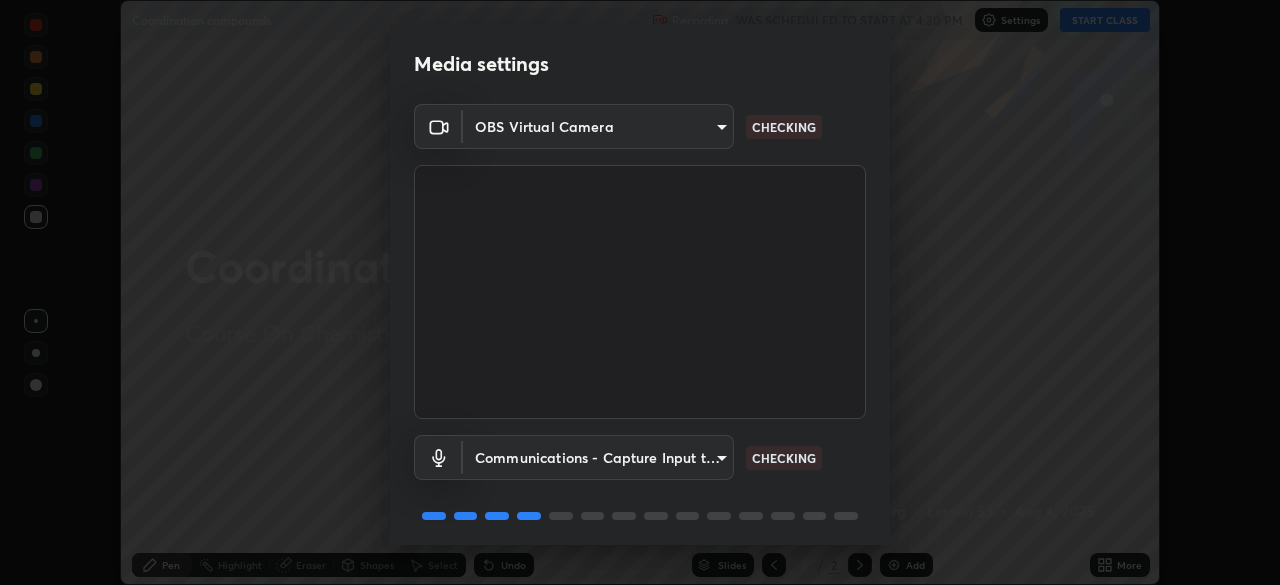 scroll, scrollTop: 71, scrollLeft: 0, axis: vertical 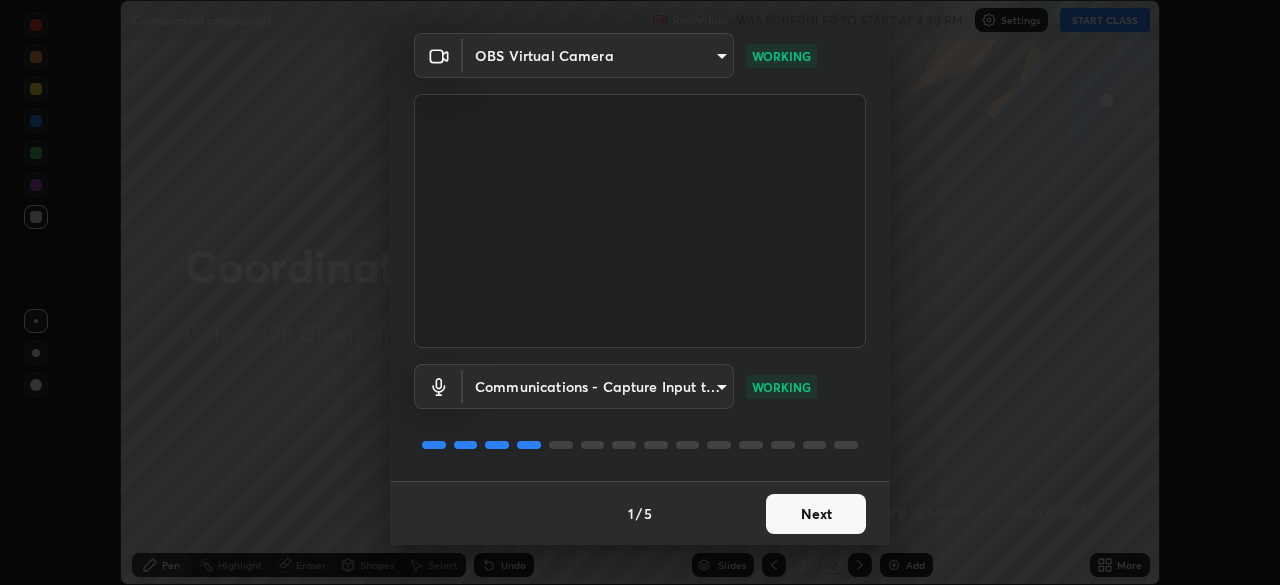 click on "Next" at bounding box center [816, 514] 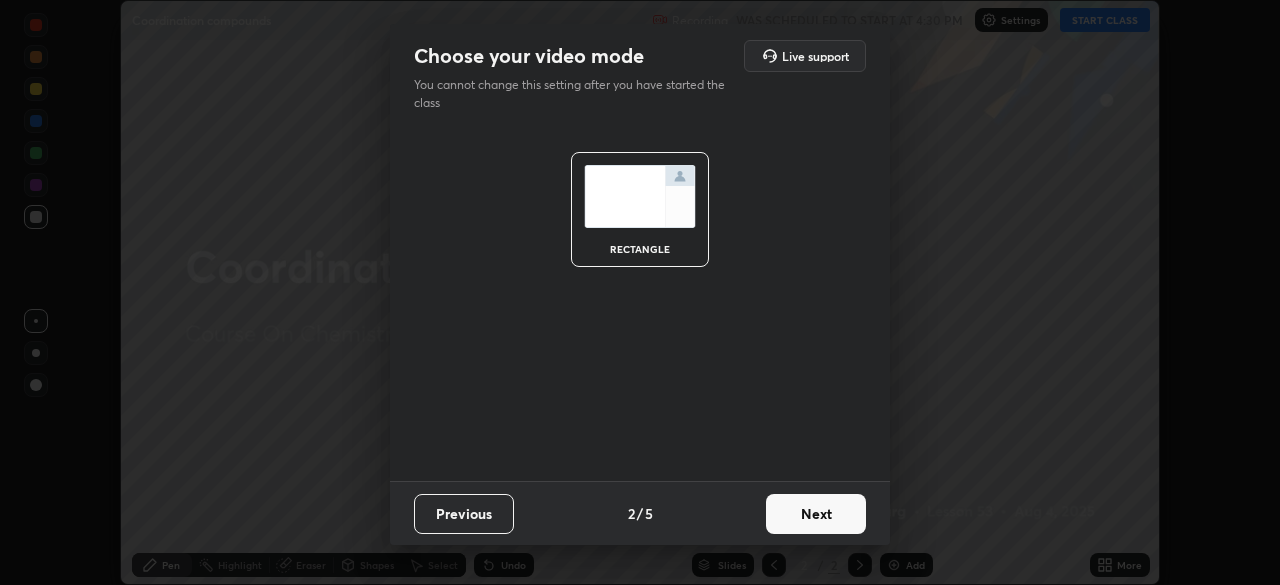 scroll, scrollTop: 0, scrollLeft: 0, axis: both 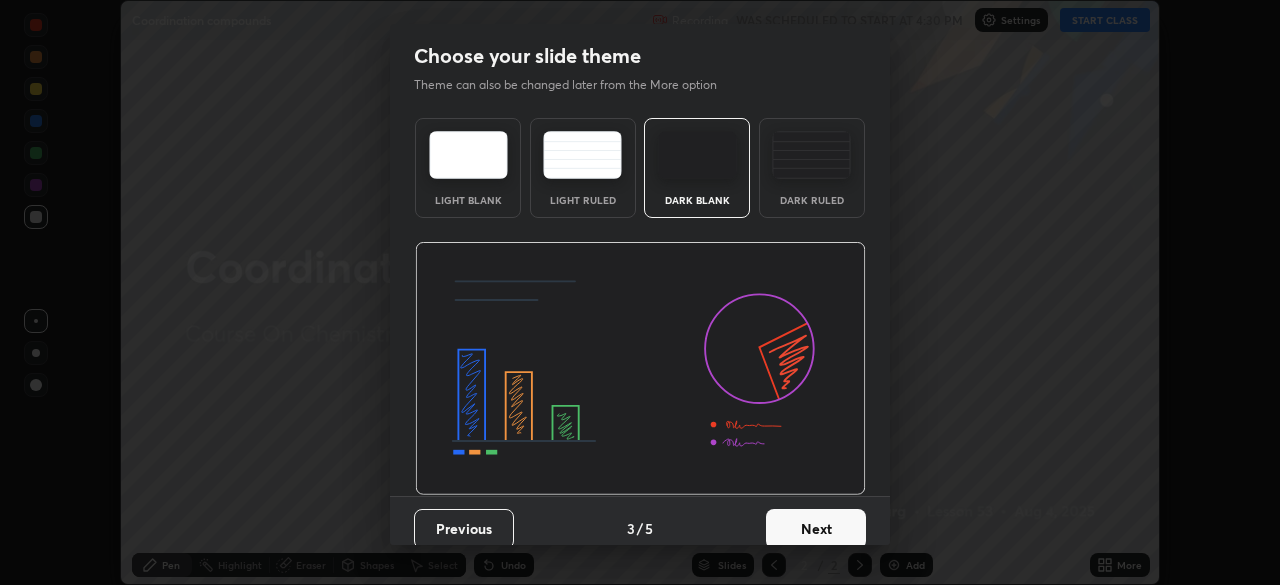 click on "Next" at bounding box center [816, 529] 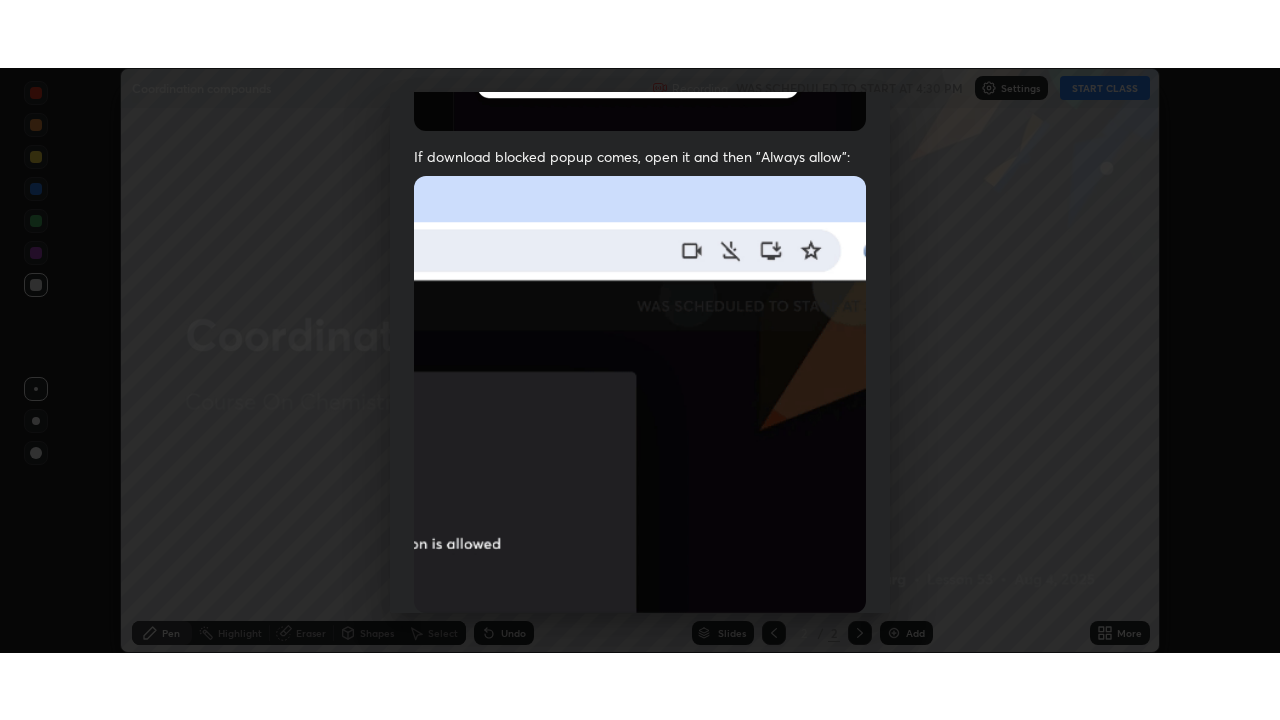 scroll, scrollTop: 479, scrollLeft: 0, axis: vertical 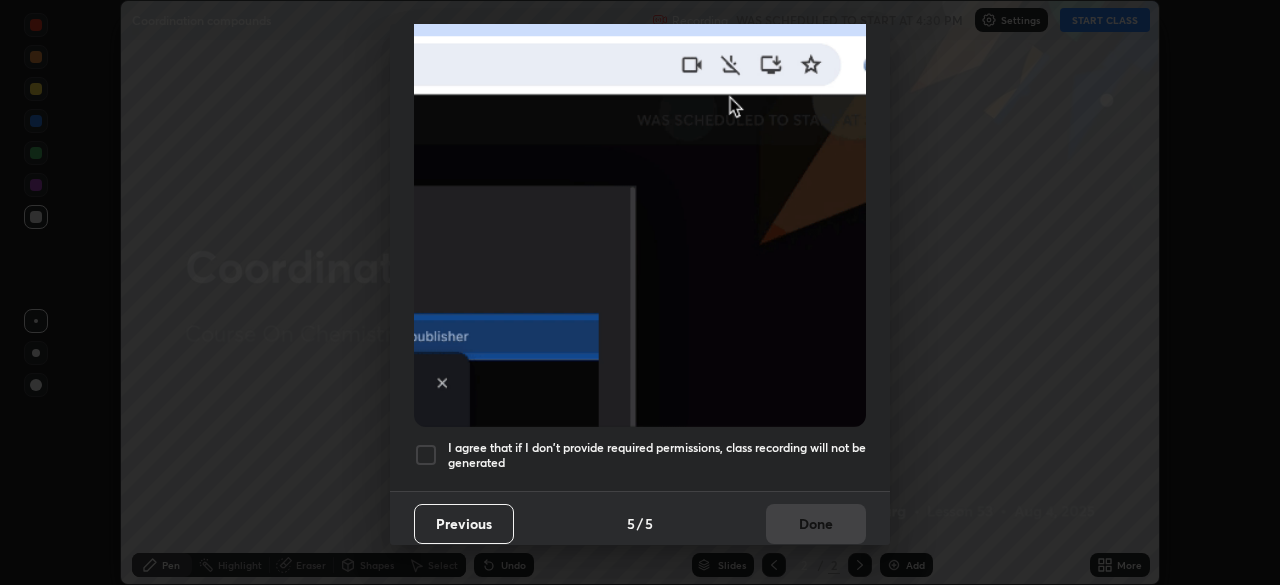 click at bounding box center [426, 455] 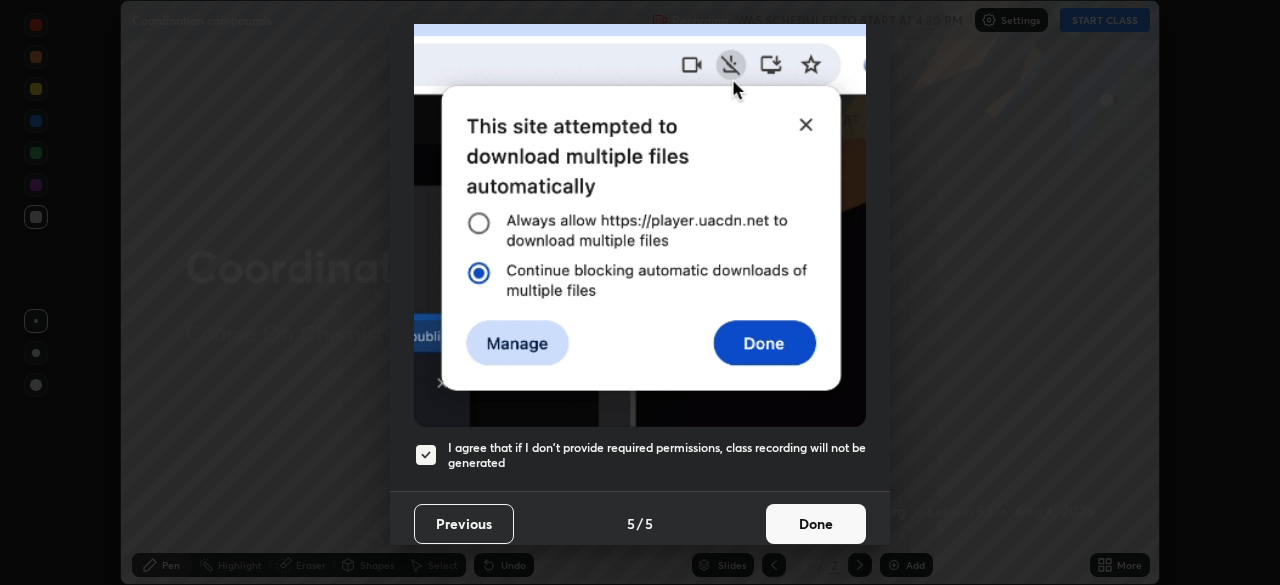 click on "Done" at bounding box center [816, 524] 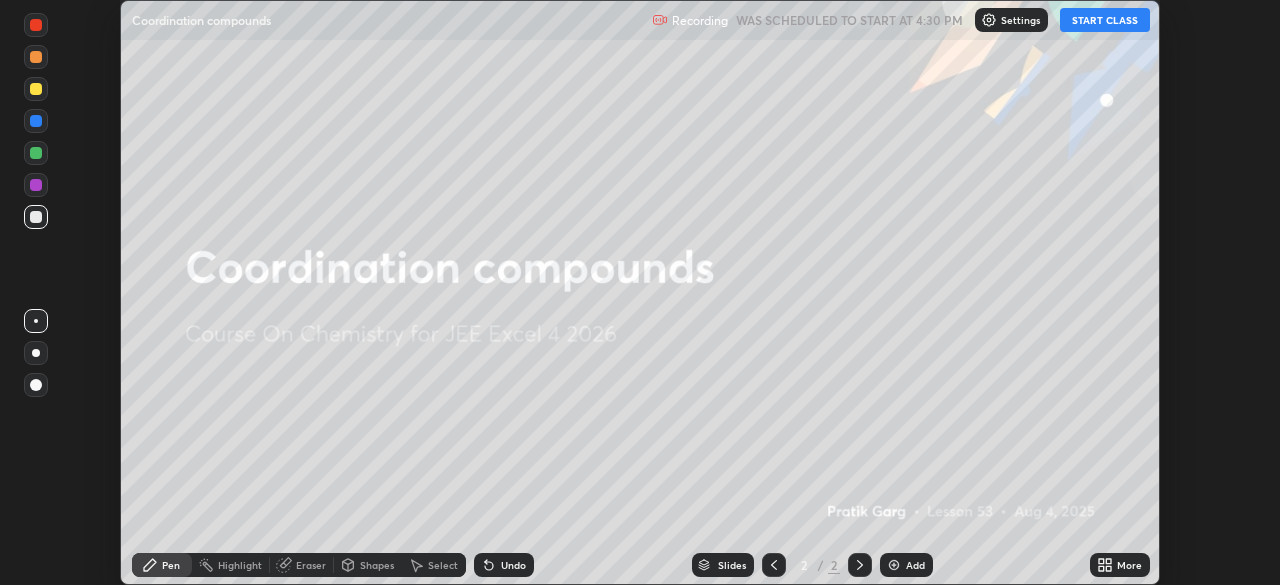 click 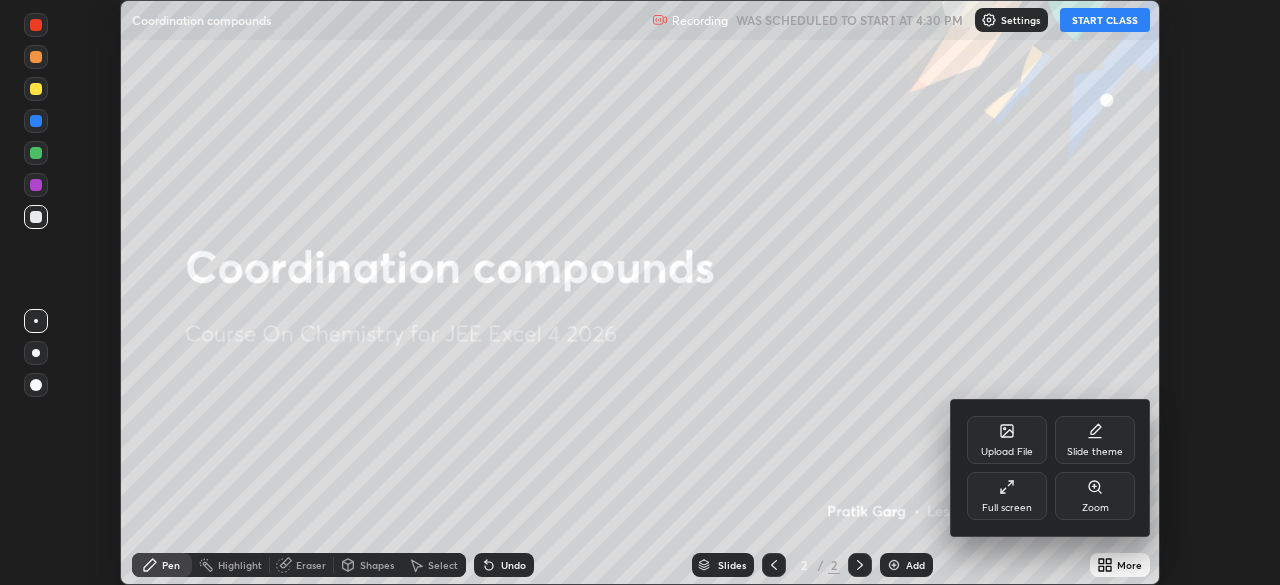 click on "Full screen" at bounding box center (1007, 508) 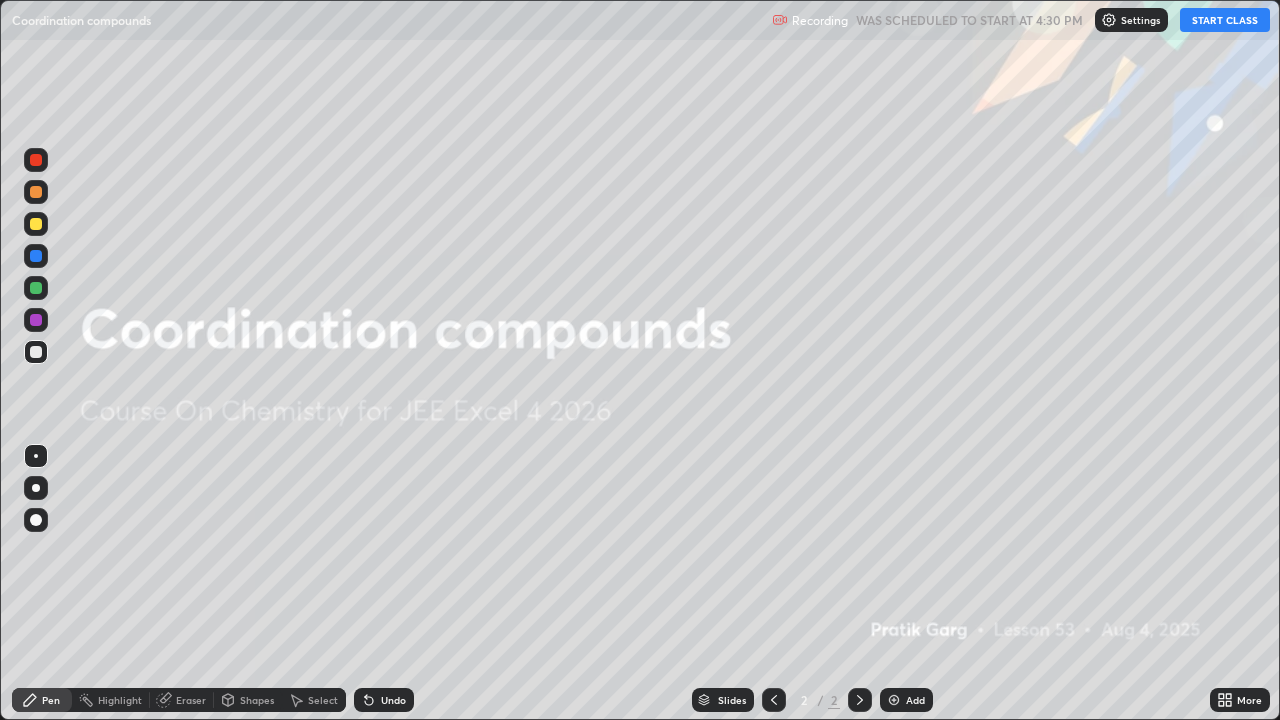 scroll, scrollTop: 99280, scrollLeft: 98720, axis: both 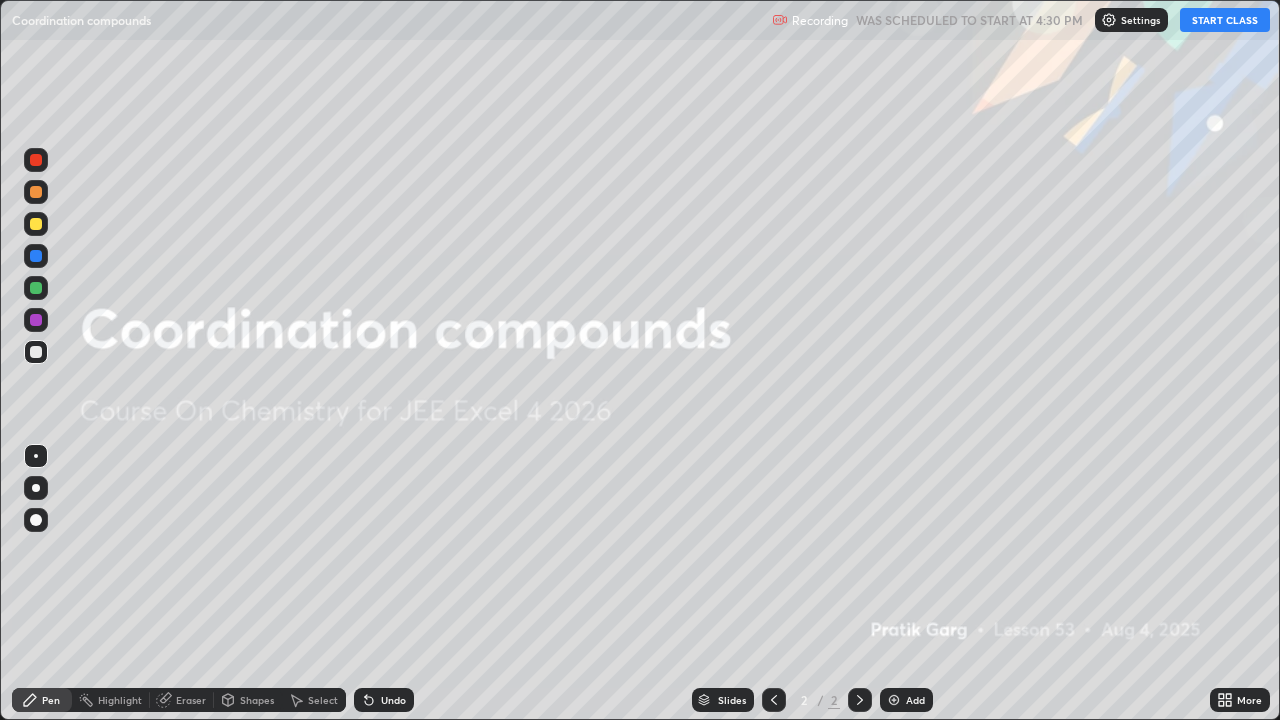 click on "START CLASS" at bounding box center [1225, 20] 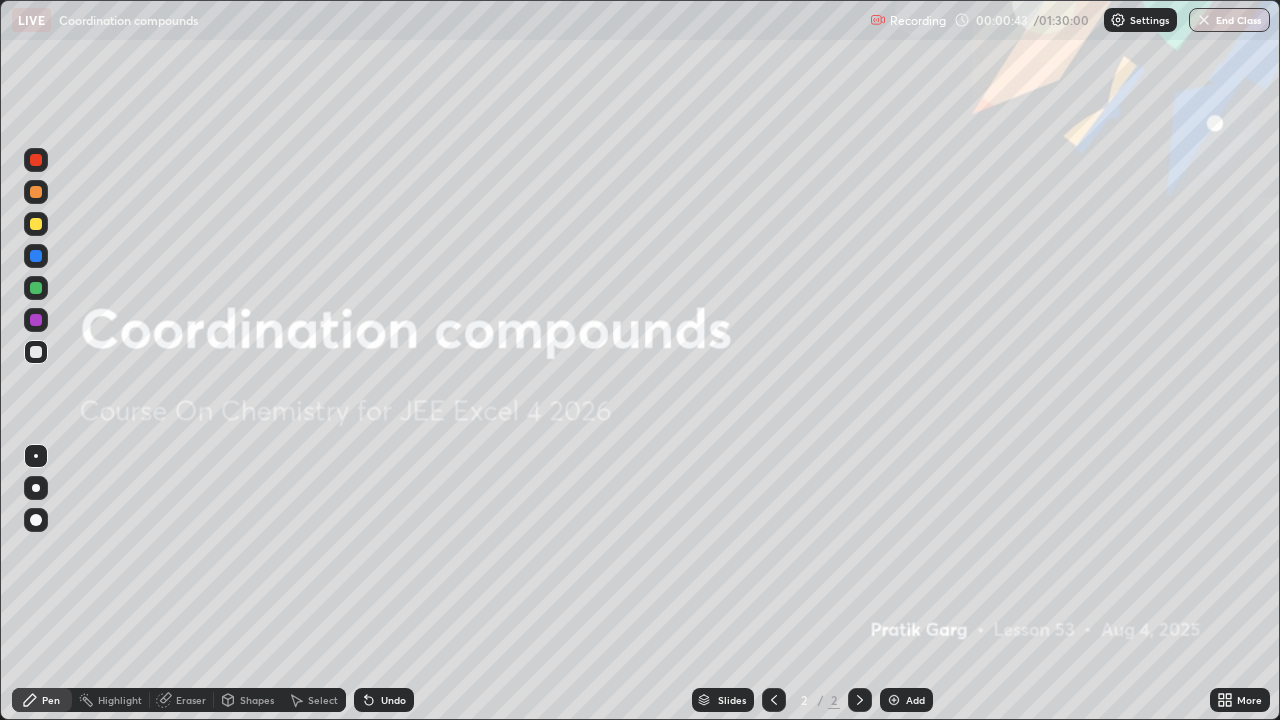 click at bounding box center [894, 700] 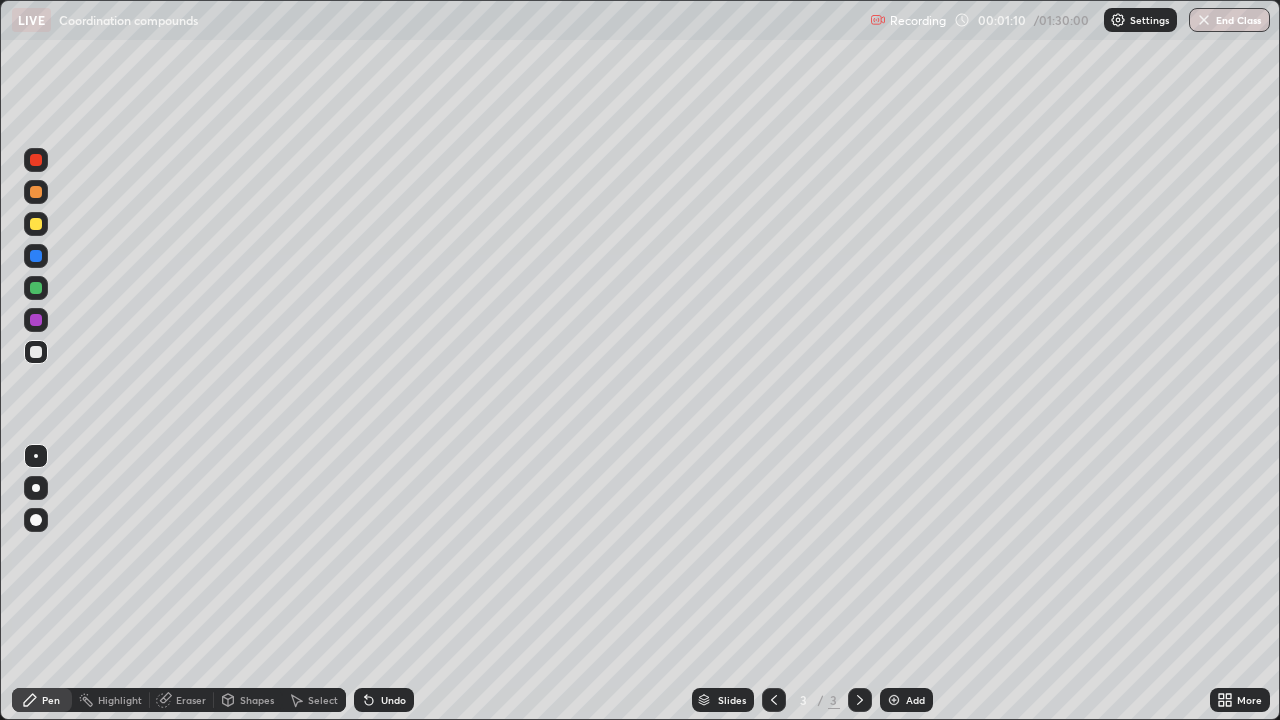 click at bounding box center [36, 224] 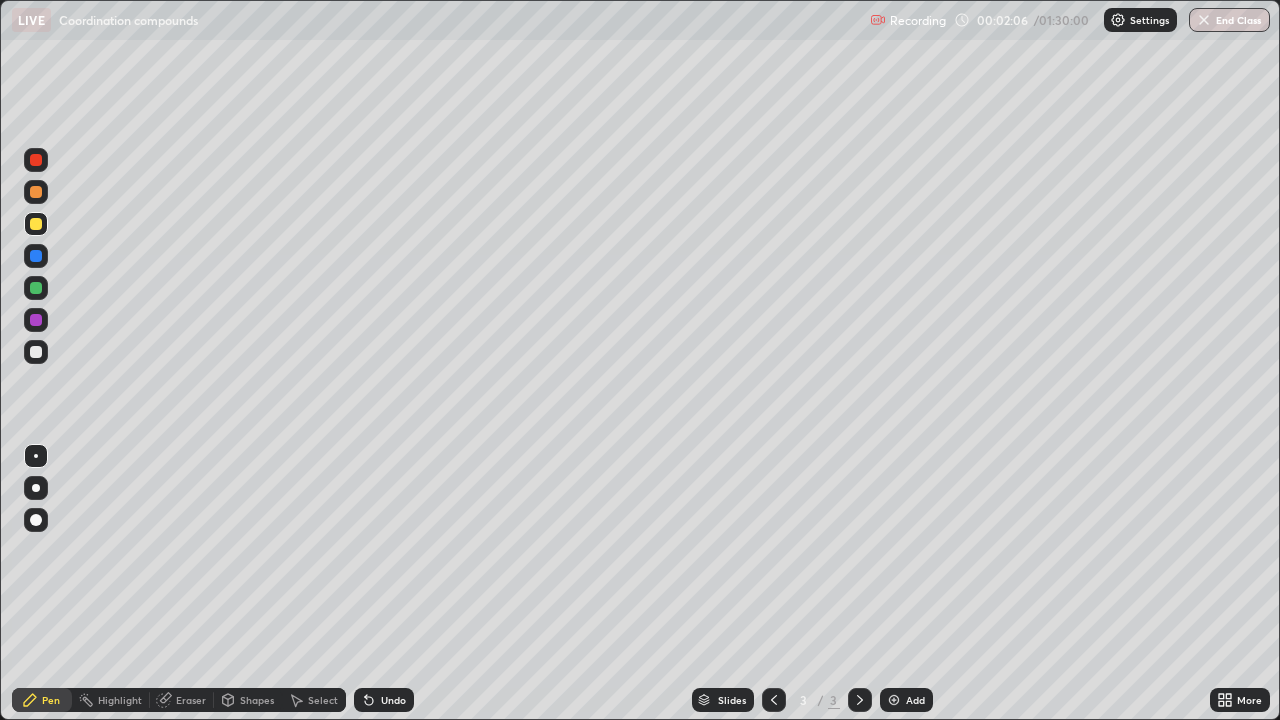 click on "Add" at bounding box center [906, 700] 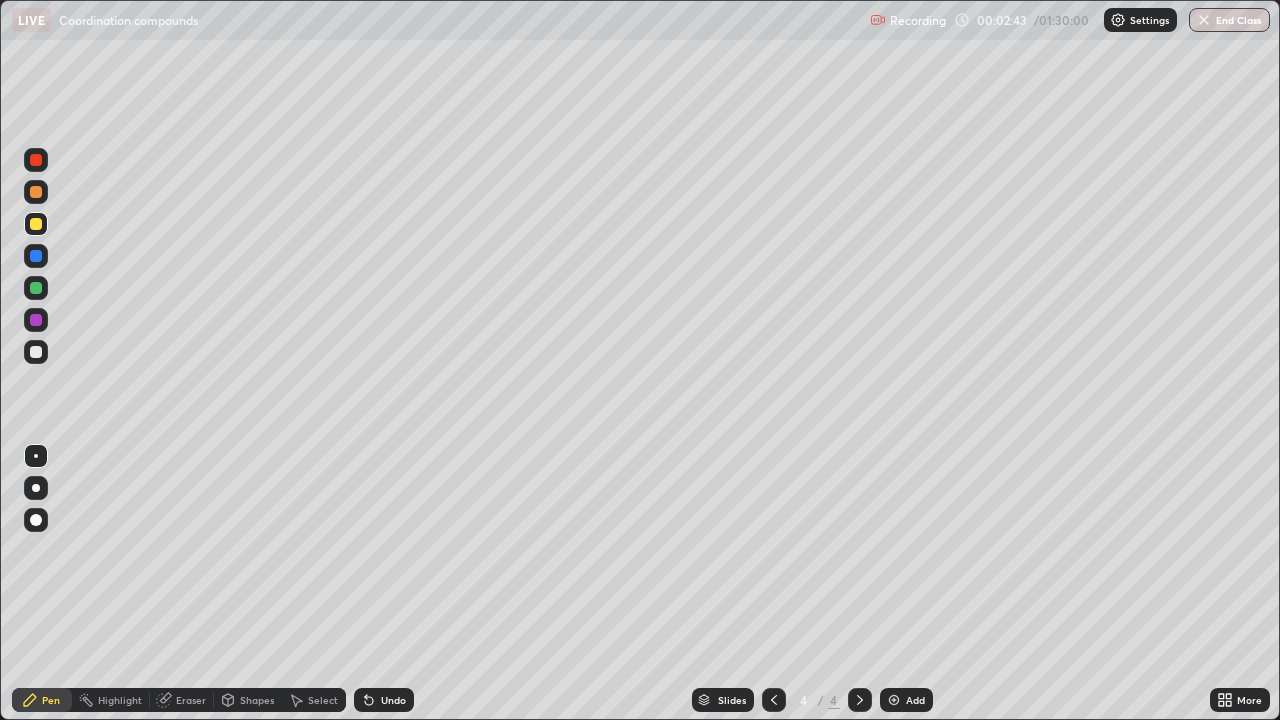 click on "Shapes" at bounding box center (248, 700) 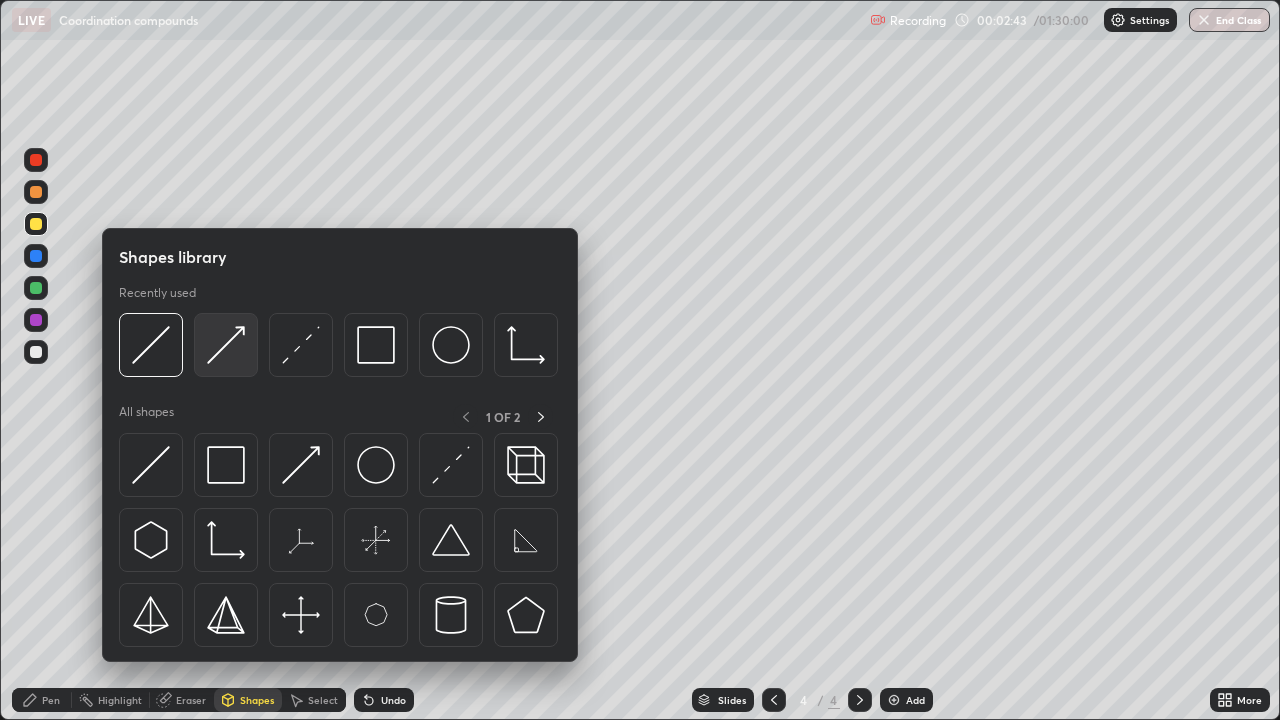 click at bounding box center [226, 345] 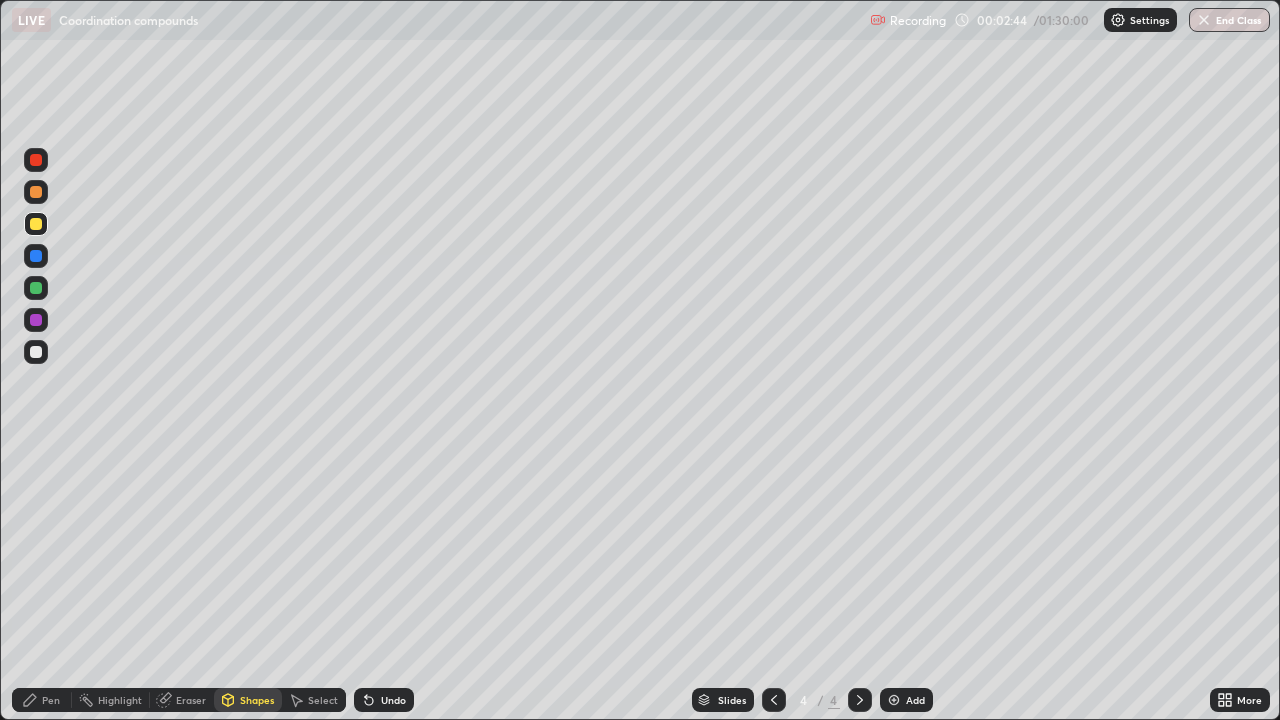 click at bounding box center [36, 288] 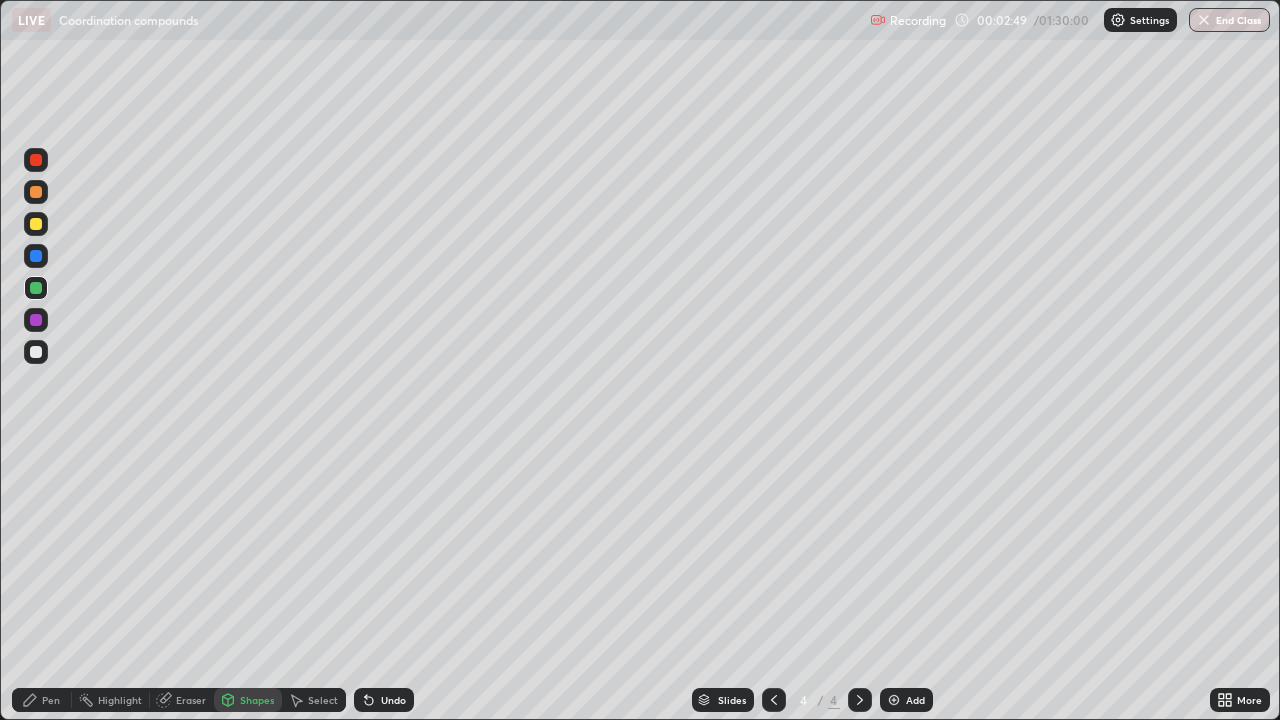 click on "Undo" at bounding box center (384, 700) 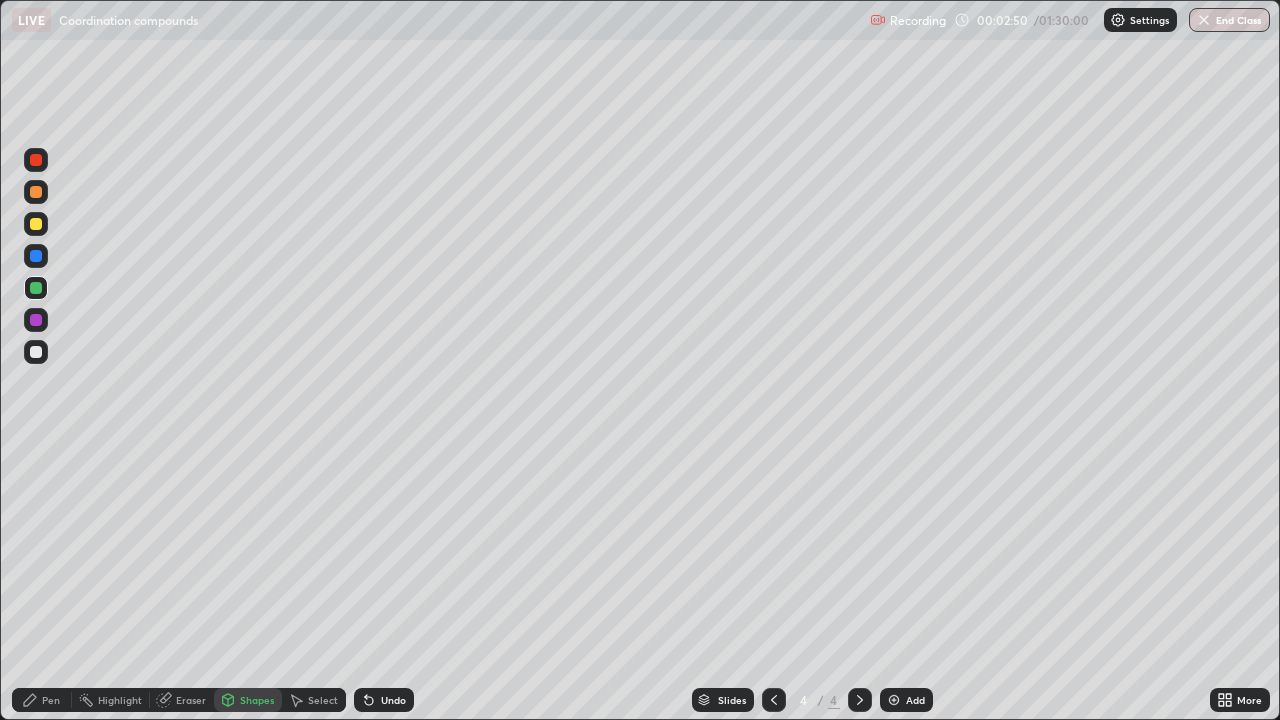 click on "Undo" at bounding box center (384, 700) 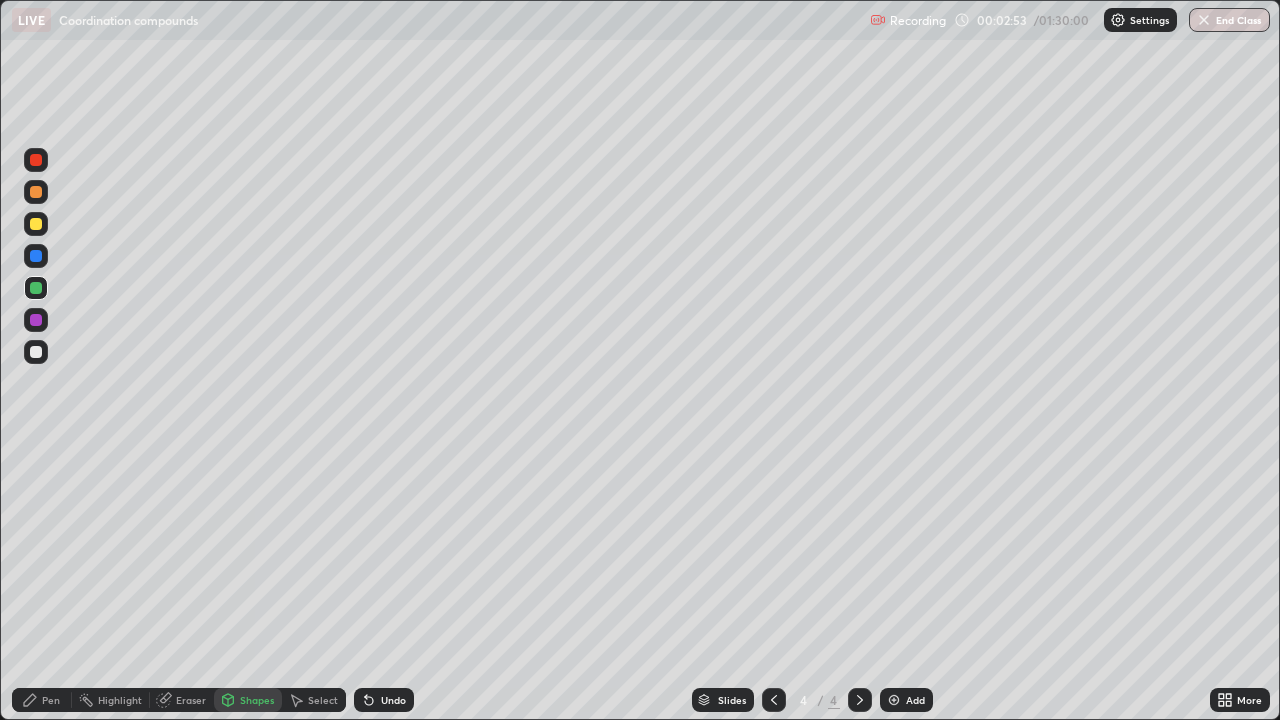 click at bounding box center (36, 352) 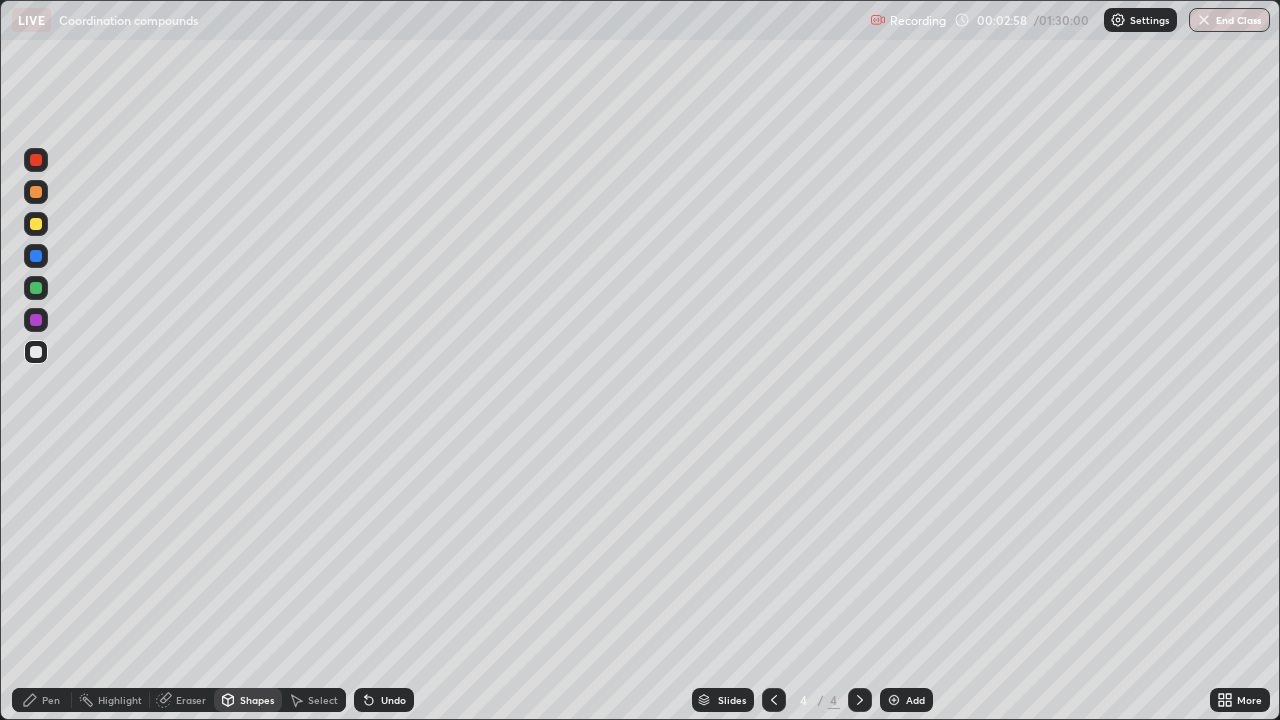 click on "Shapes" at bounding box center (257, 700) 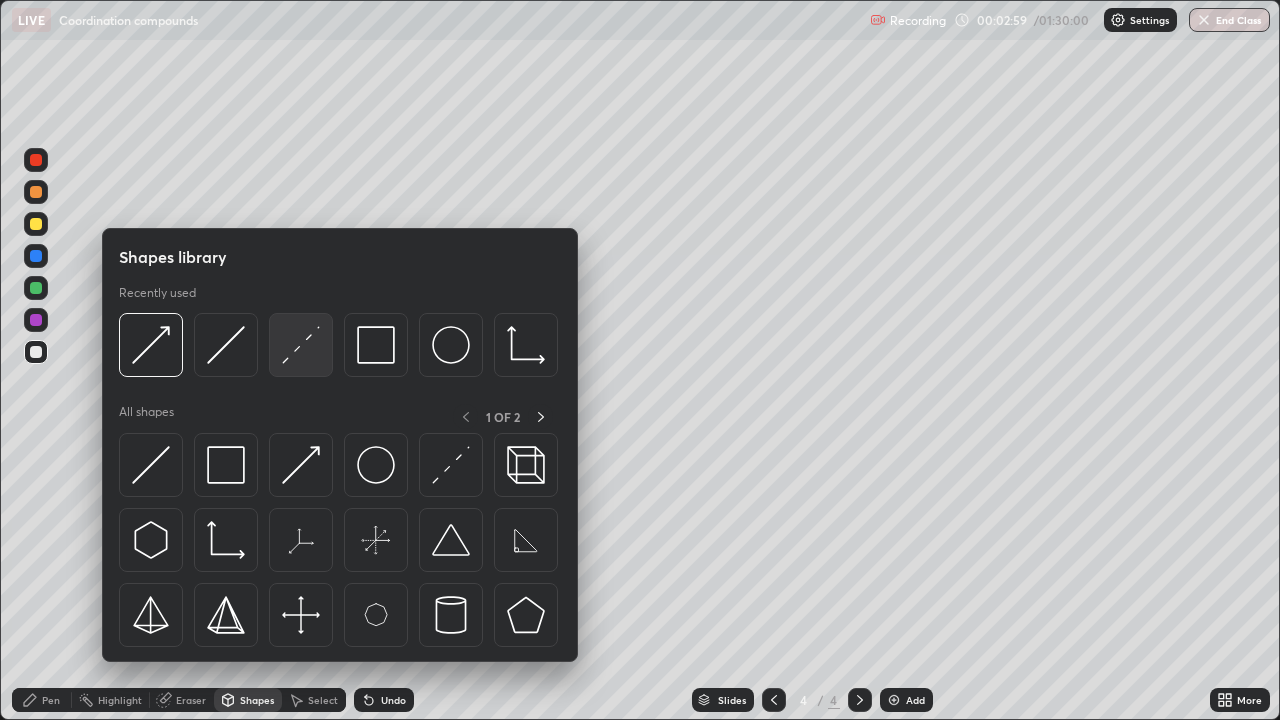 click at bounding box center (301, 345) 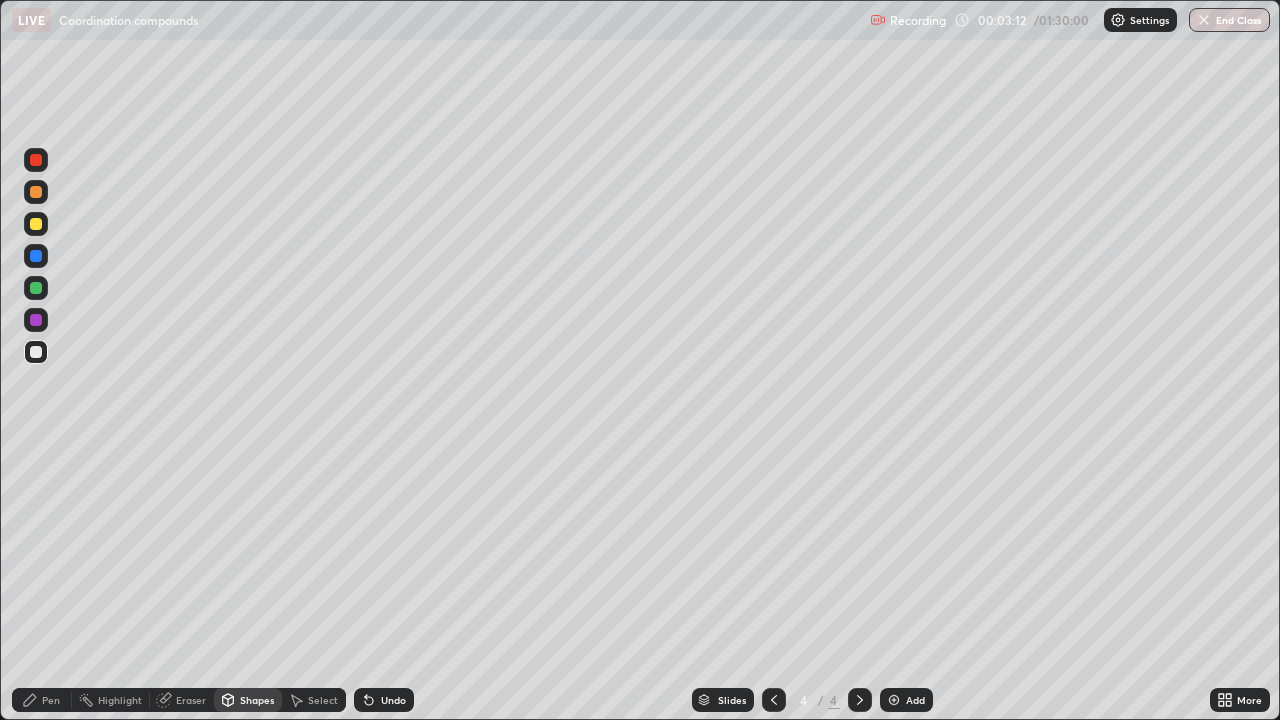 click at bounding box center (36, 192) 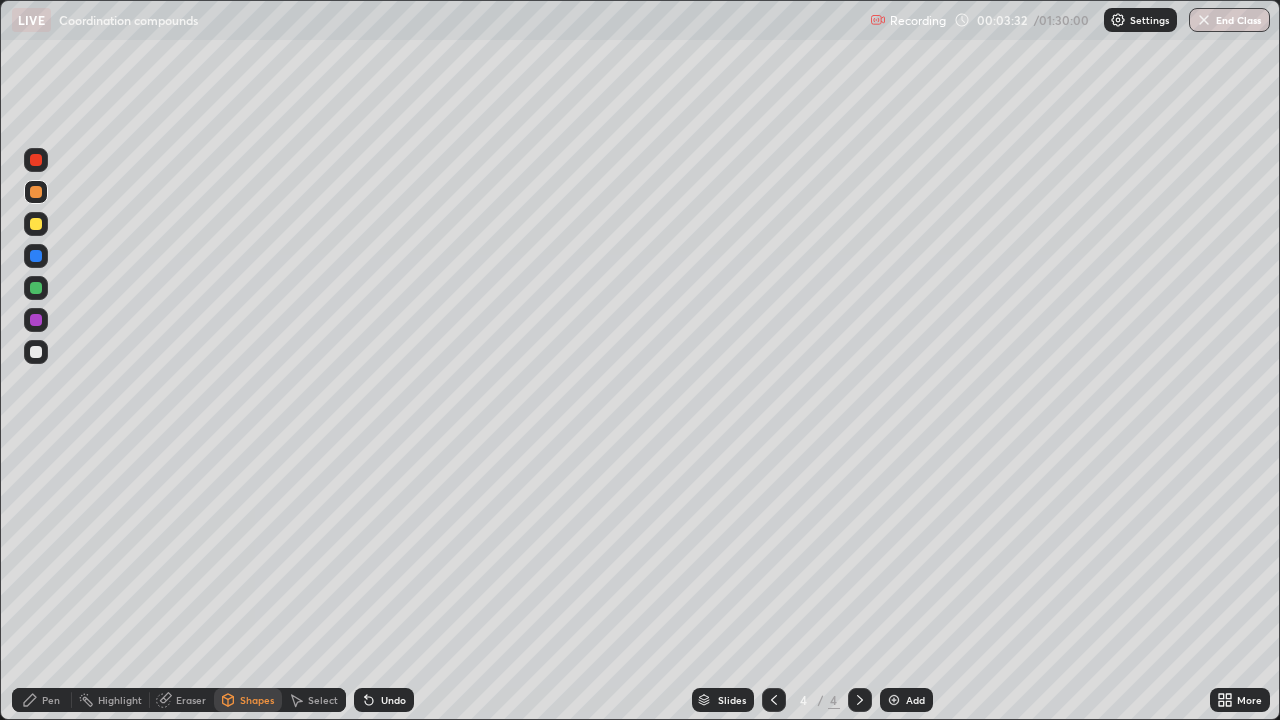 click on "Pen" at bounding box center (42, 700) 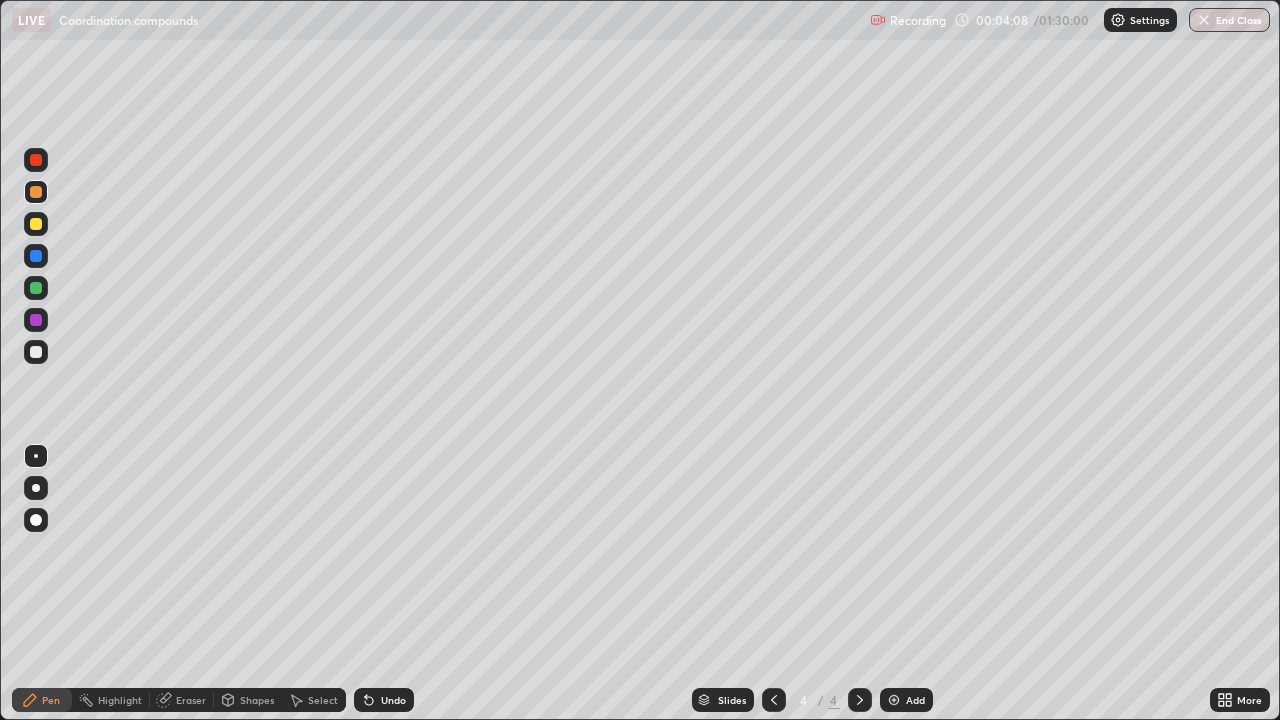 click on "Shapes" at bounding box center [248, 700] 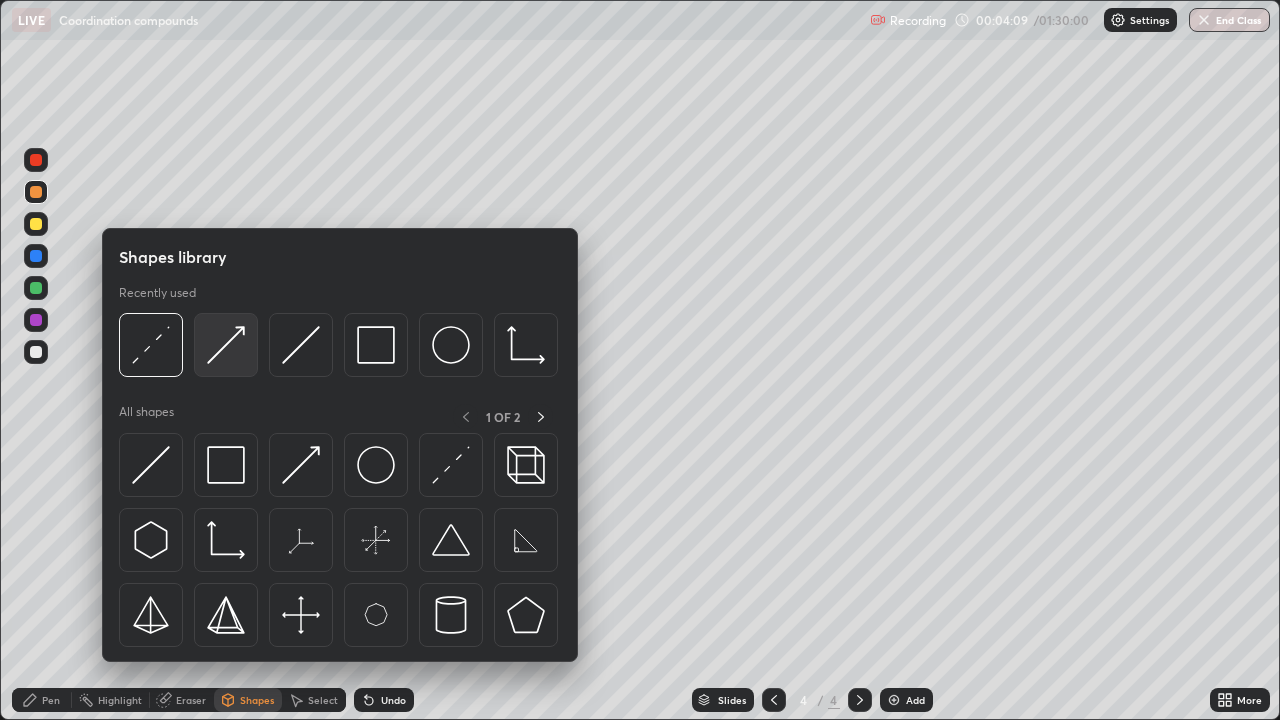 click at bounding box center (226, 345) 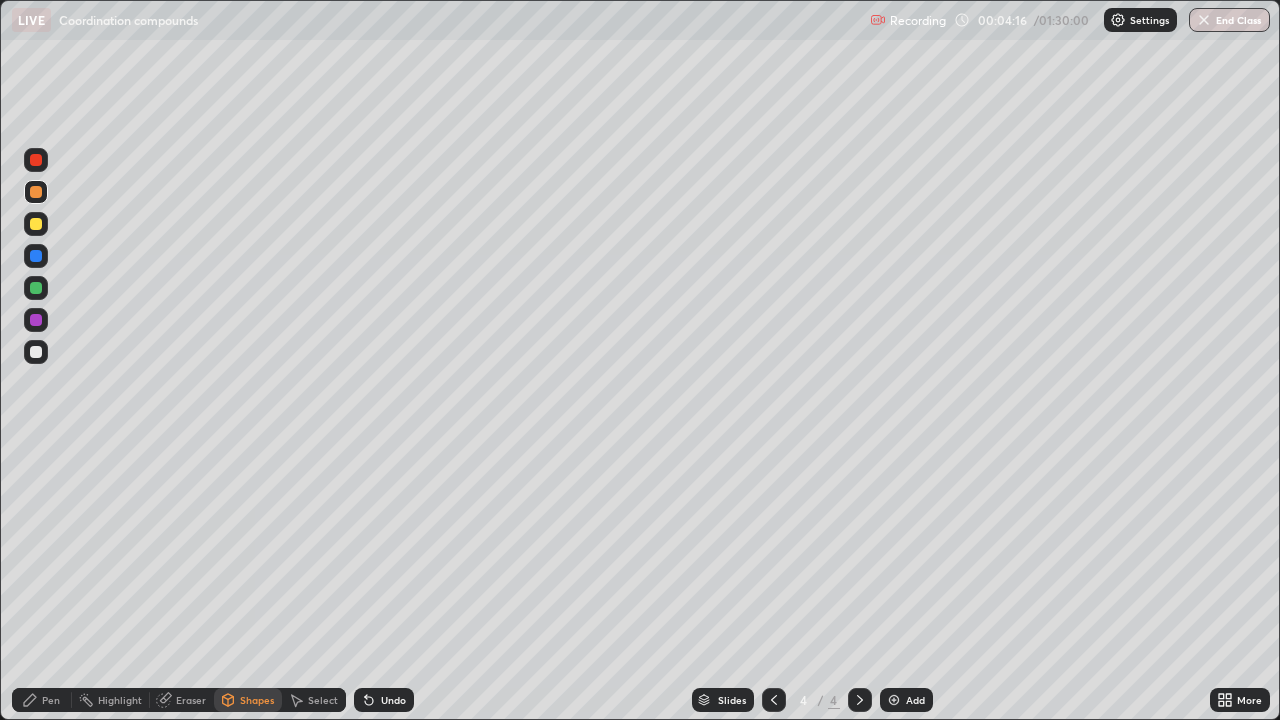 click on "Shapes" at bounding box center [248, 700] 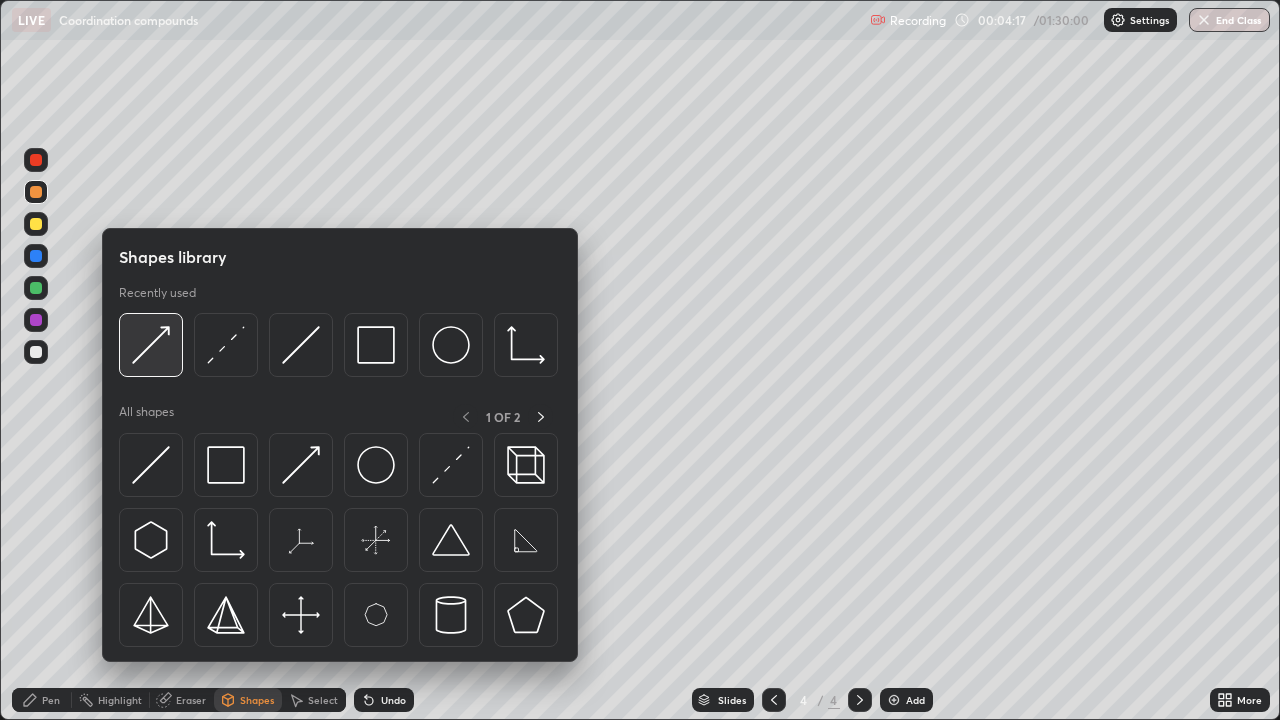 click at bounding box center [151, 345] 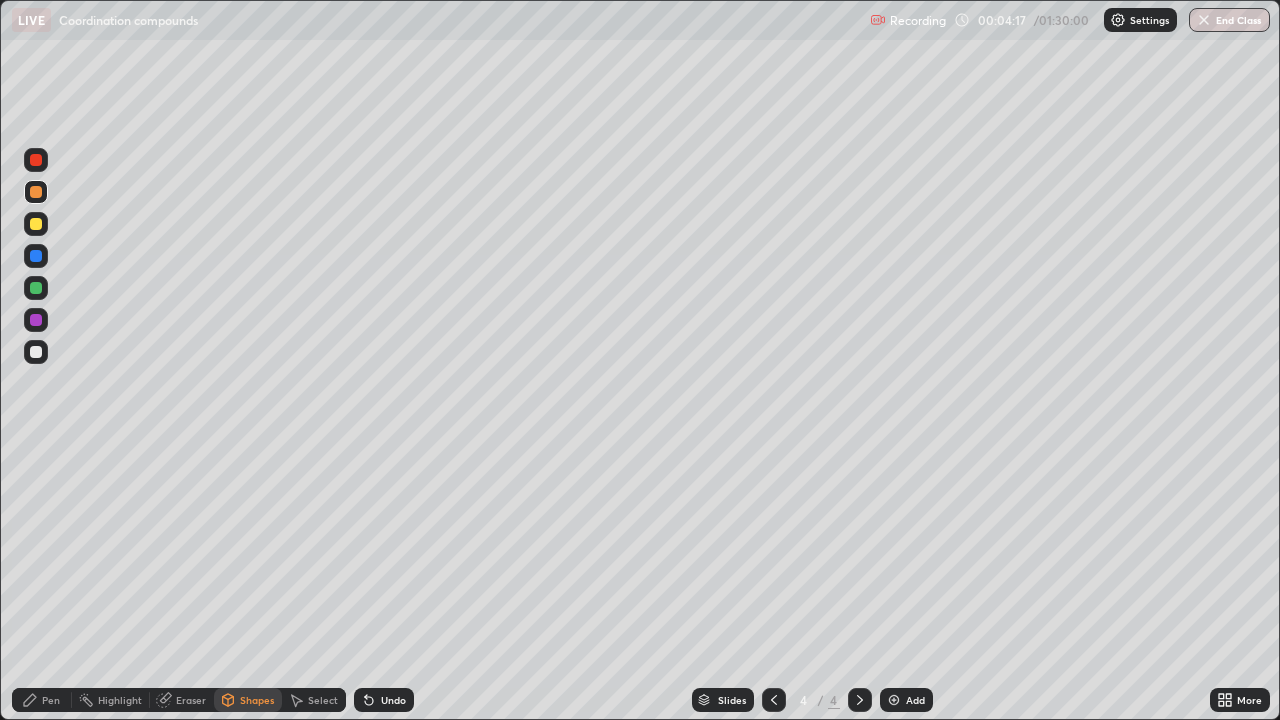 click at bounding box center (36, 288) 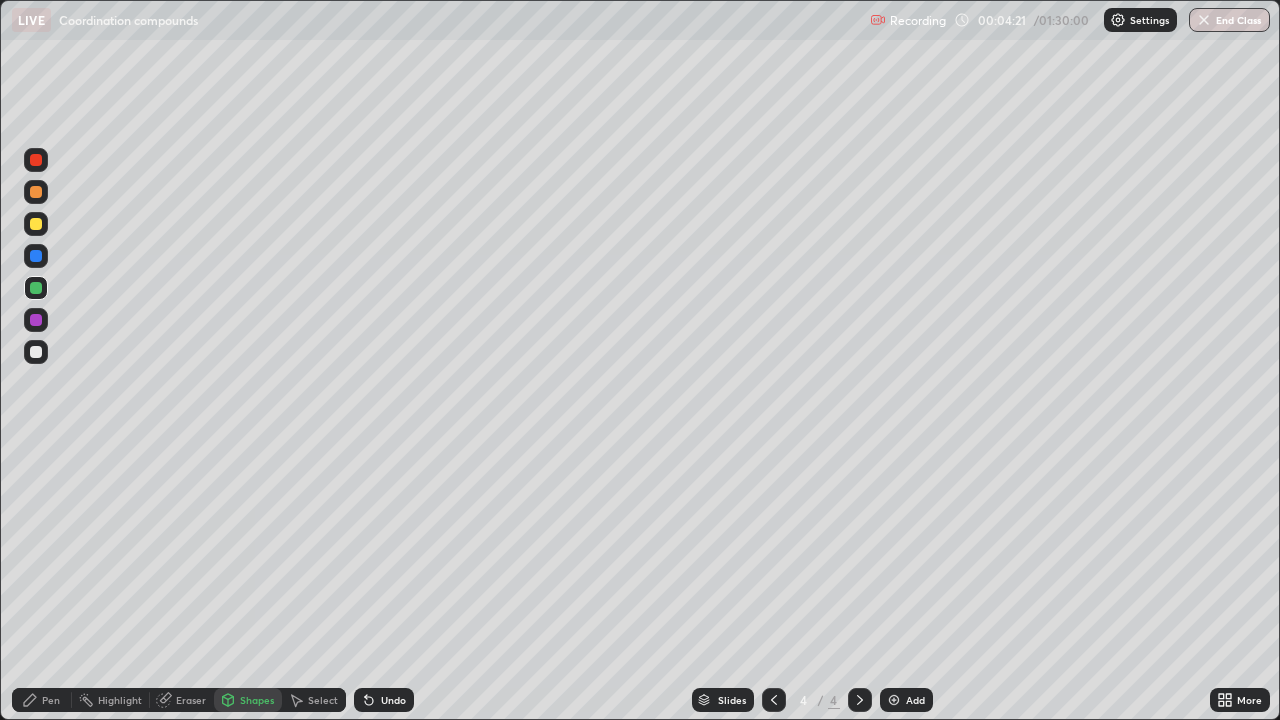 click on "Eraser" at bounding box center (182, 700) 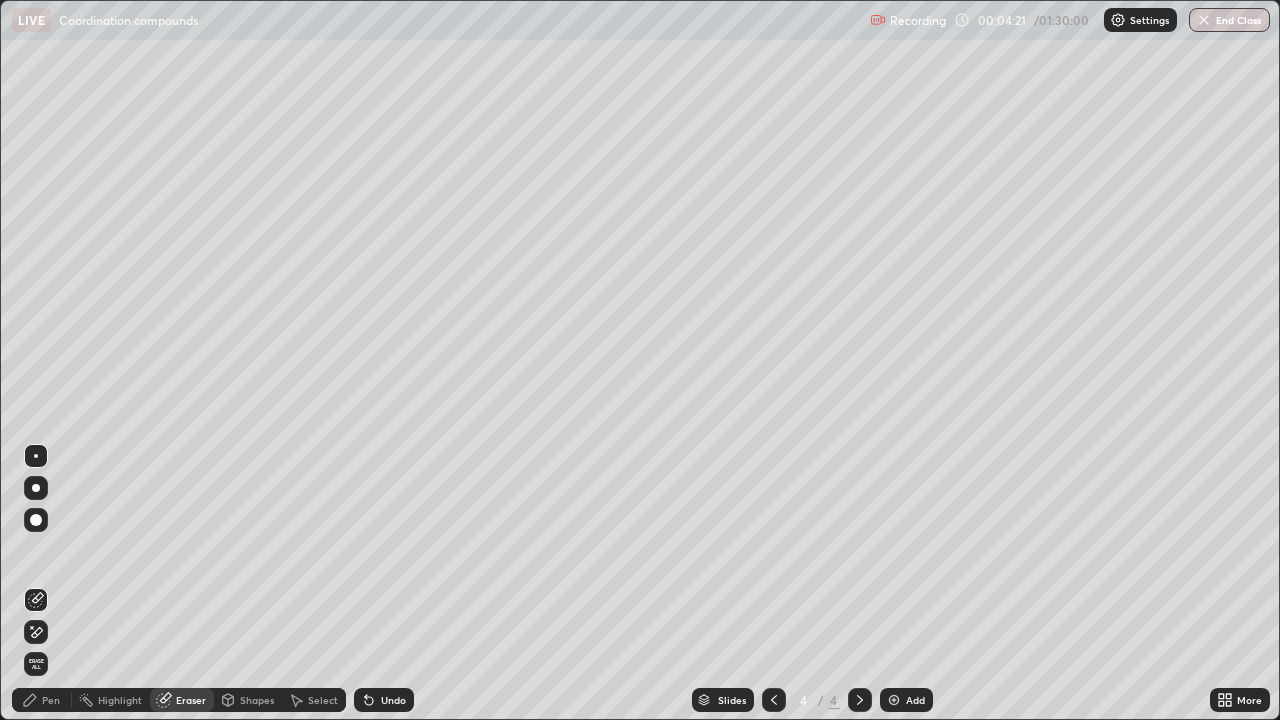 click on "Shapes" at bounding box center [257, 700] 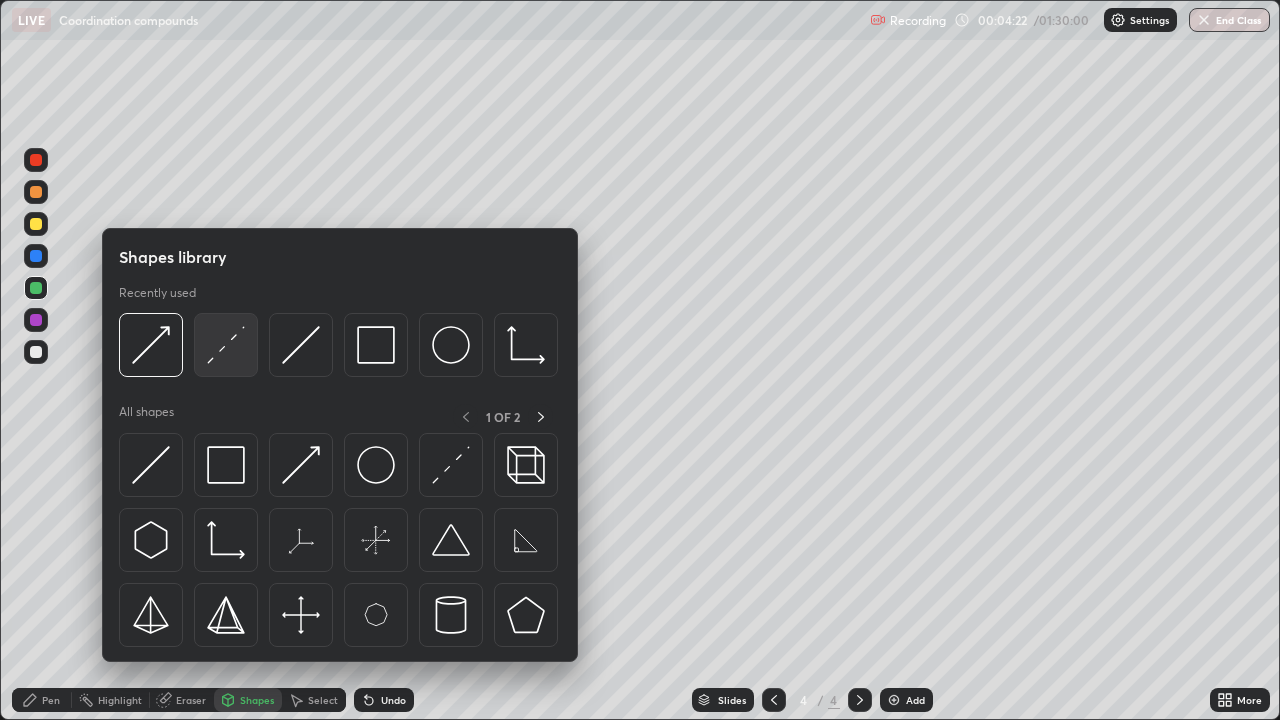 click at bounding box center [226, 345] 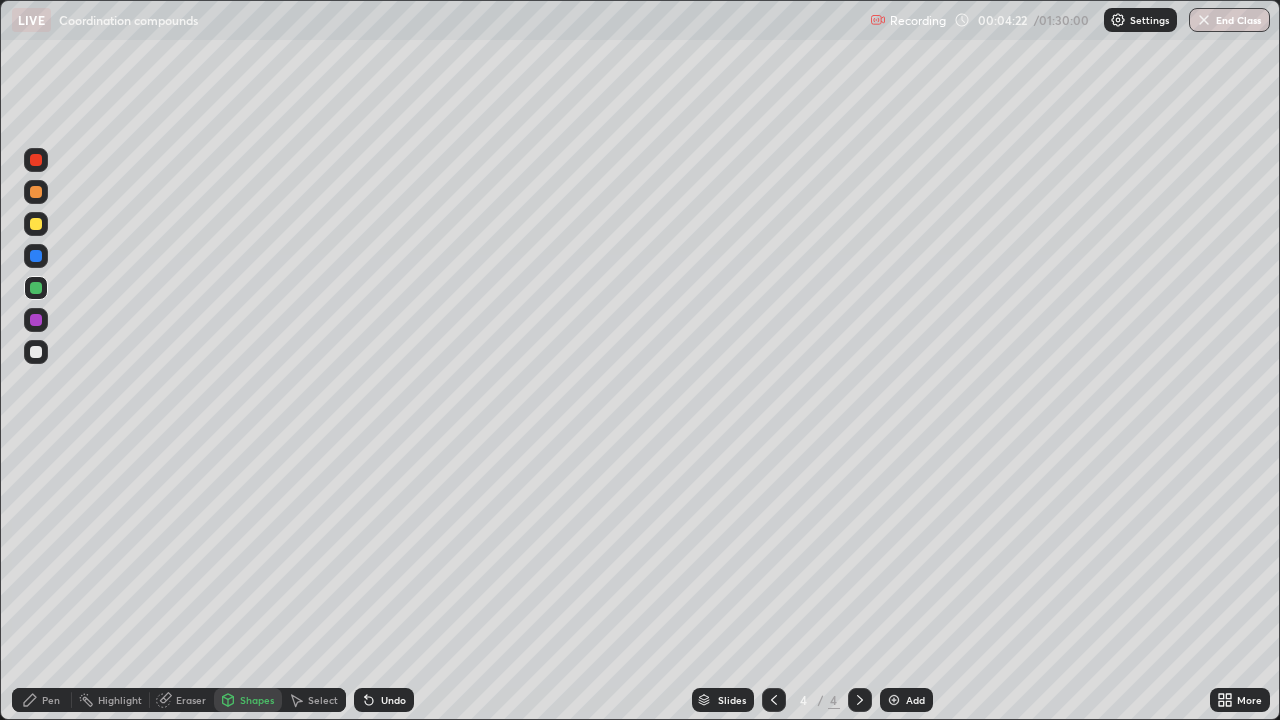 click at bounding box center [36, 352] 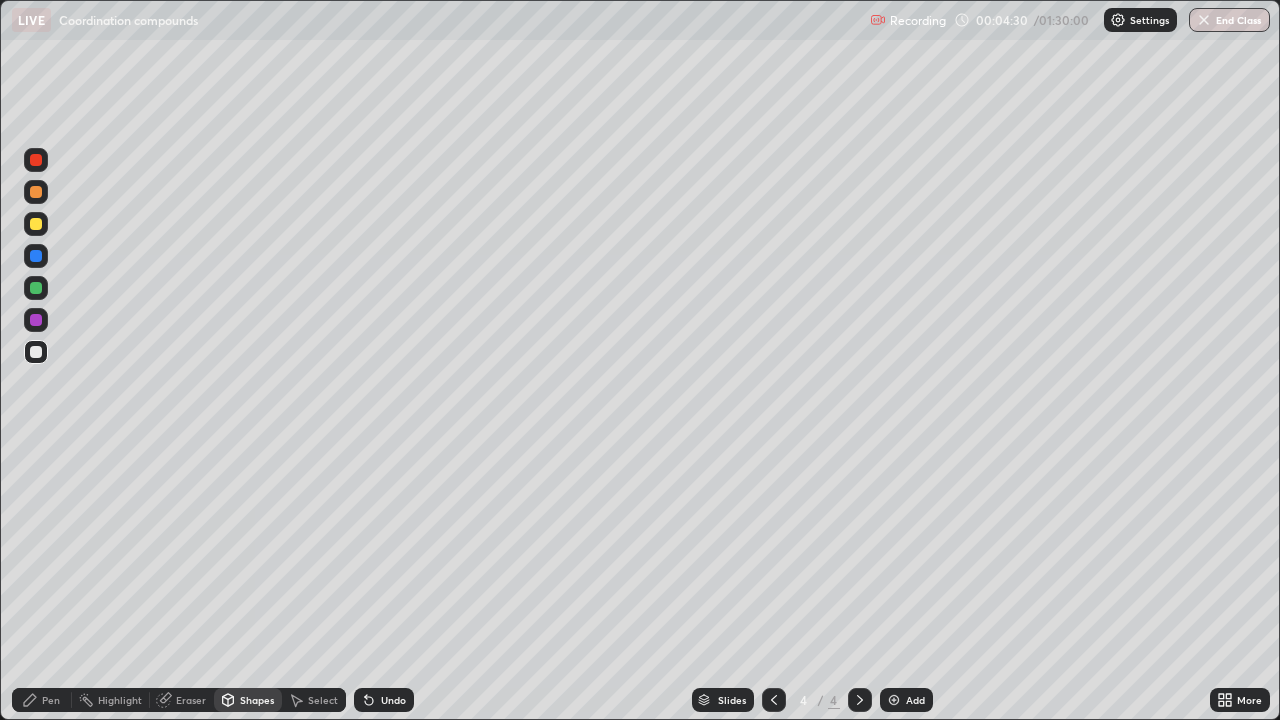 click at bounding box center (36, 224) 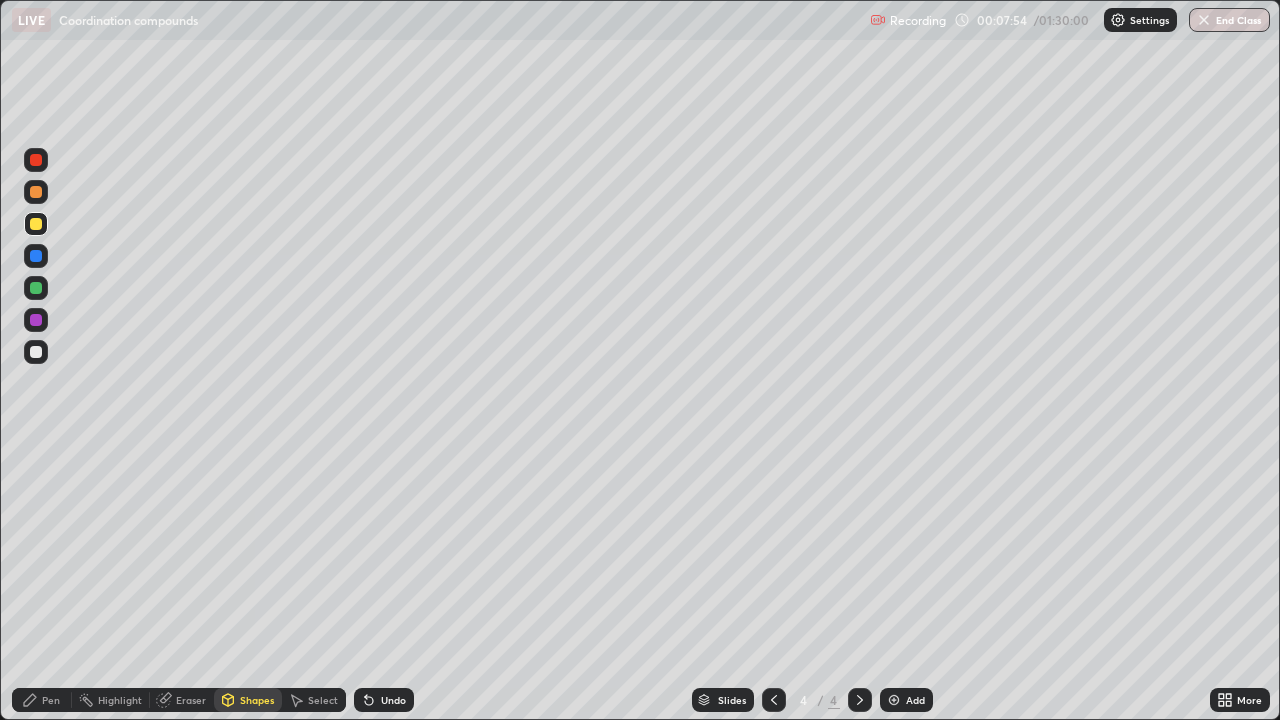 click at bounding box center [36, 192] 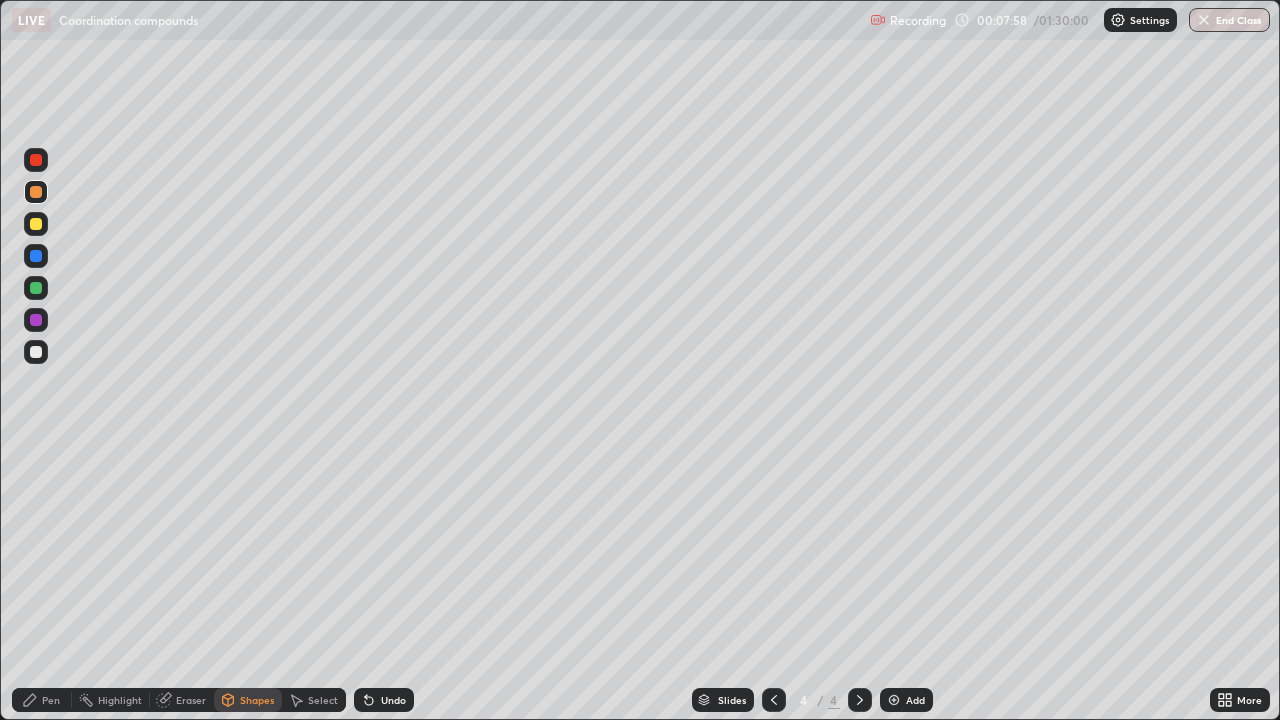 click on "Pen" at bounding box center [42, 700] 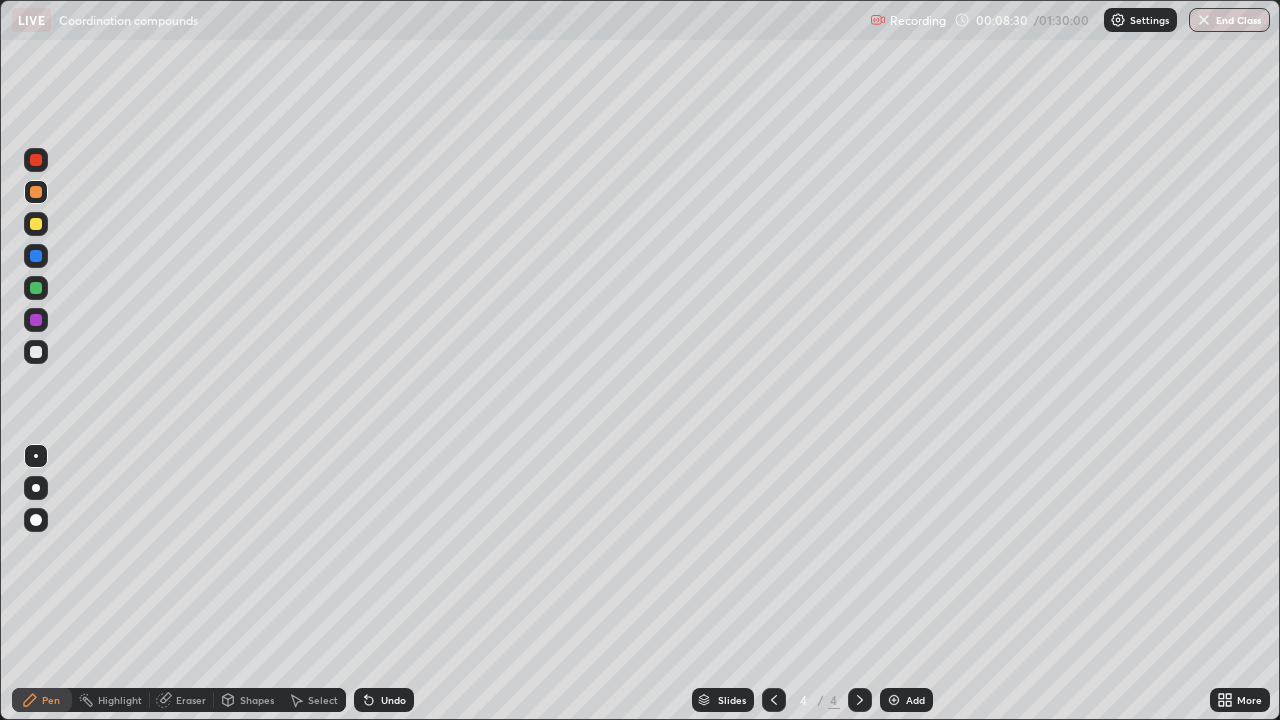 click on "Add" at bounding box center (915, 700) 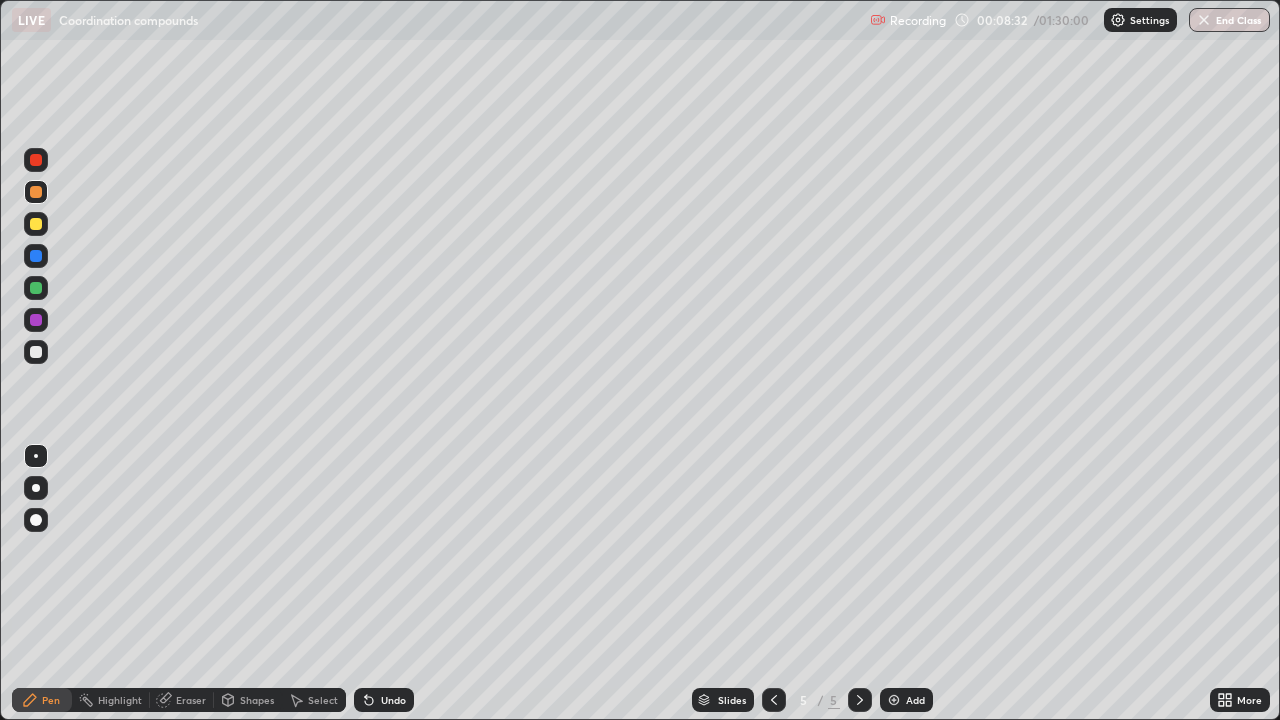 click at bounding box center [36, 224] 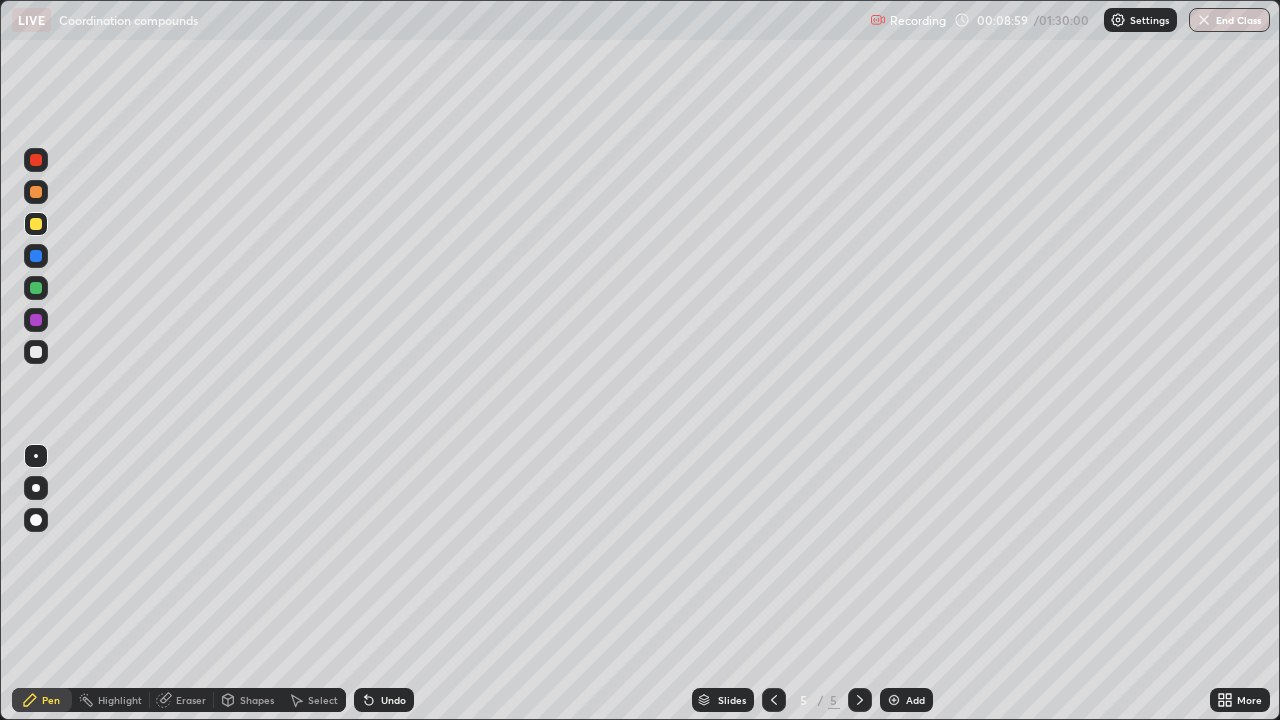click on "Shapes" at bounding box center [248, 700] 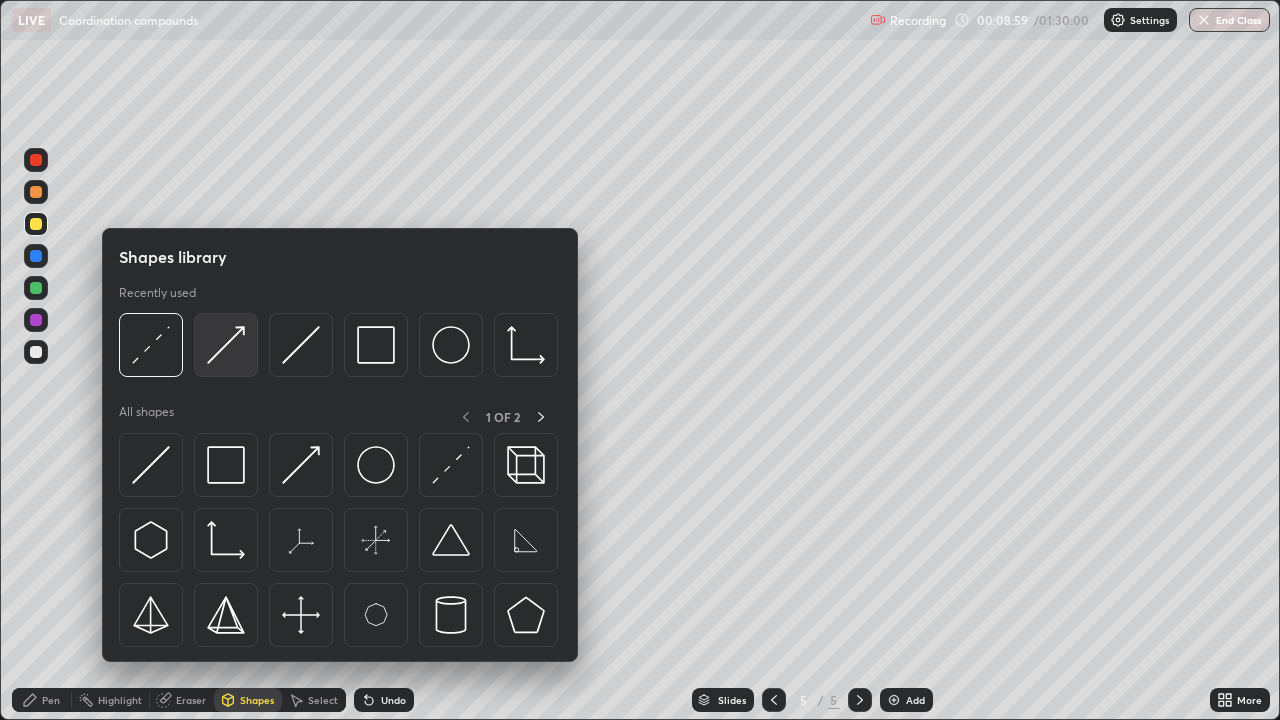 click at bounding box center [226, 345] 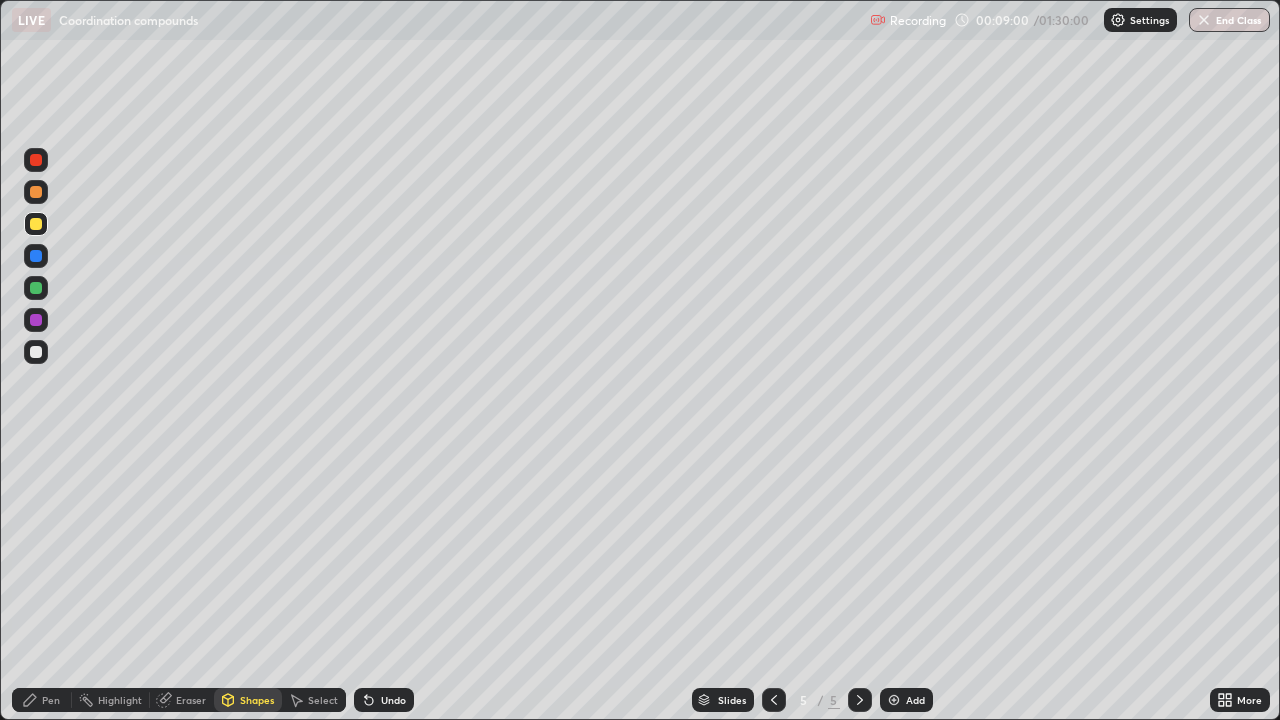 click at bounding box center (36, 192) 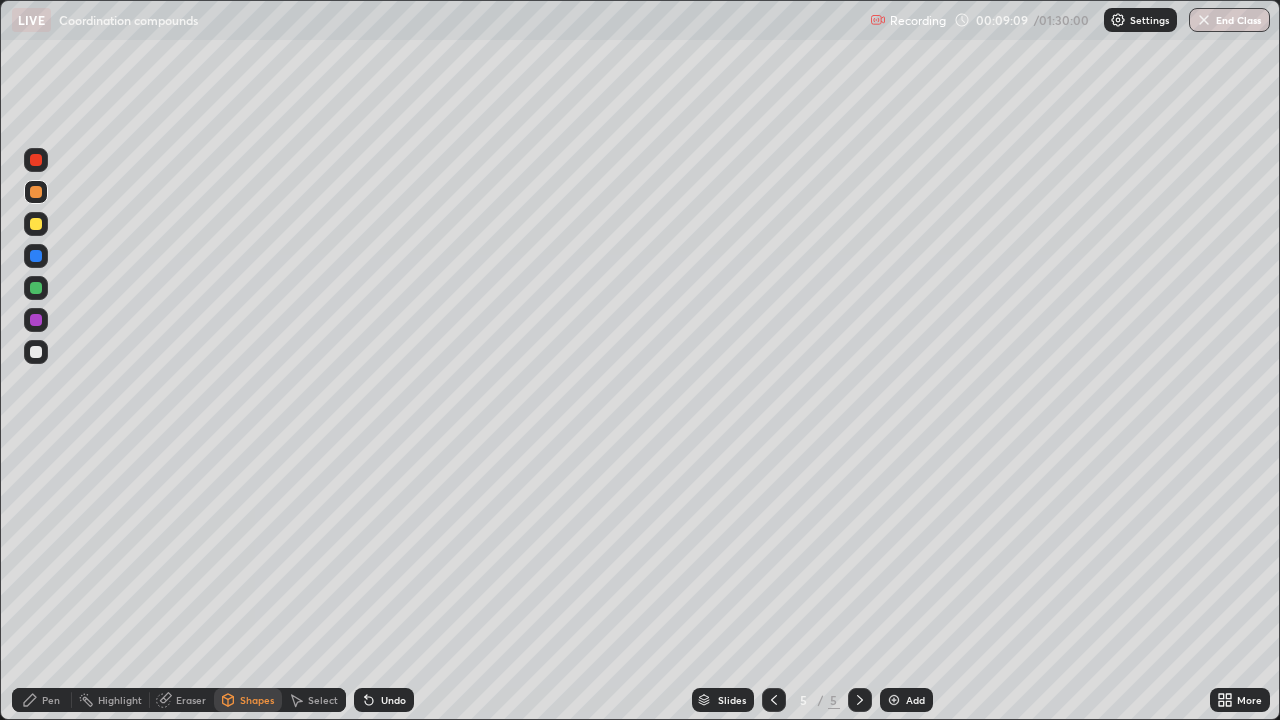 click on "Shapes" at bounding box center (257, 700) 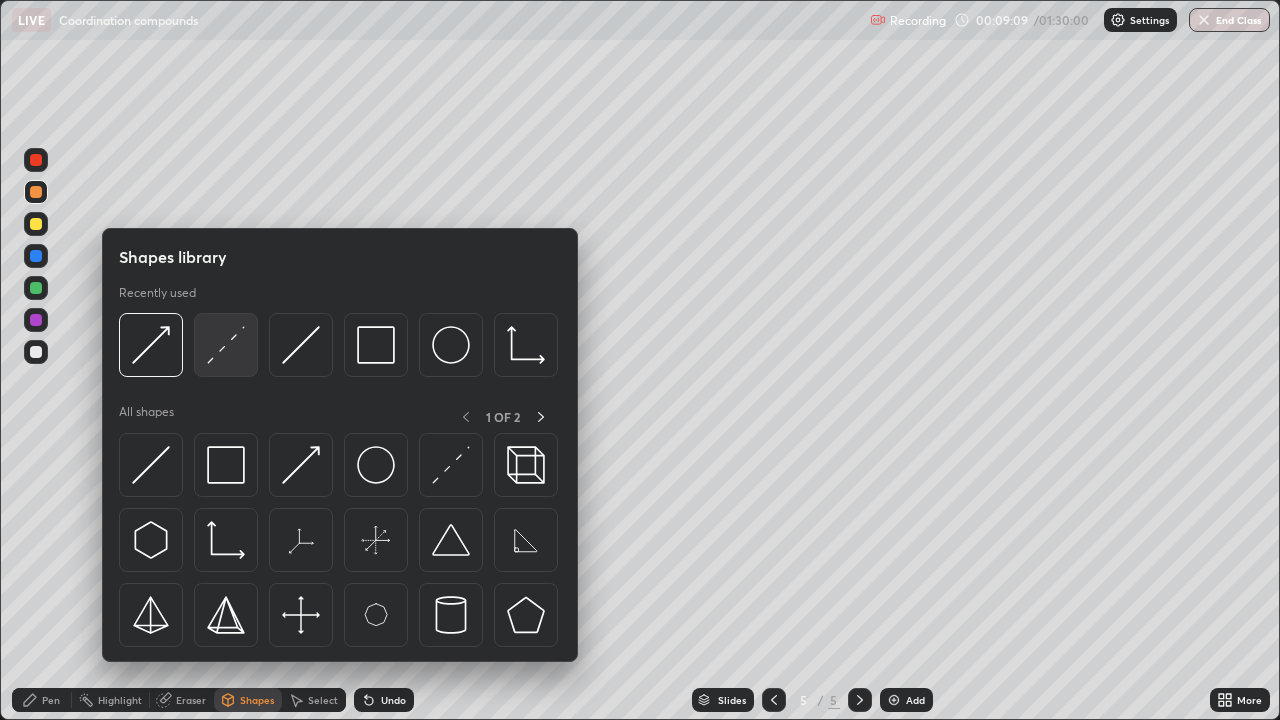 click at bounding box center [226, 345] 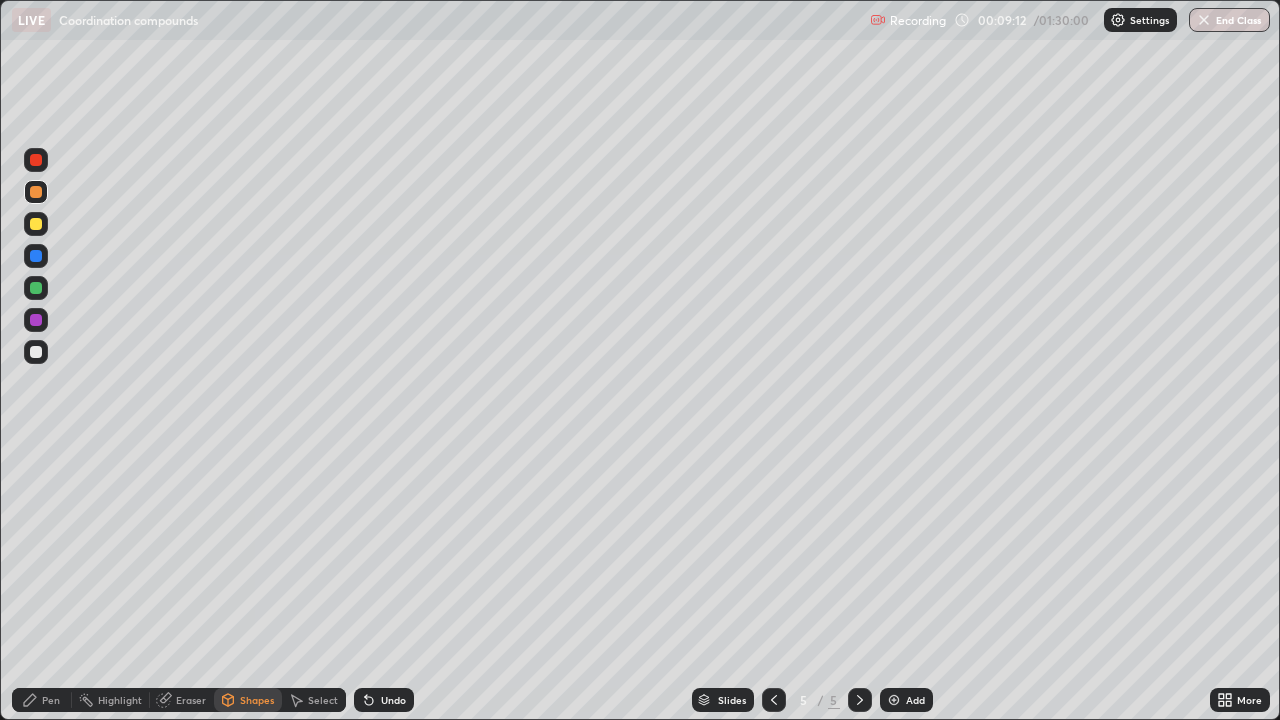 click at bounding box center (36, 224) 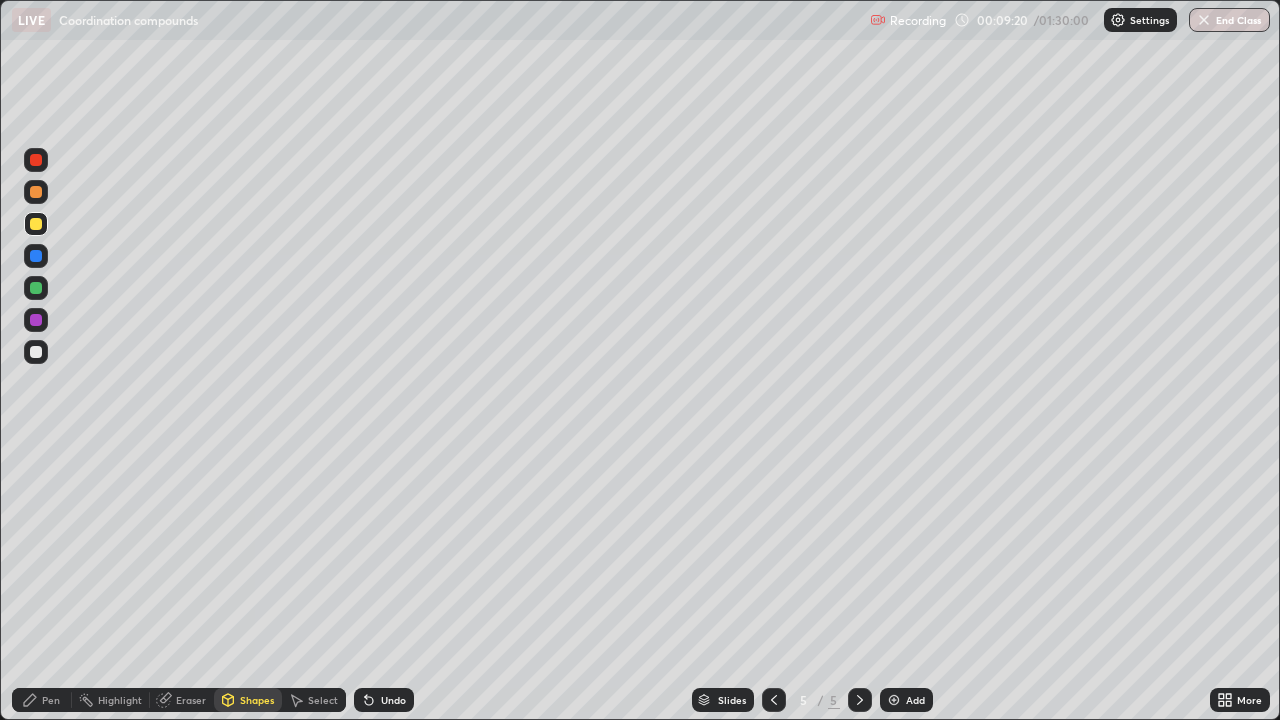 click on "Shapes" at bounding box center (248, 700) 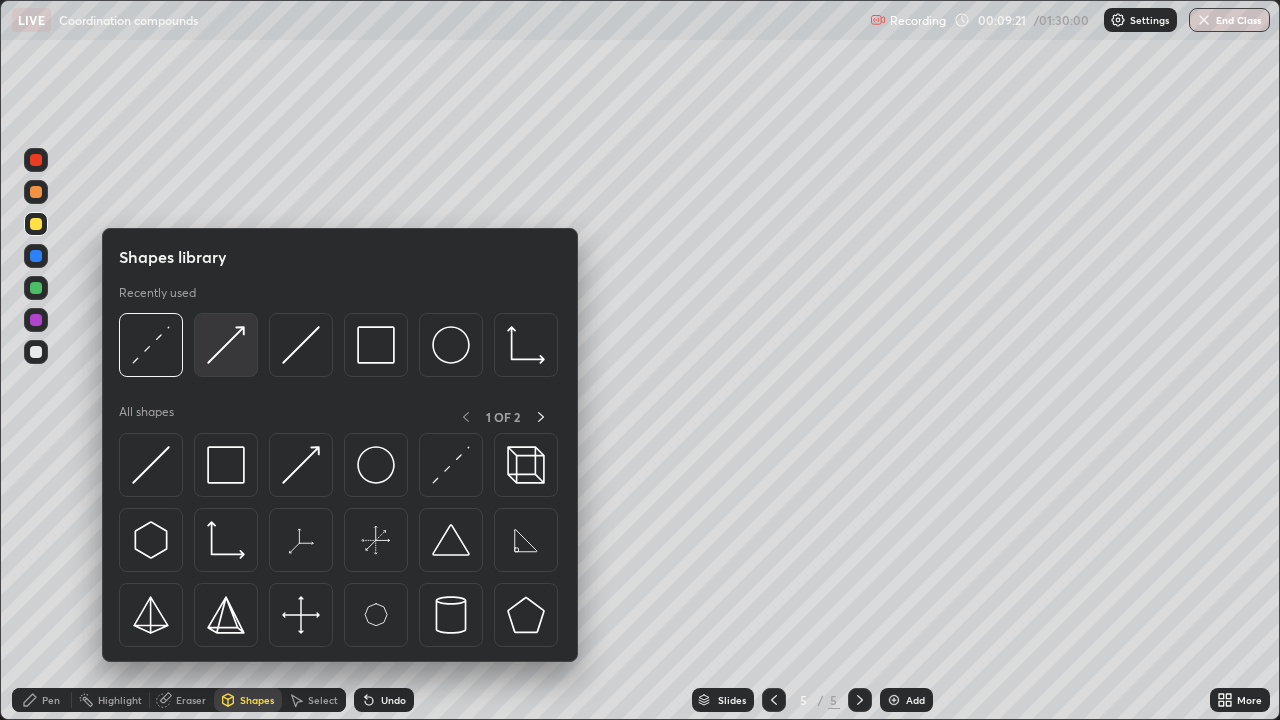 click at bounding box center [226, 345] 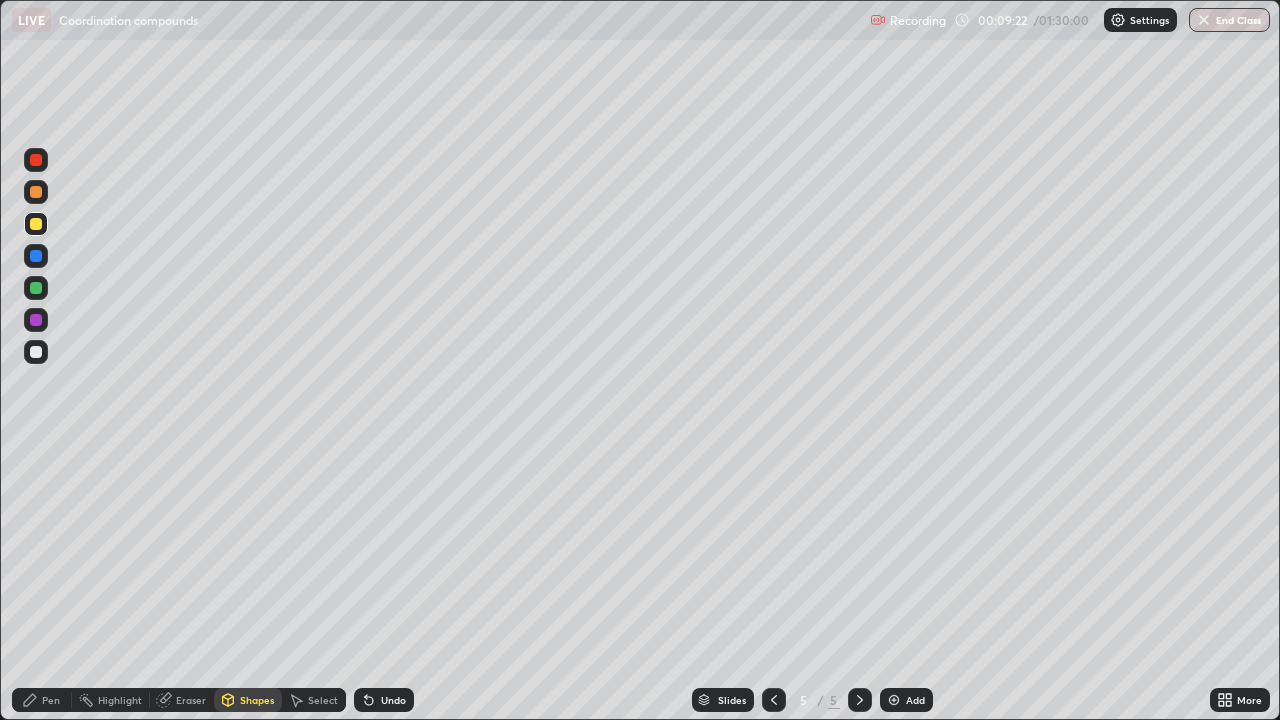 click at bounding box center (36, 352) 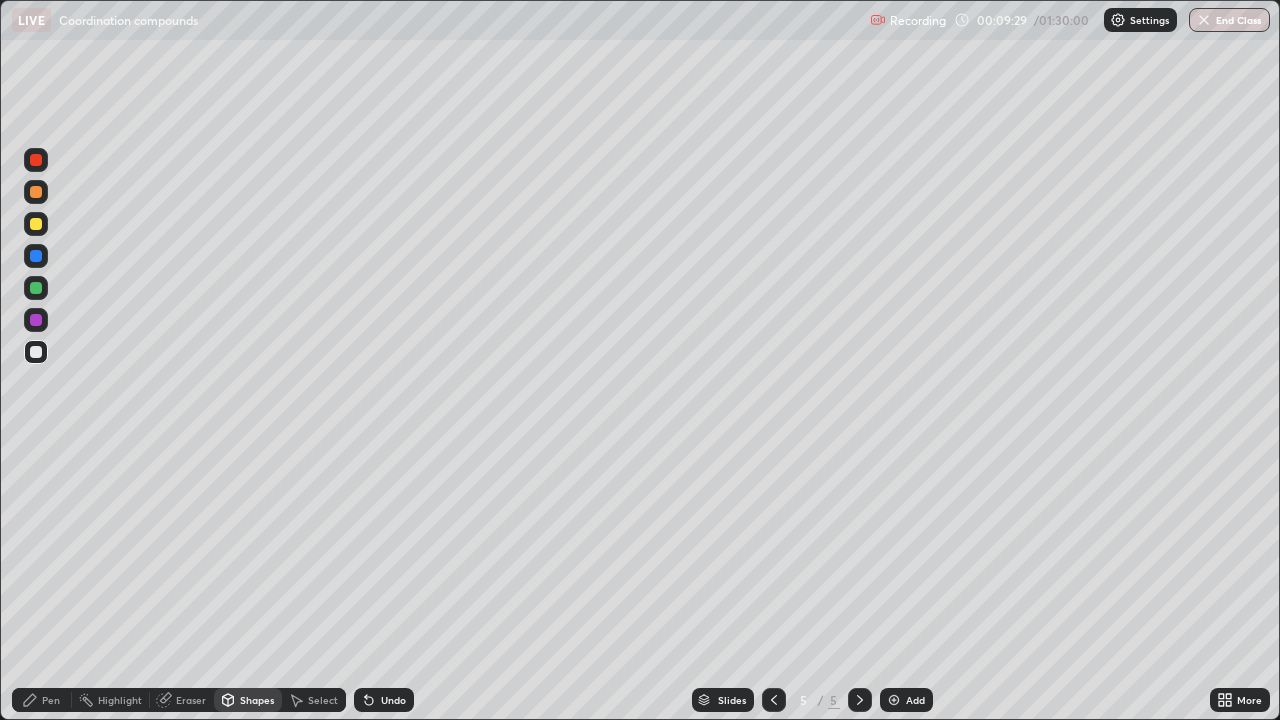 click at bounding box center [36, 224] 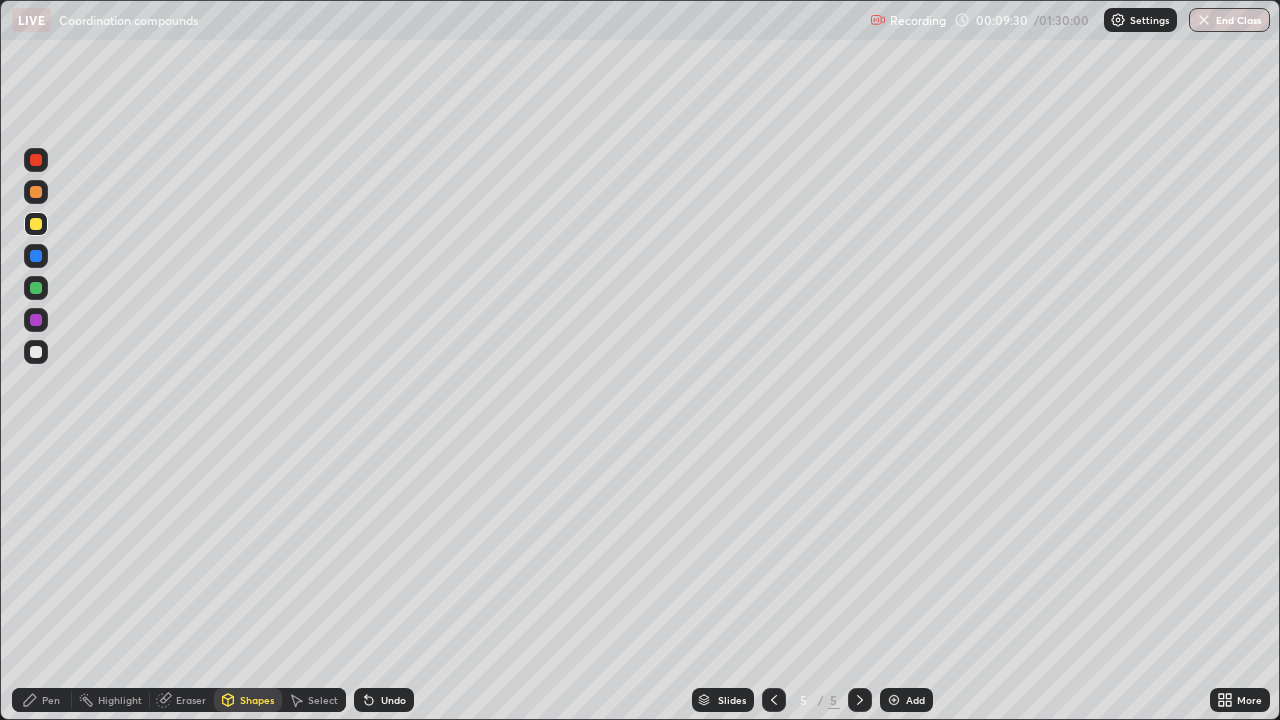 click on "Shapes" at bounding box center [257, 700] 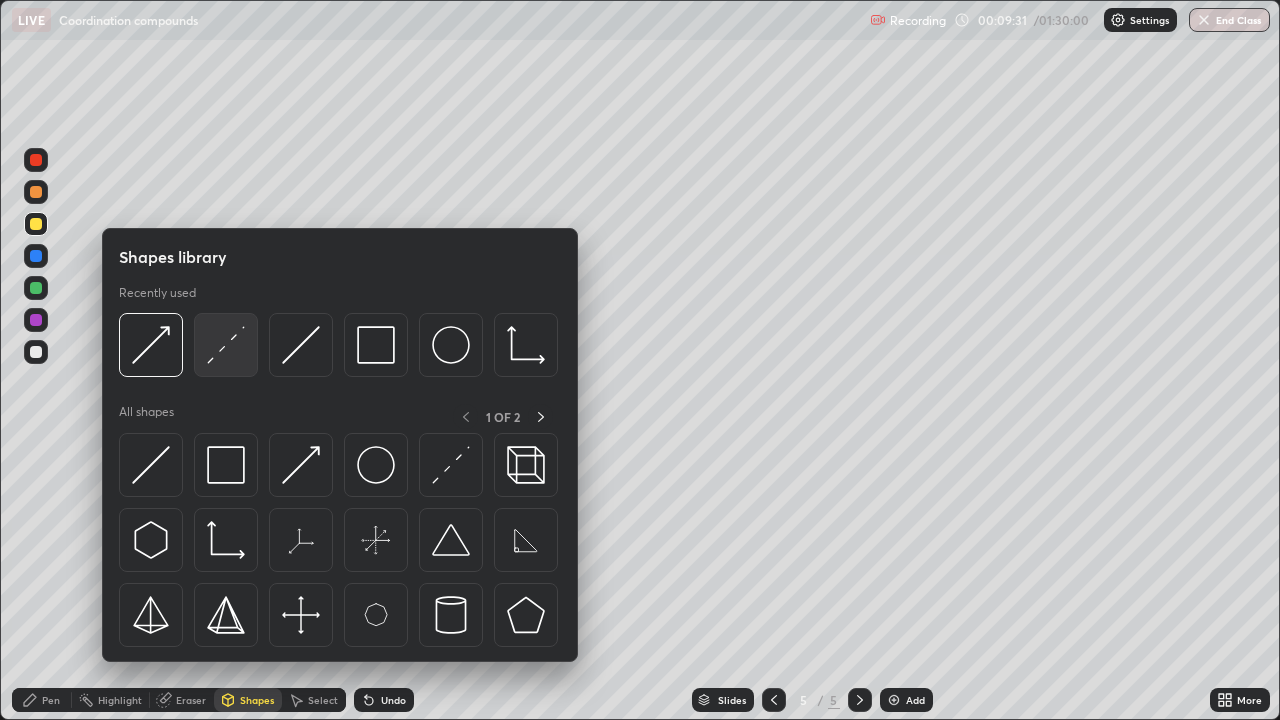 click at bounding box center (226, 345) 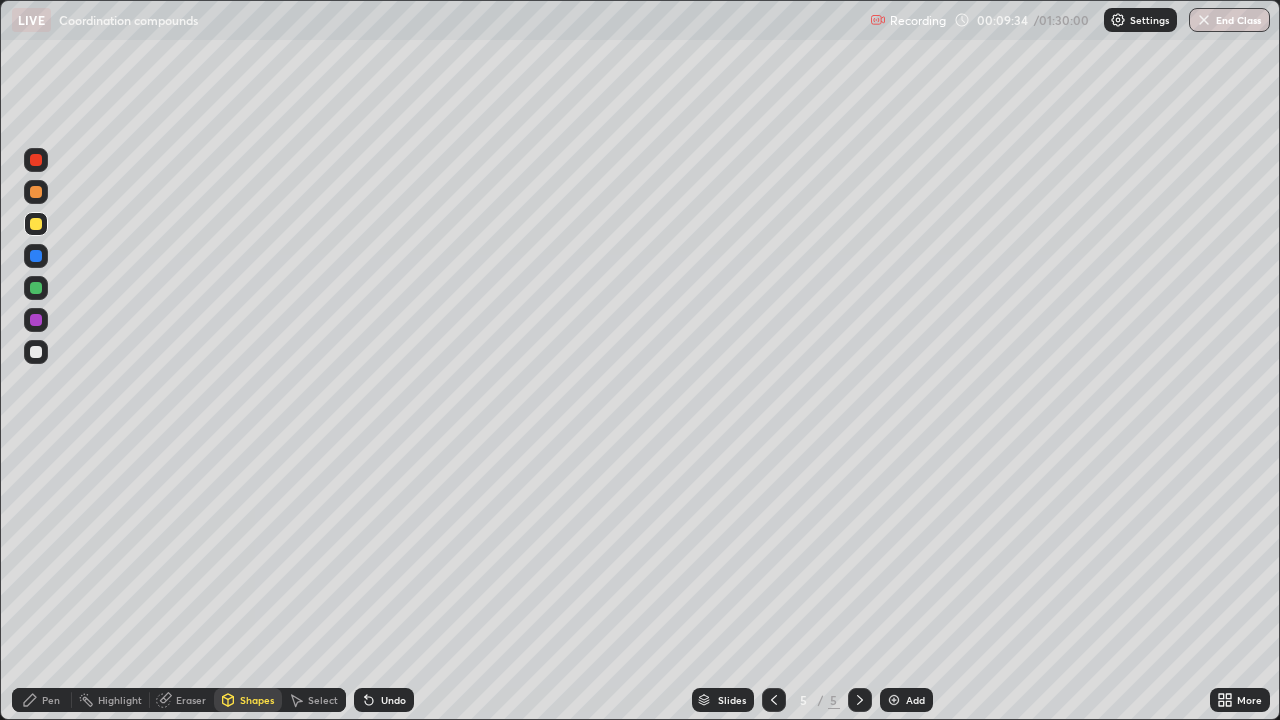 click on "Undo" at bounding box center (384, 700) 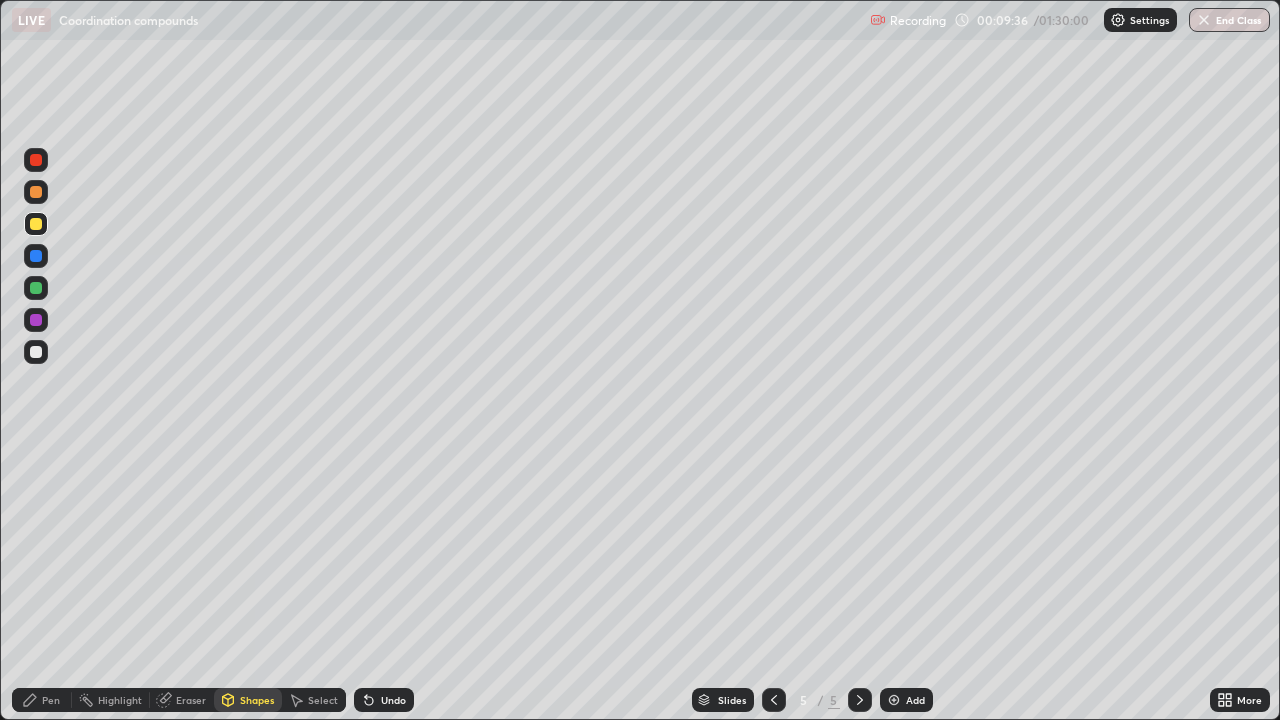 click at bounding box center (36, 288) 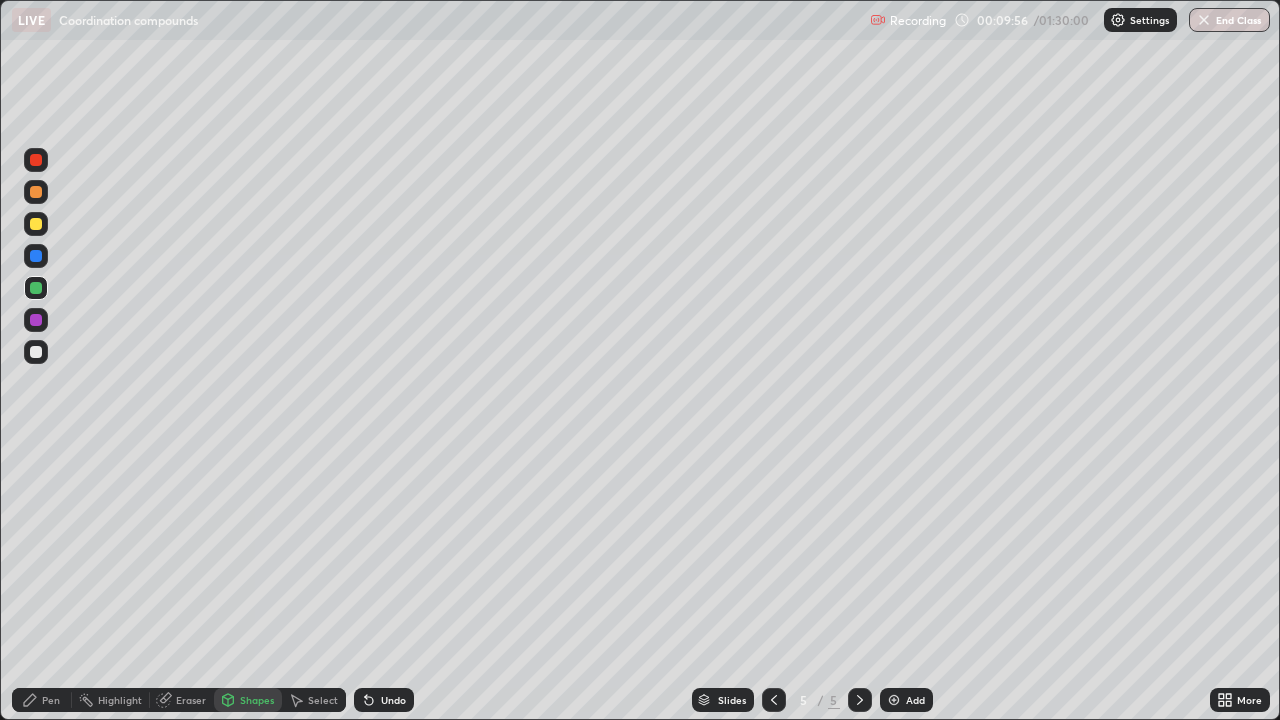 click on "Eraser" at bounding box center [182, 700] 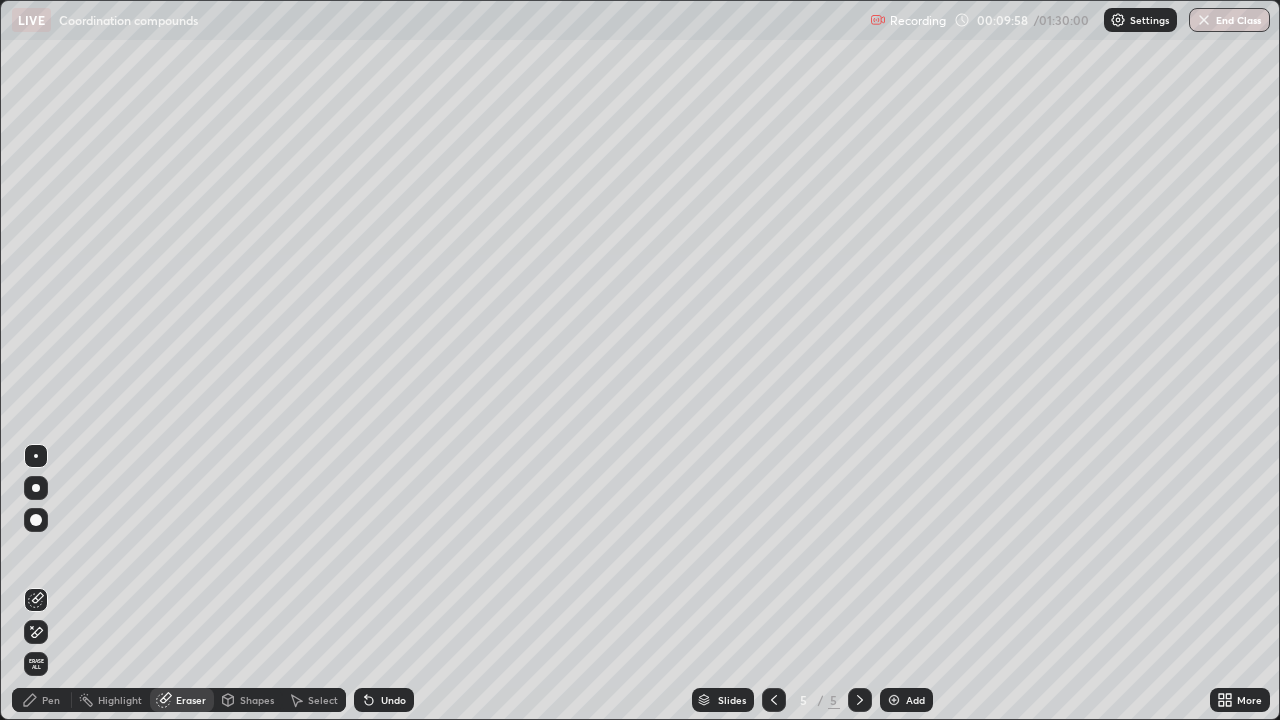 click on "Pen" at bounding box center [42, 700] 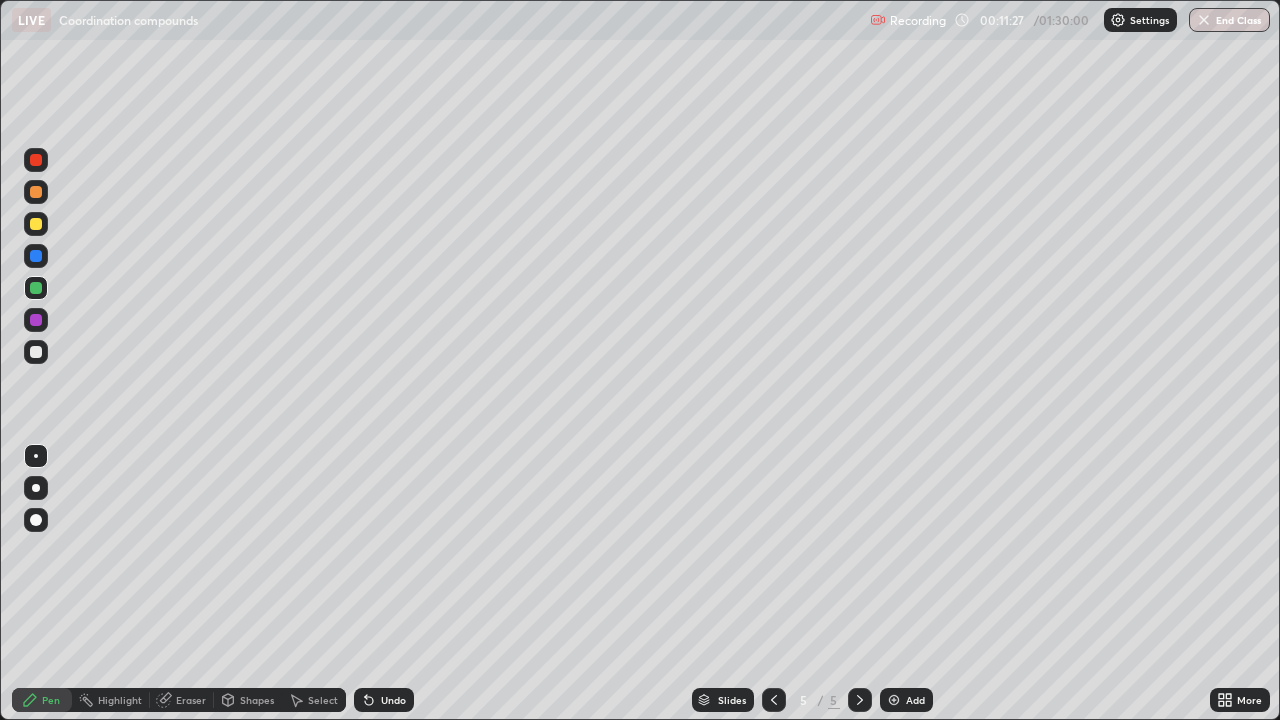 click on "Undo" at bounding box center (384, 700) 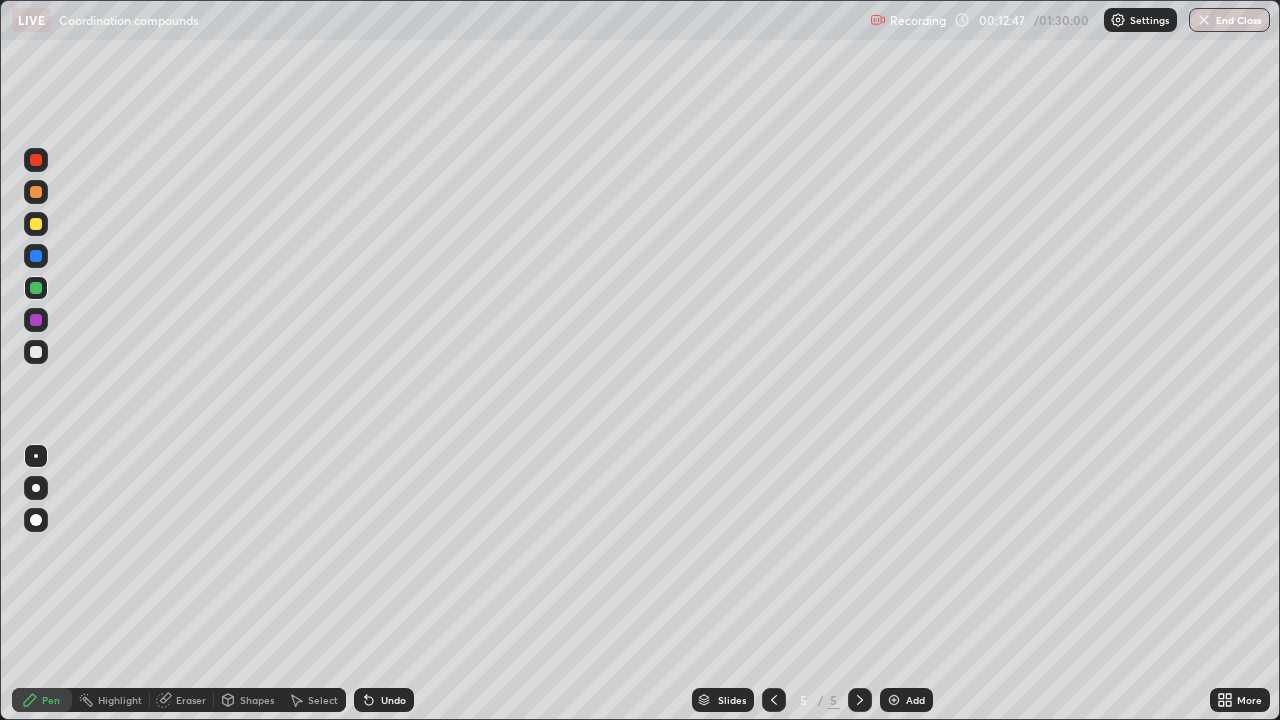 click on "Add" at bounding box center (906, 700) 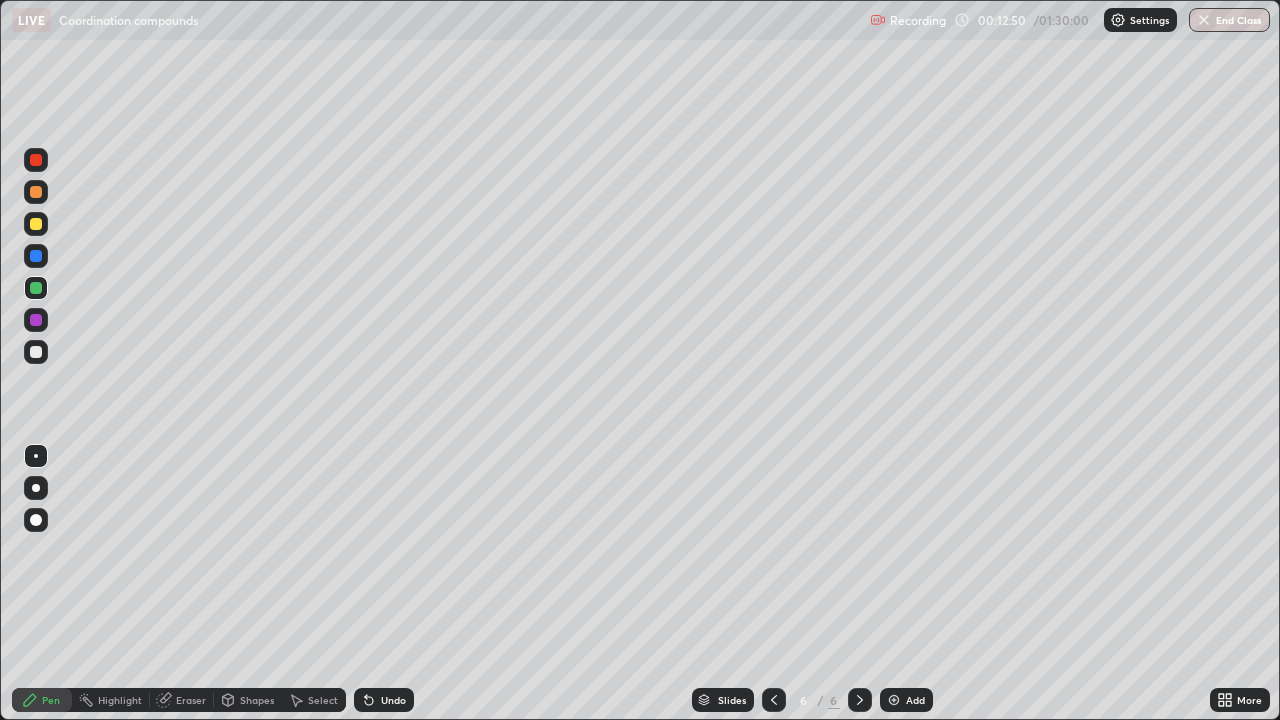 click at bounding box center [36, 224] 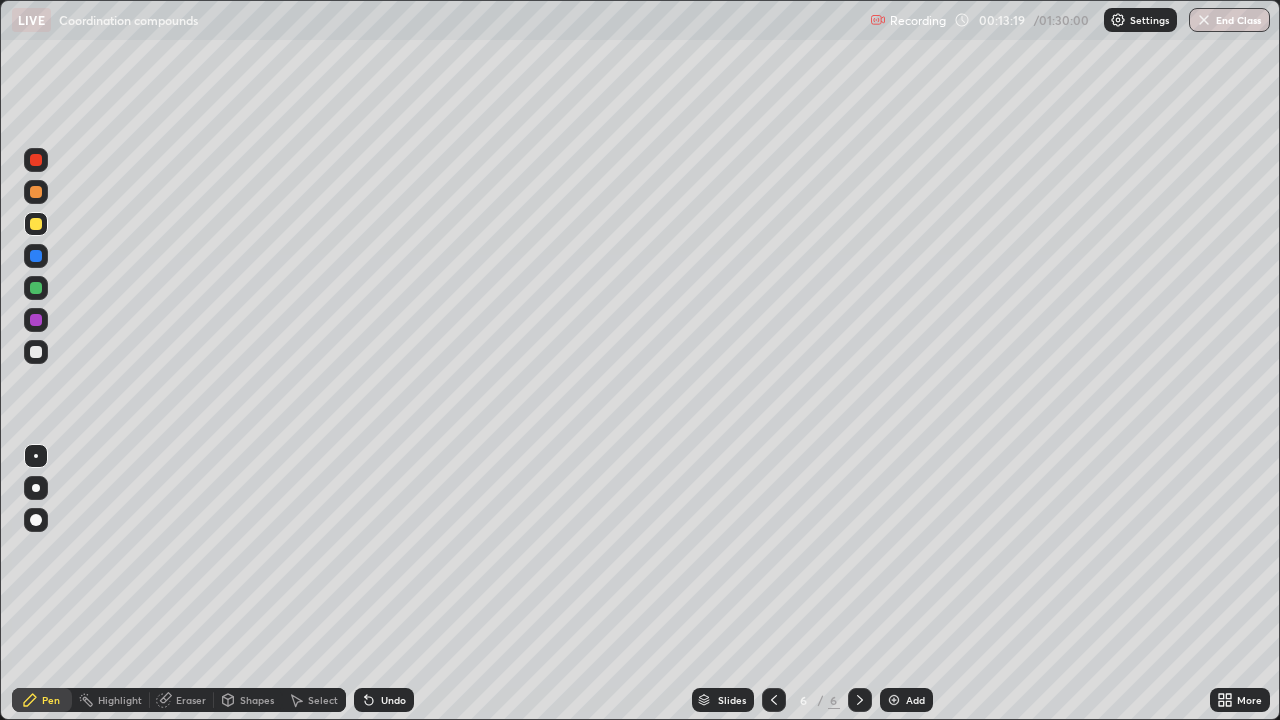 click on "Shapes" at bounding box center [257, 700] 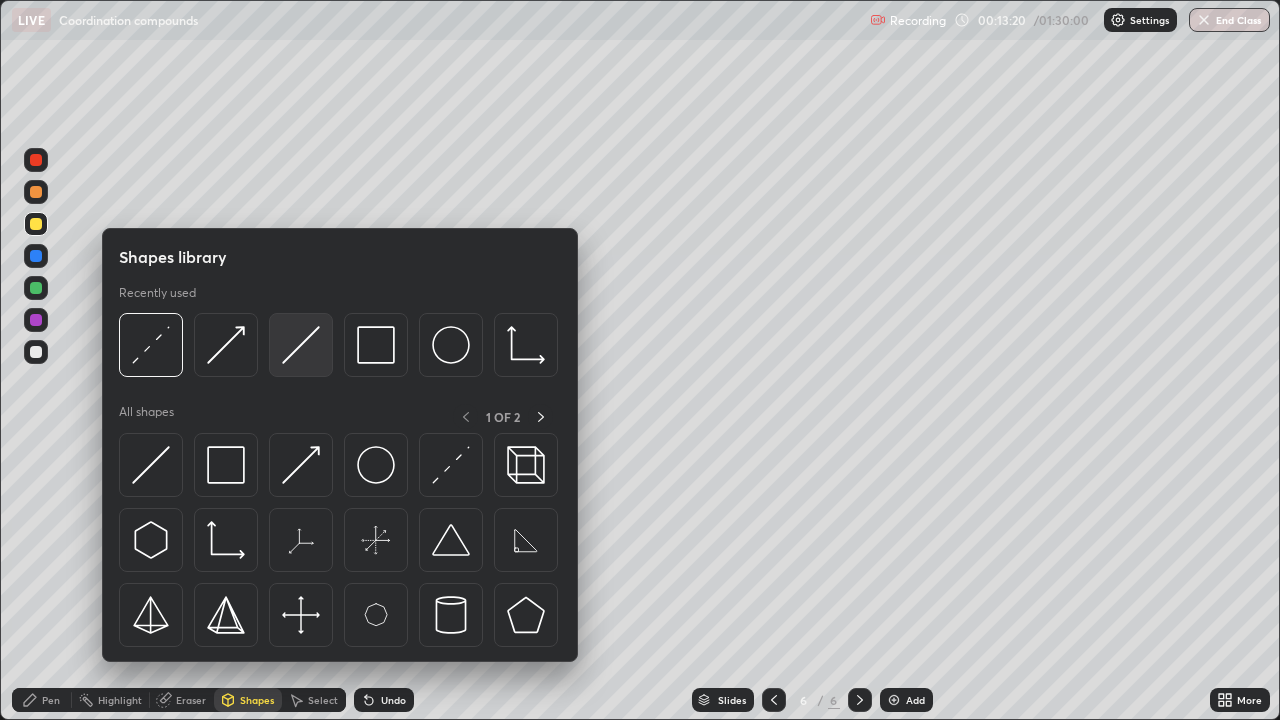 click at bounding box center [301, 345] 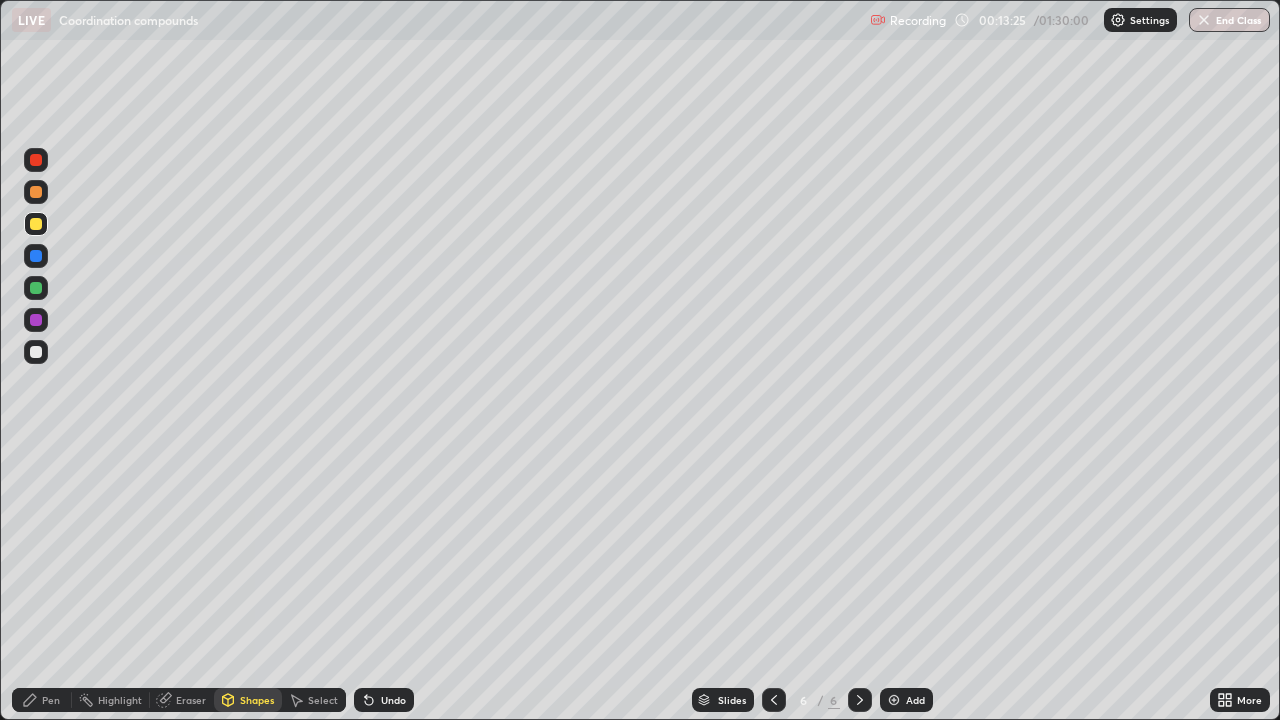 click on "Pen" at bounding box center [51, 700] 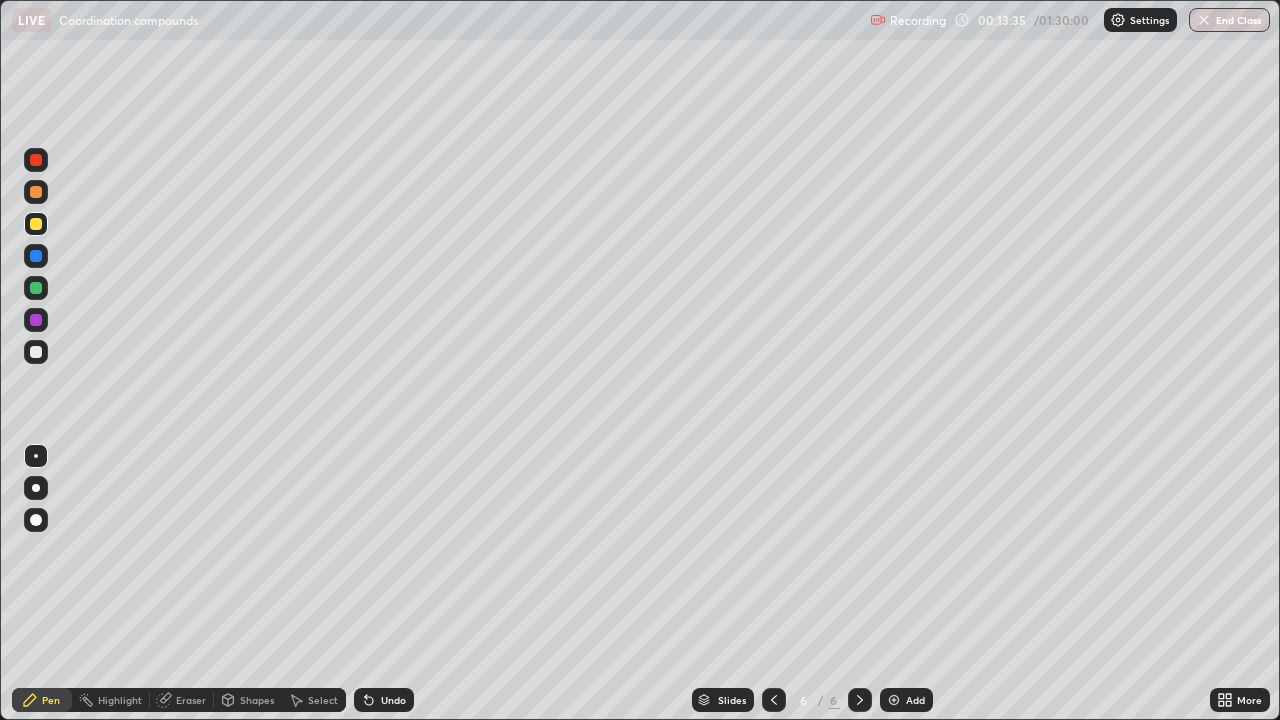 click on "Shapes" at bounding box center [248, 700] 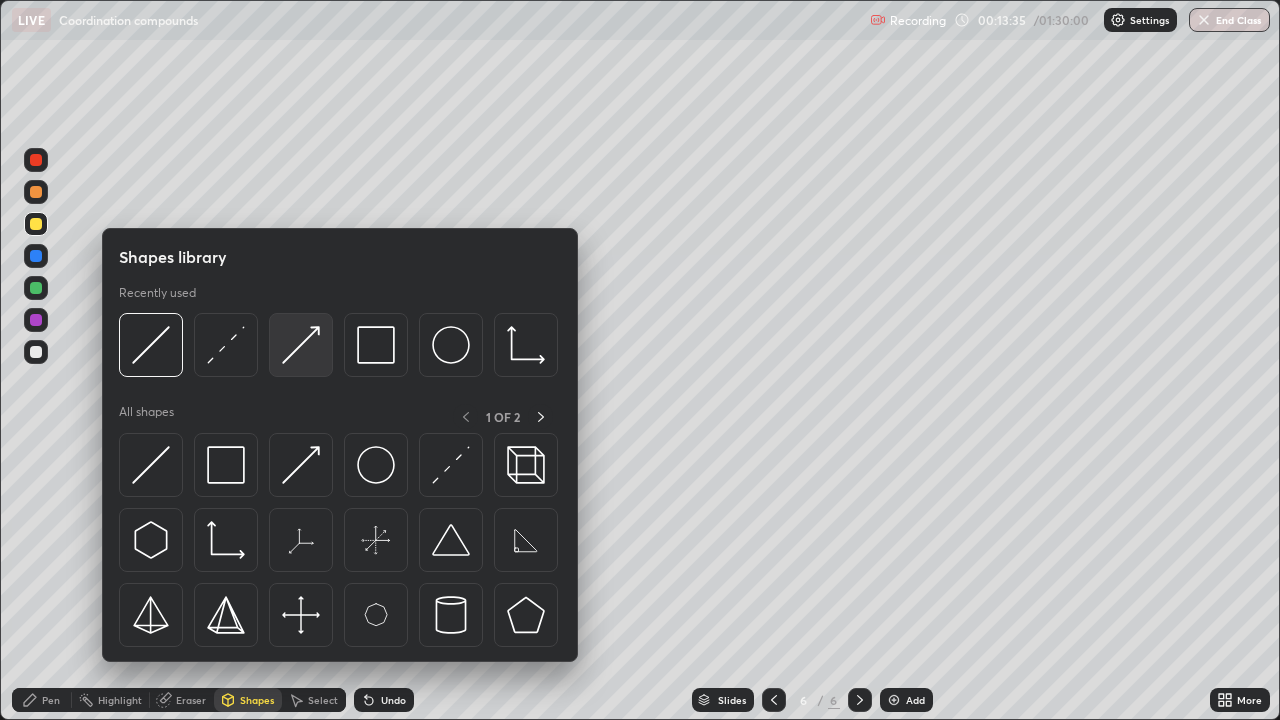 click at bounding box center (301, 345) 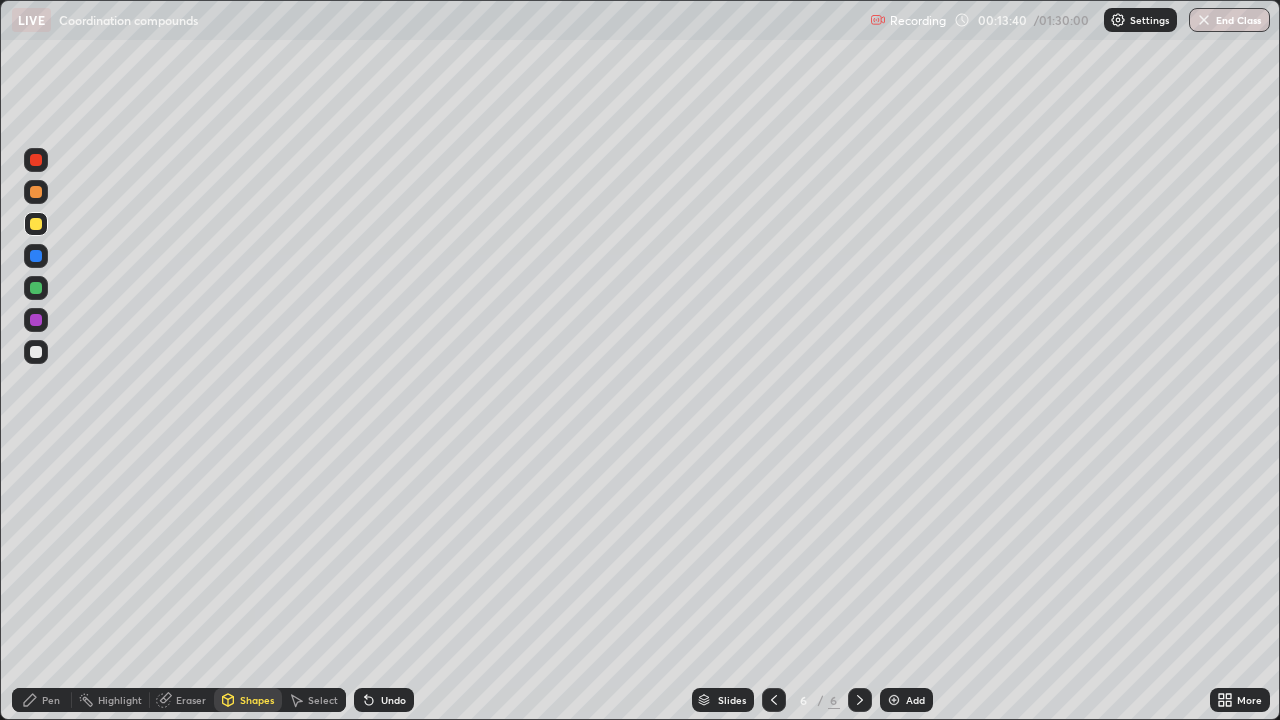 click on "Pen" at bounding box center (51, 700) 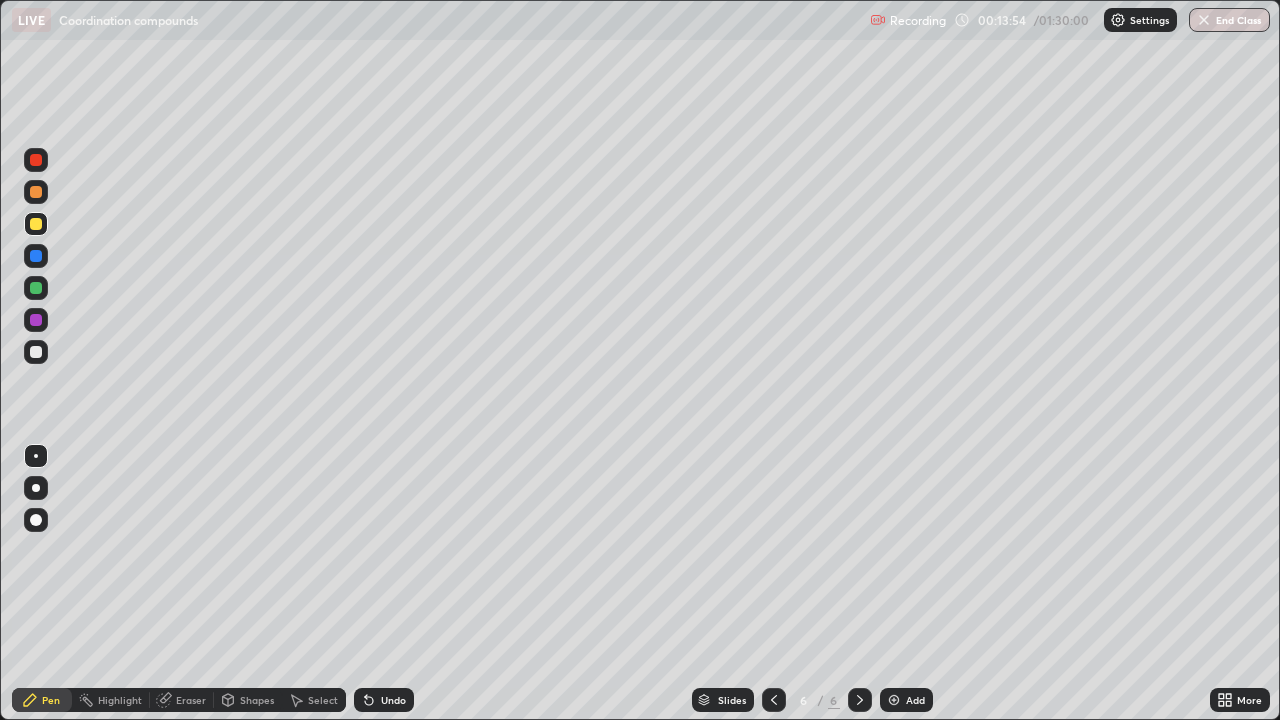 click on "Shapes" at bounding box center [257, 700] 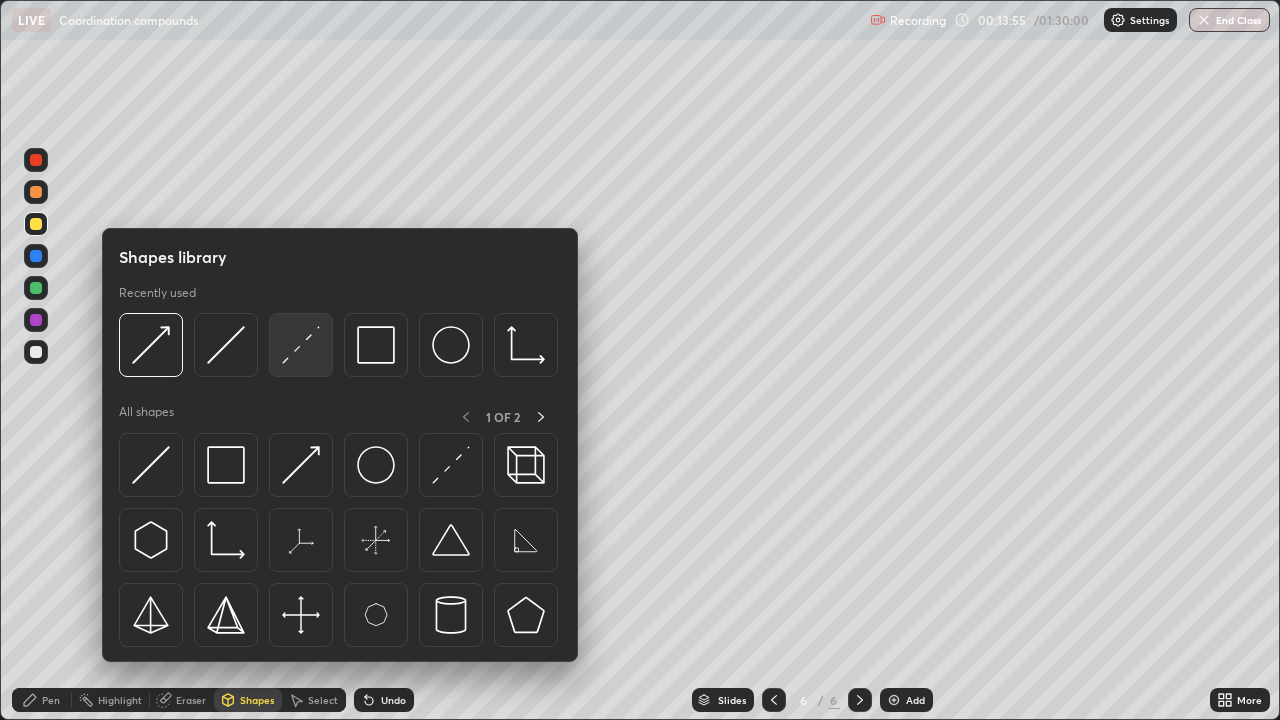 click at bounding box center (301, 345) 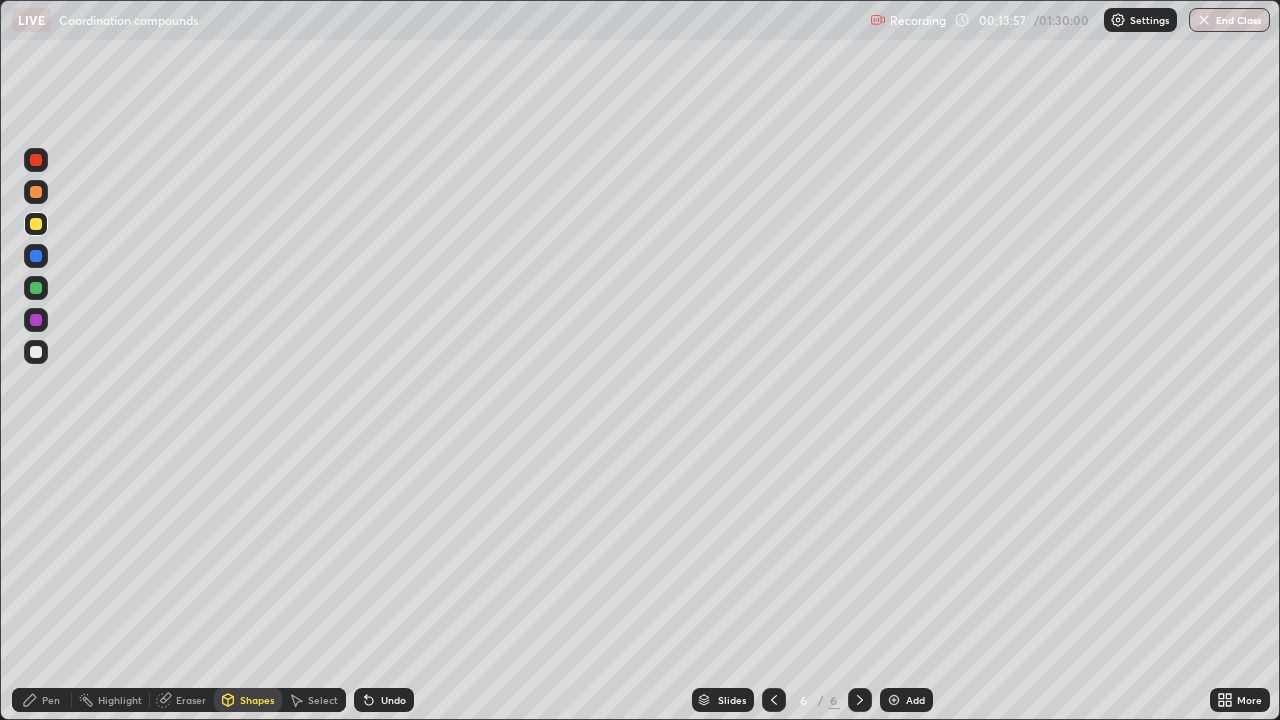 click on "Pen" at bounding box center (42, 700) 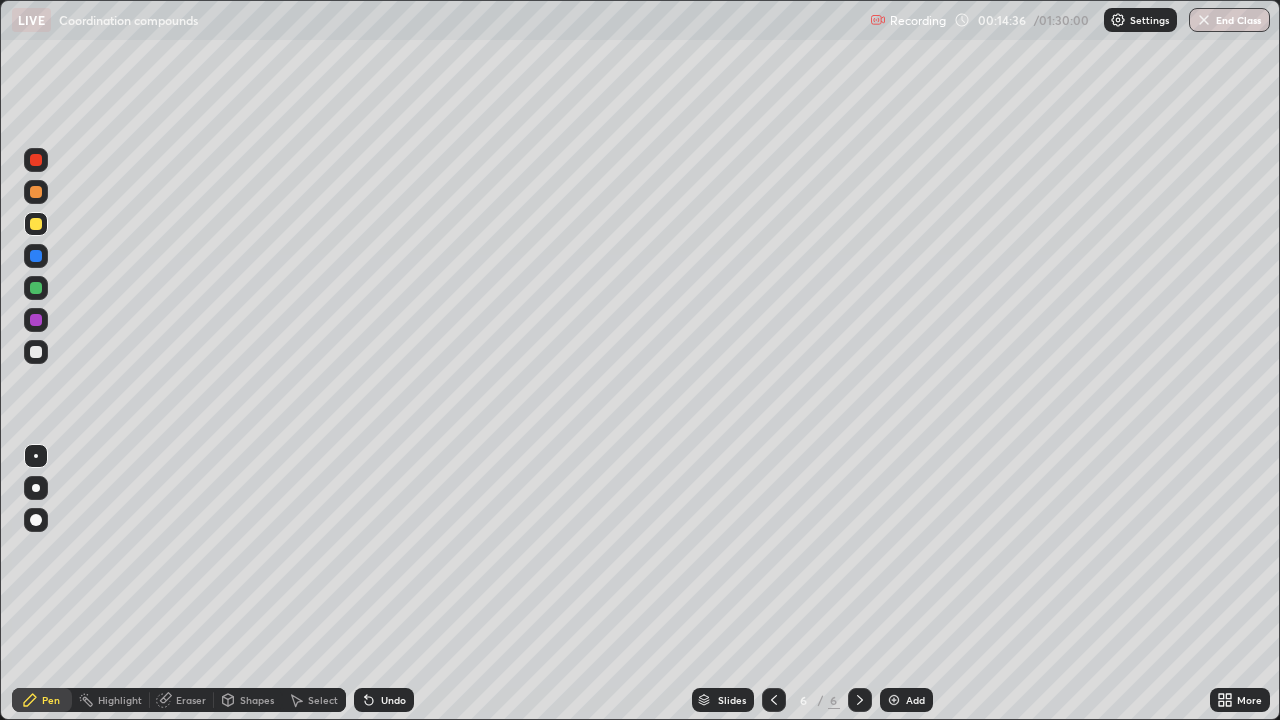 click on "Shapes" at bounding box center [248, 700] 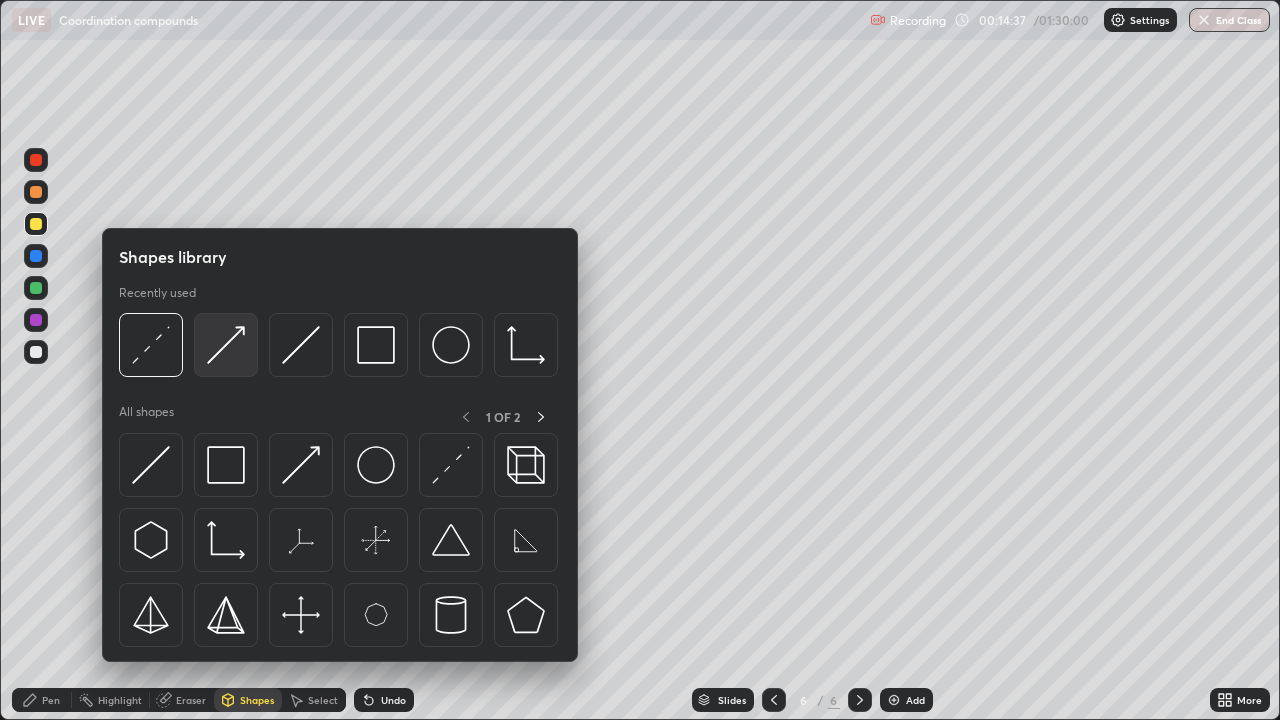 click at bounding box center [226, 345] 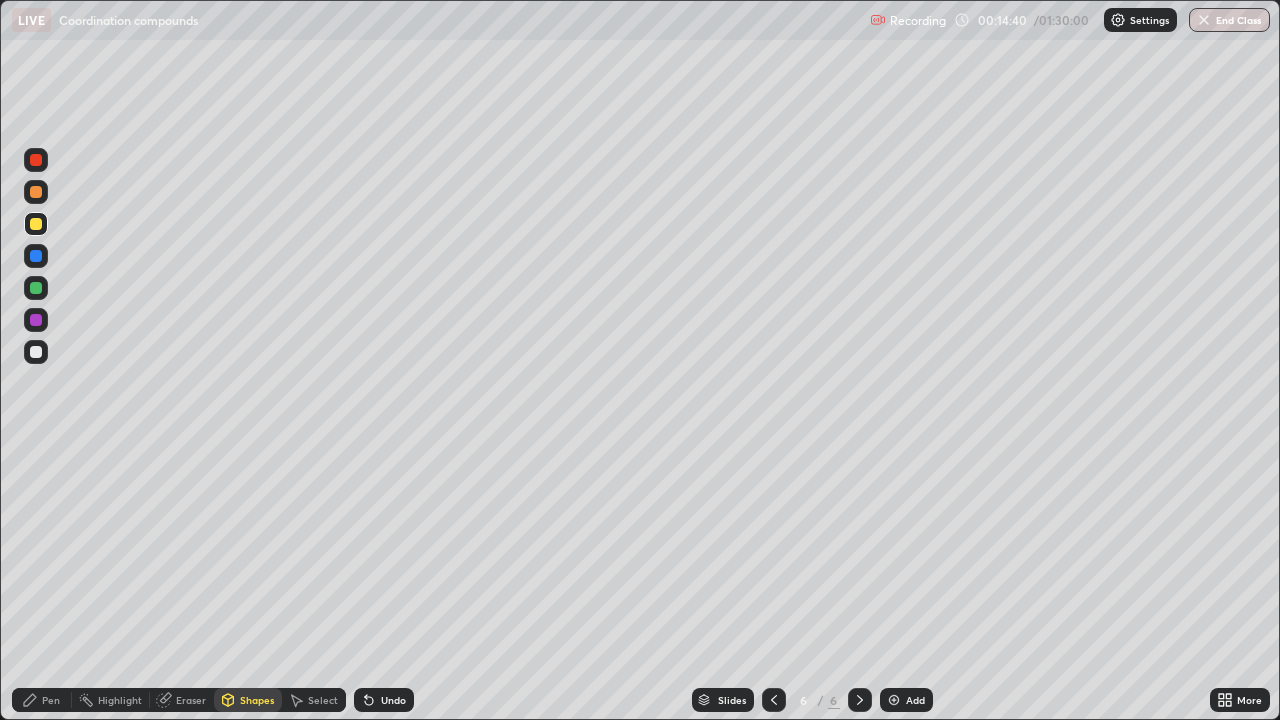 click on "Undo" at bounding box center (393, 700) 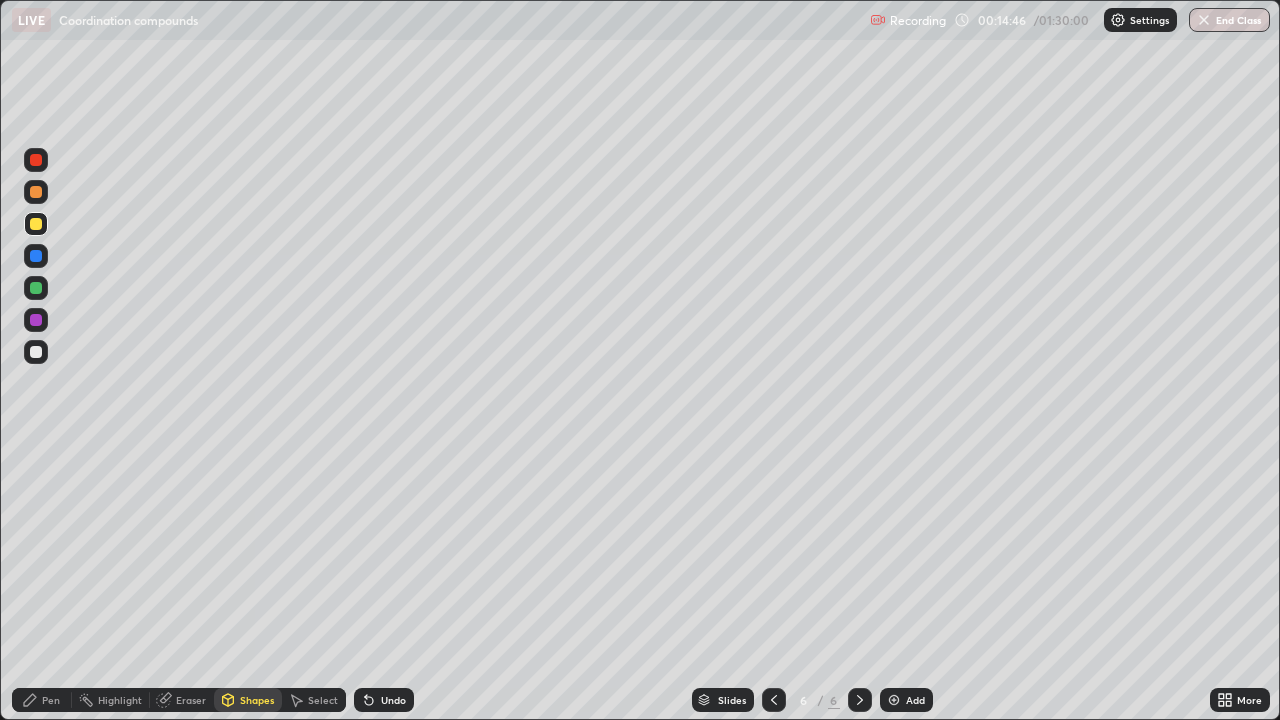 click on "Pen" at bounding box center [42, 700] 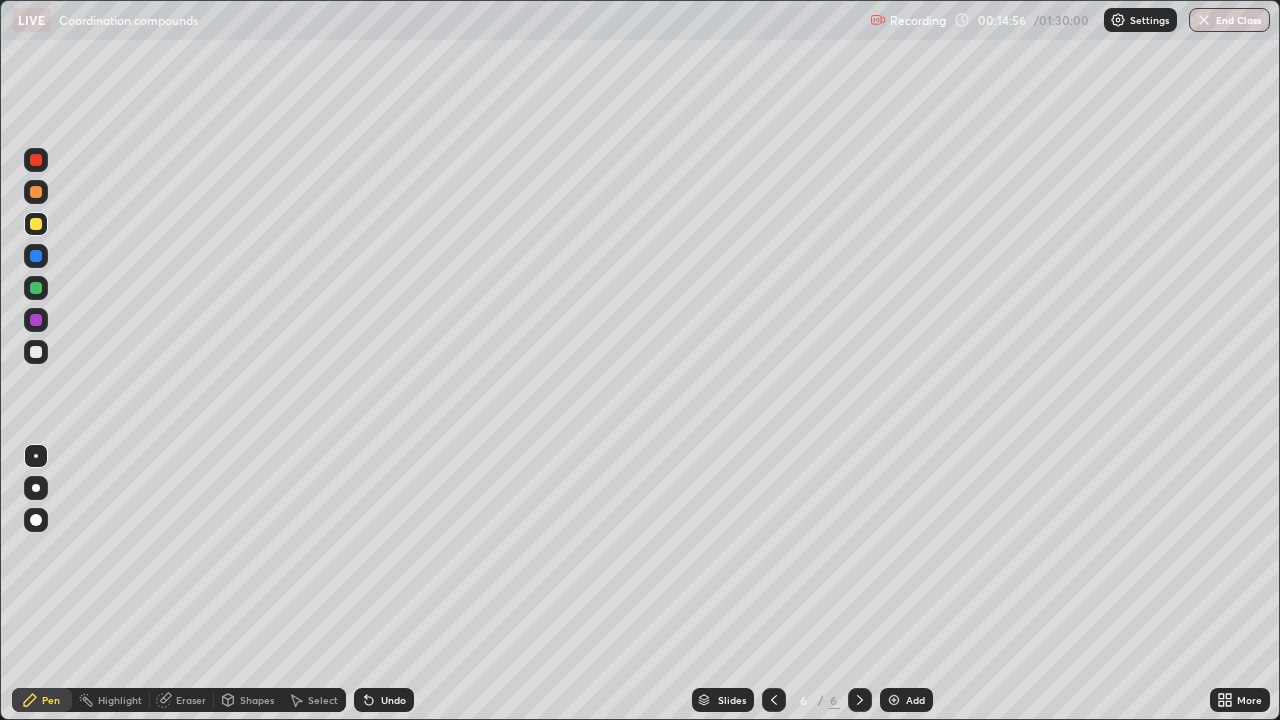 click on "Shapes" at bounding box center [248, 700] 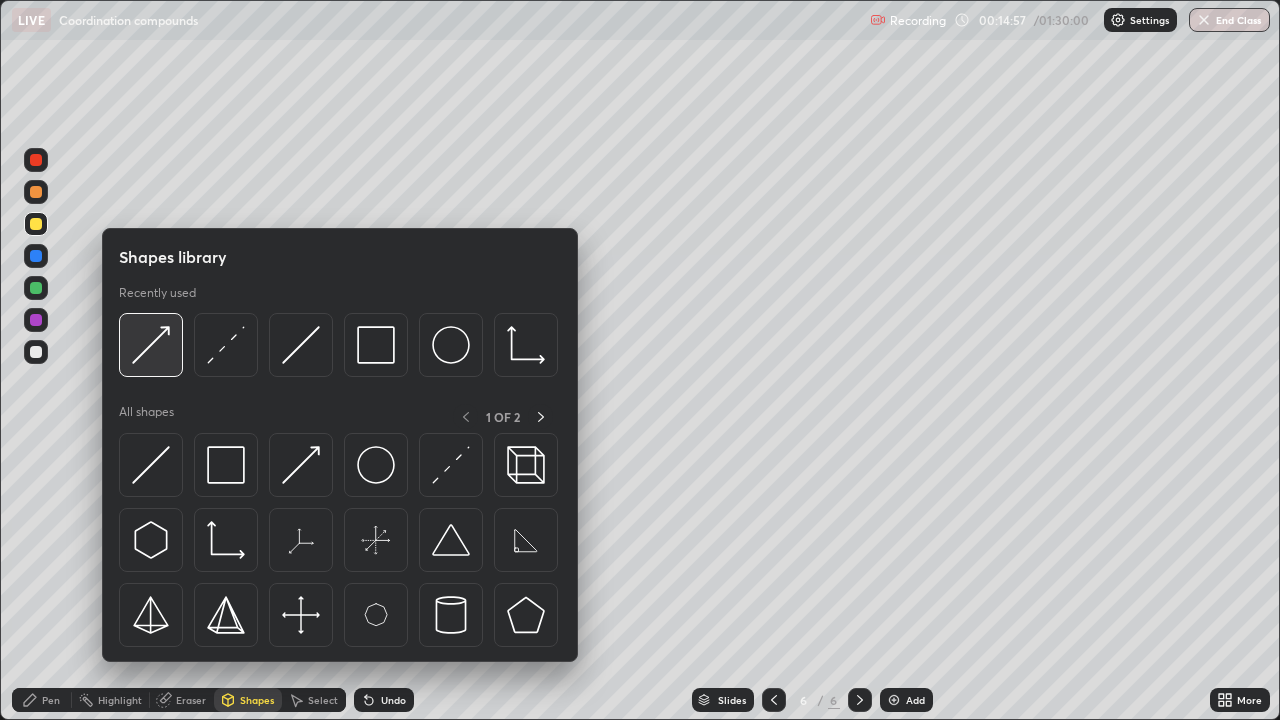 click at bounding box center (151, 345) 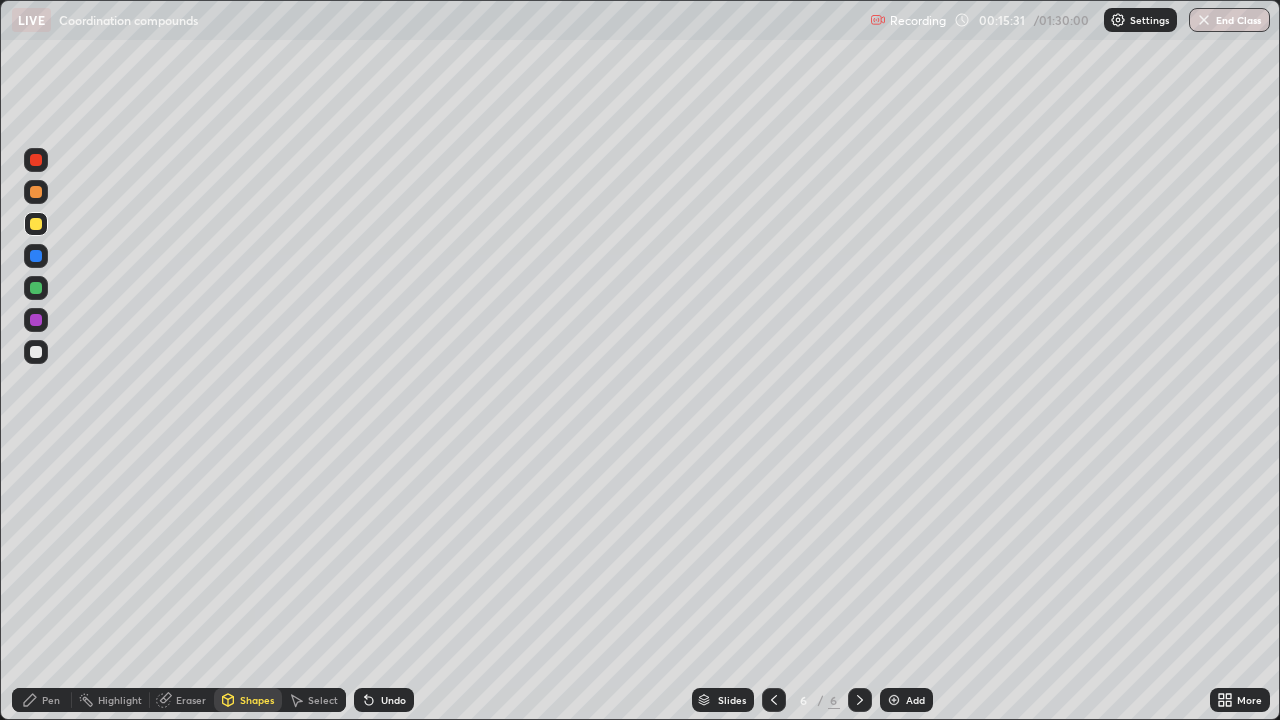 click on "Undo" at bounding box center [384, 700] 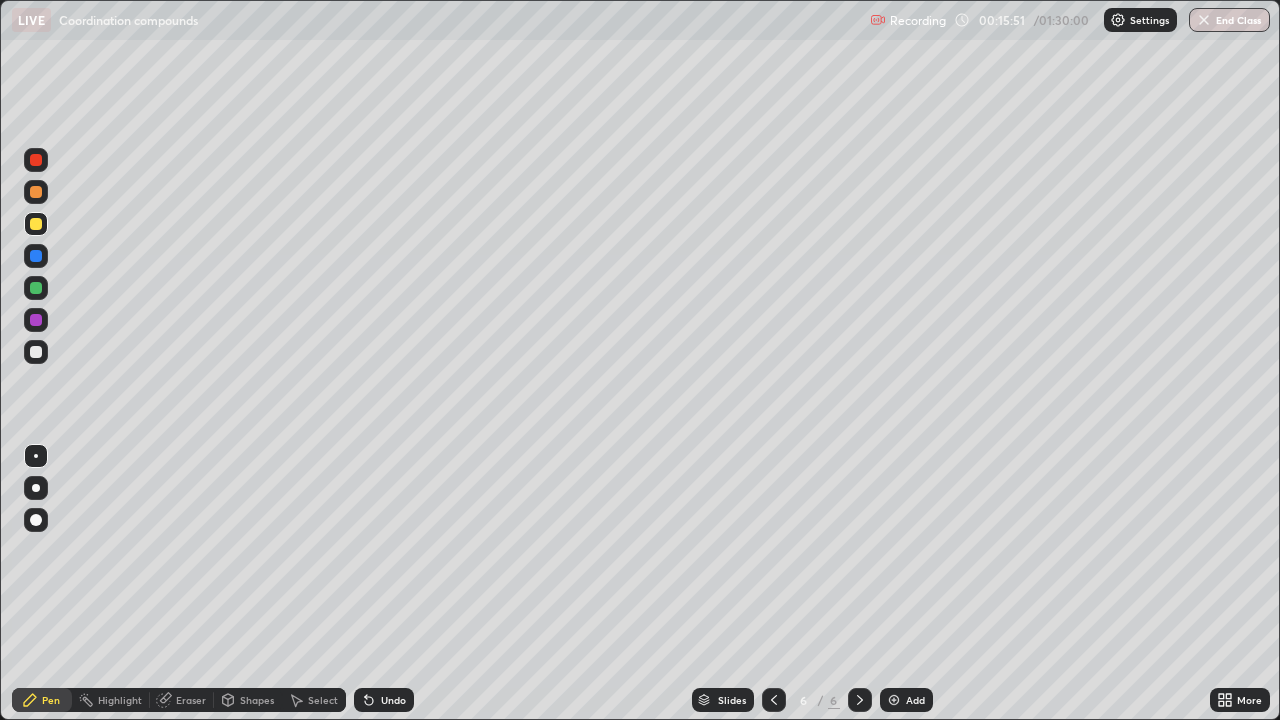 click on "Undo" at bounding box center (393, 700) 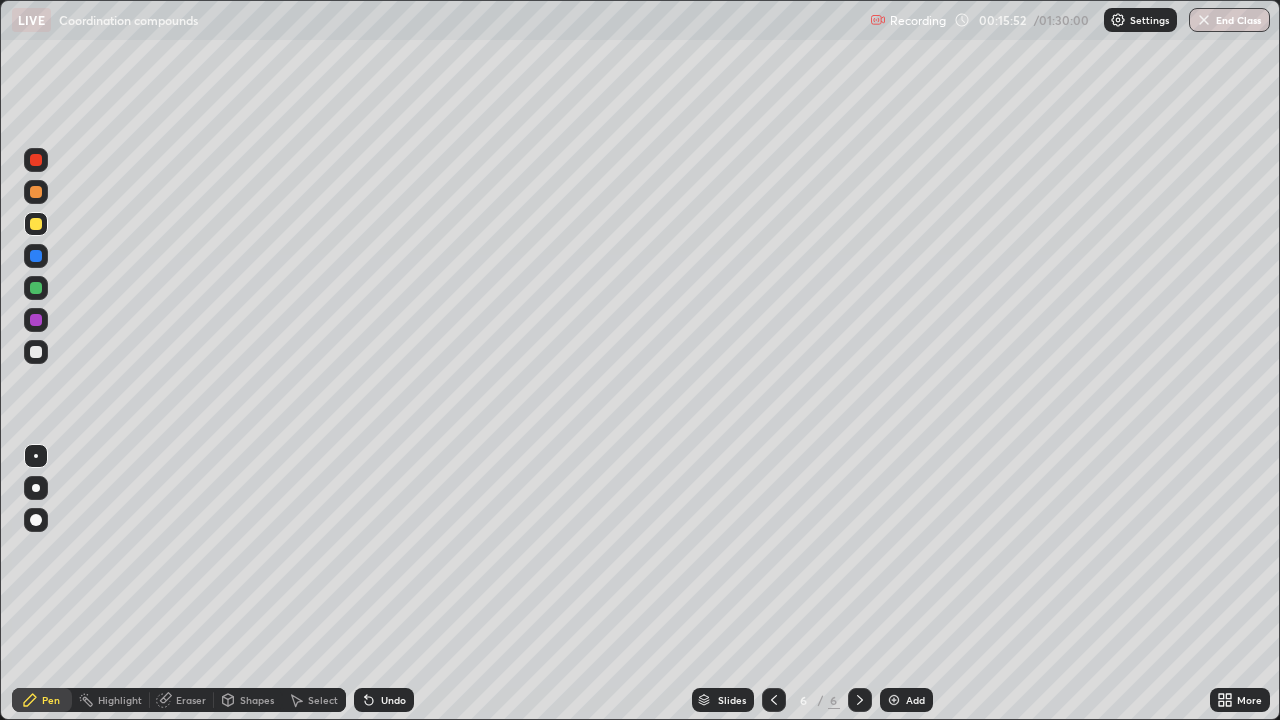 click at bounding box center [36, 288] 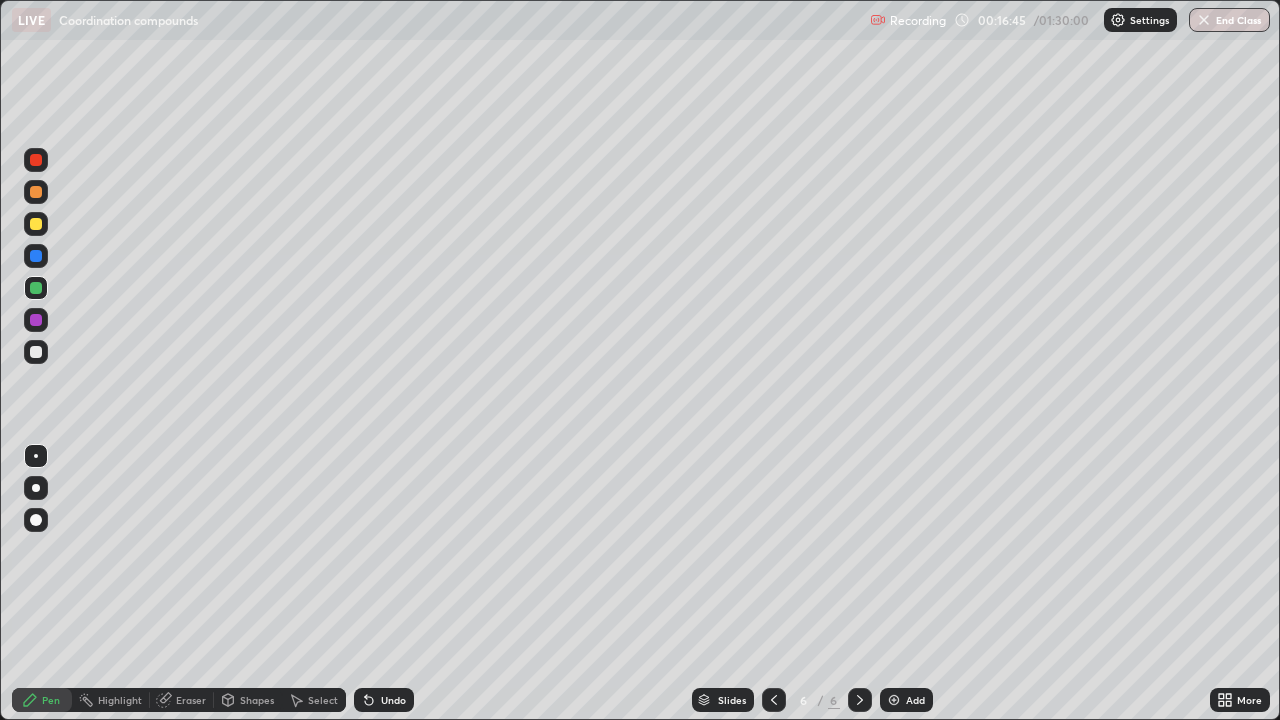 click on "Shapes" at bounding box center (248, 700) 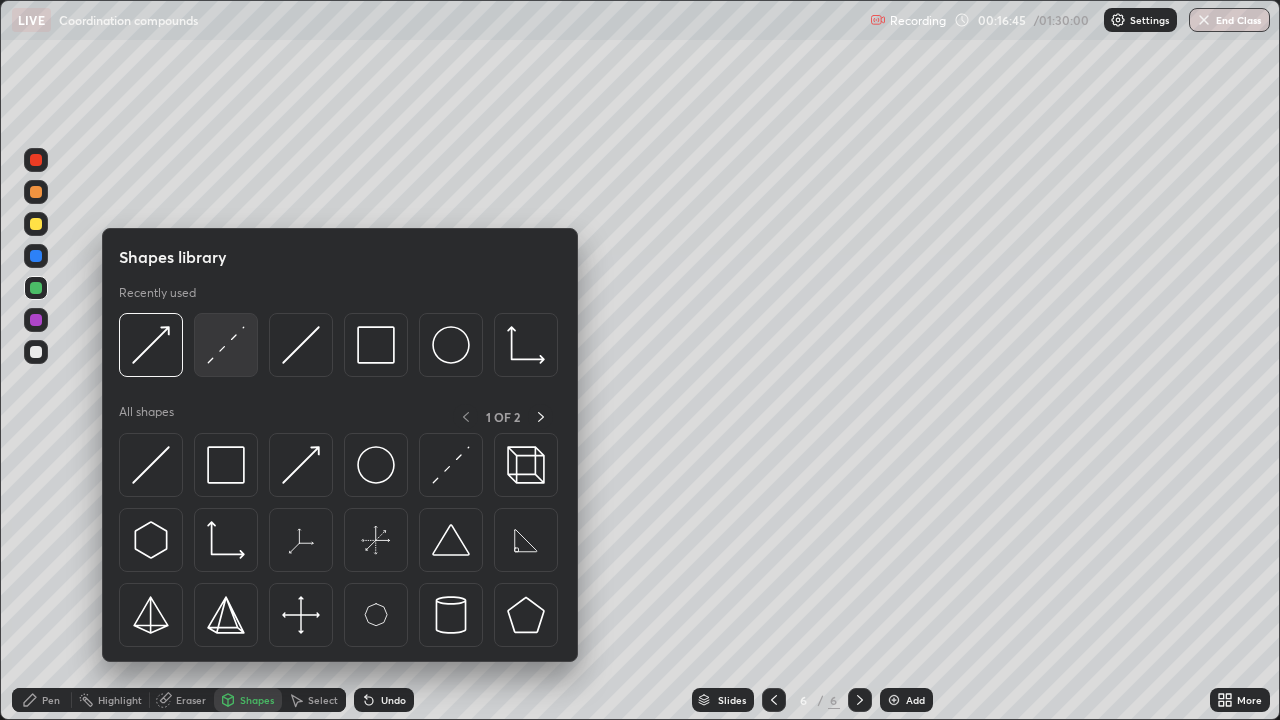 click at bounding box center [226, 345] 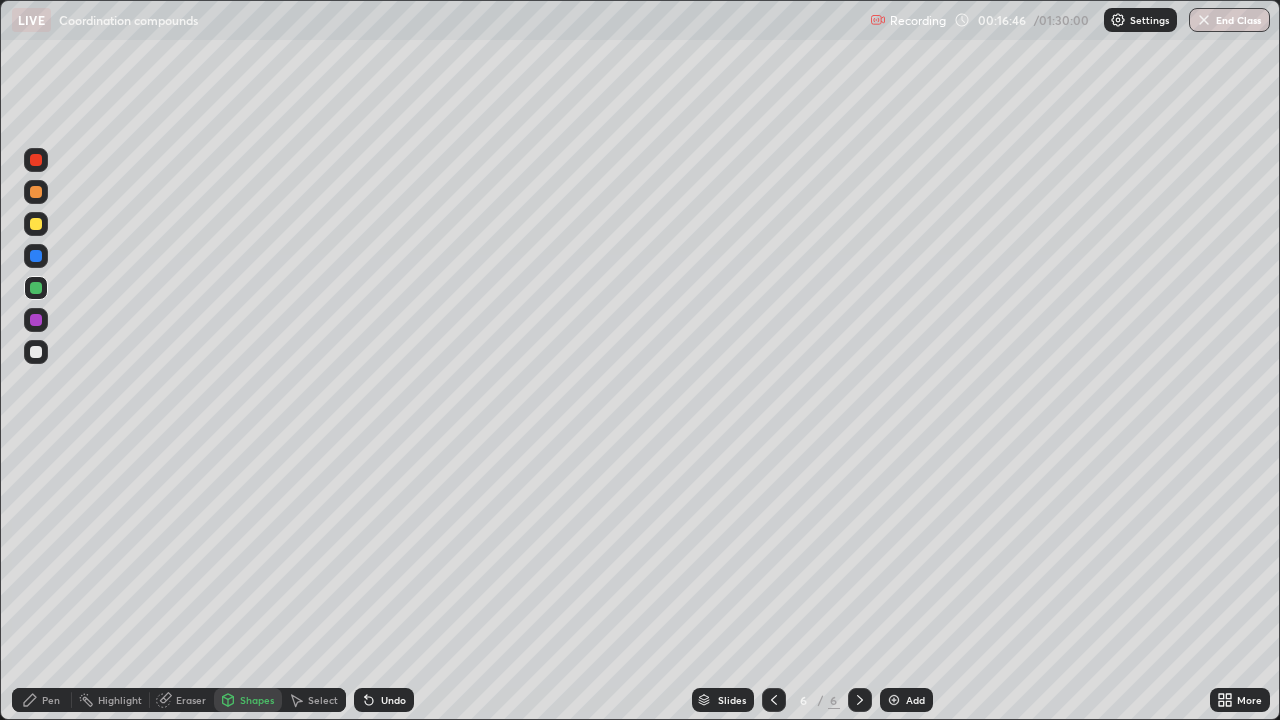 click at bounding box center [36, 224] 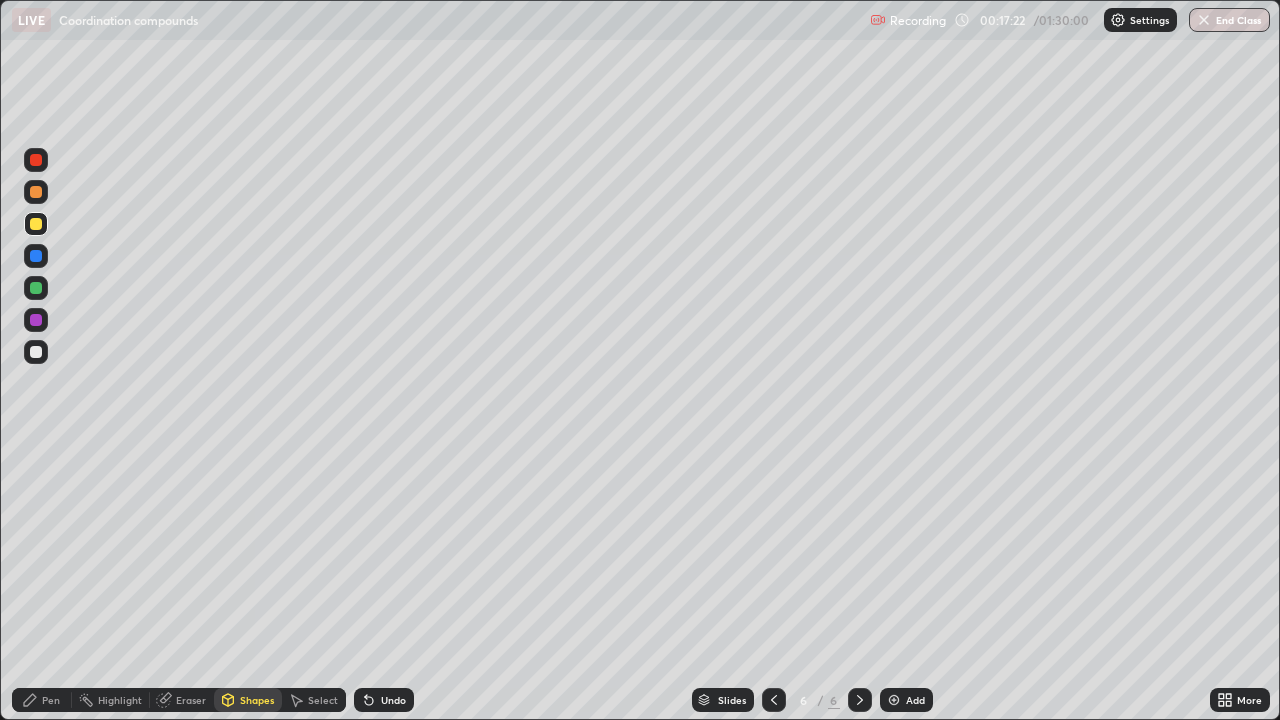 click on "Pen" at bounding box center (42, 700) 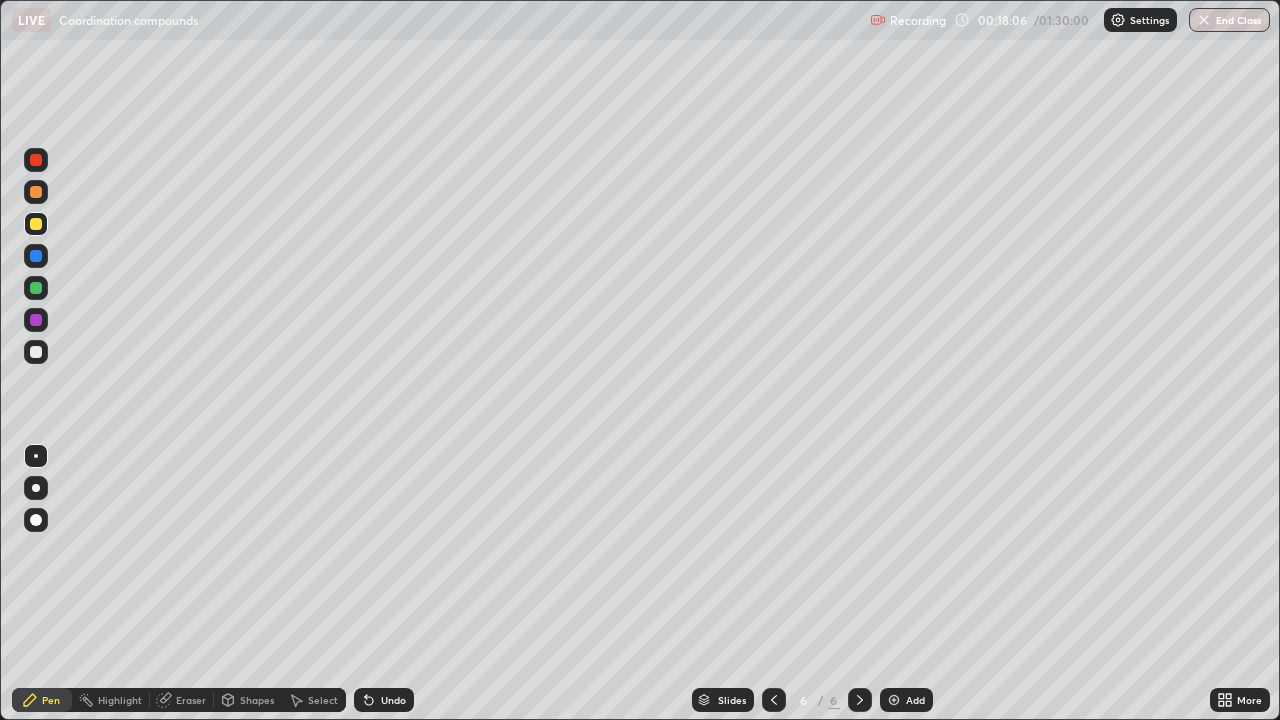 click on "Slides 6 / 6 Add" at bounding box center (812, 700) 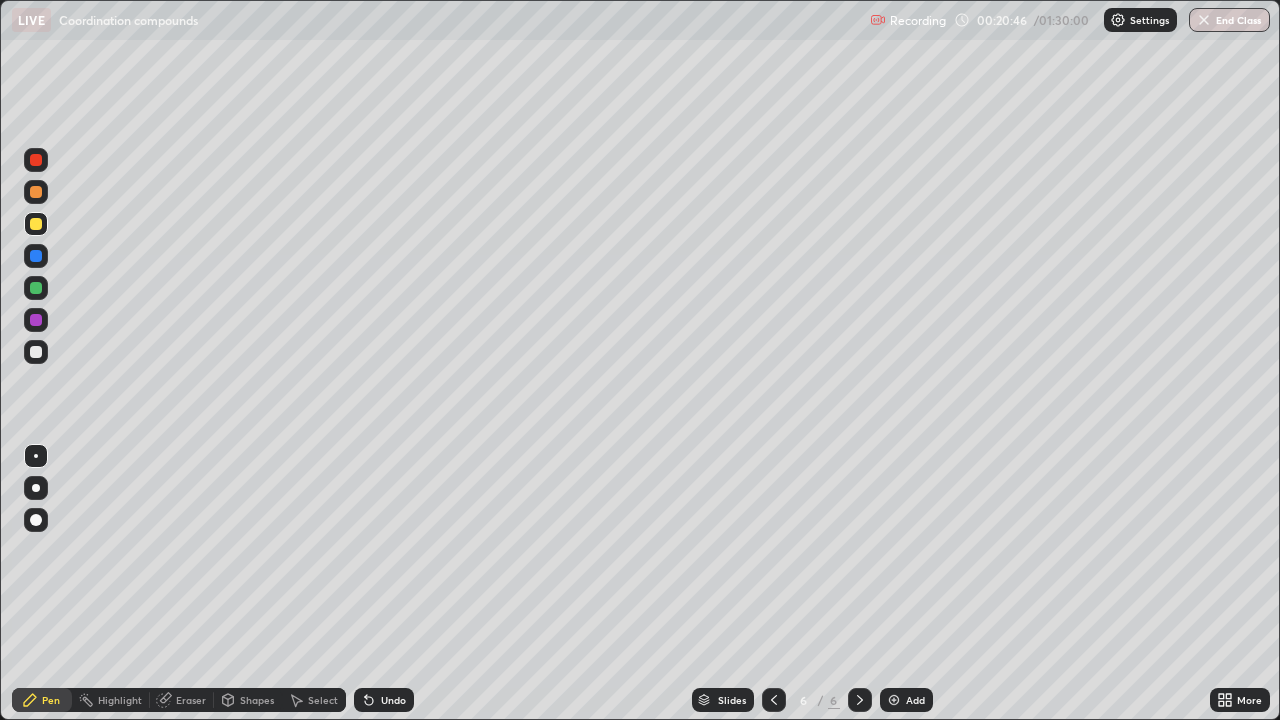 click on "Add" at bounding box center (915, 700) 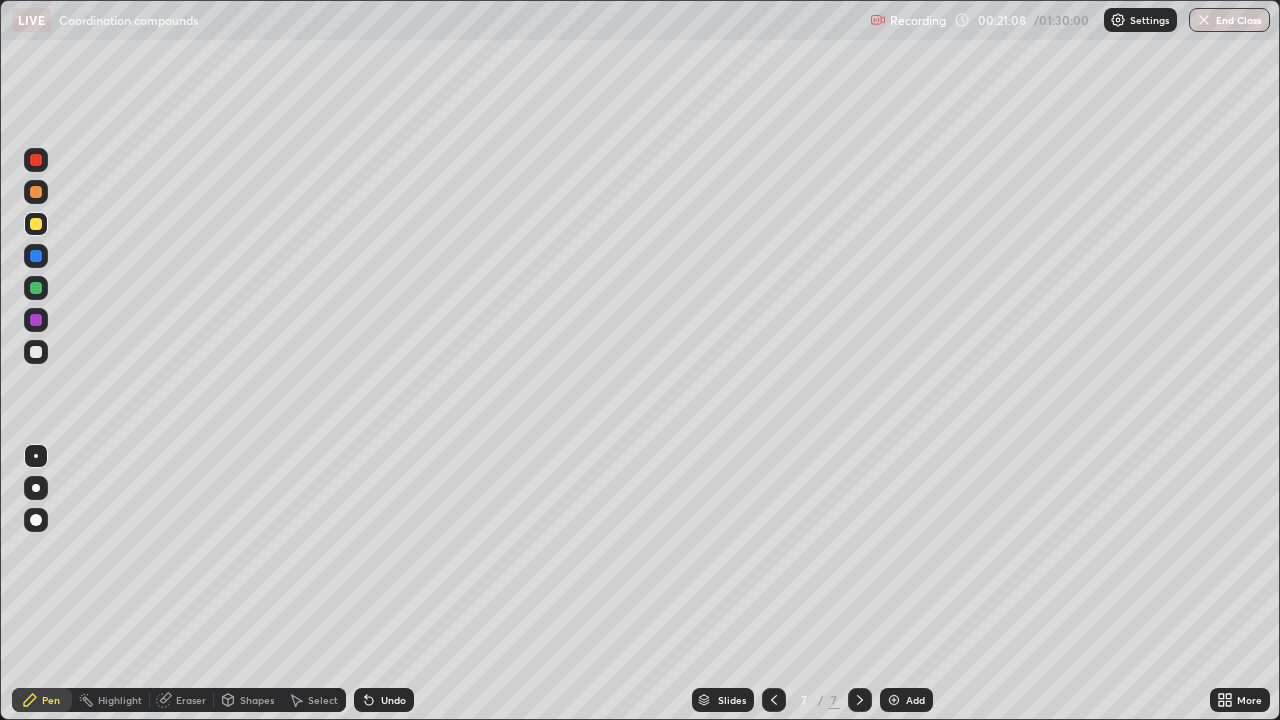 click on "Pen" at bounding box center [51, 700] 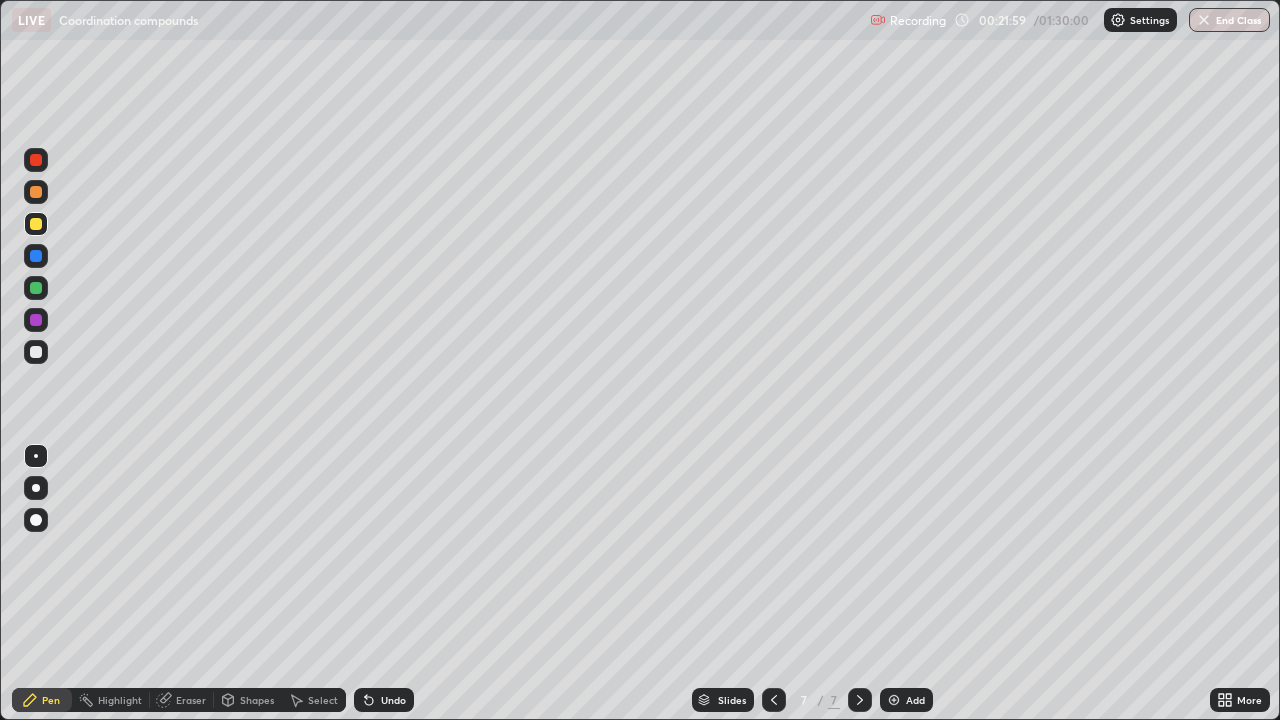 click at bounding box center [36, 352] 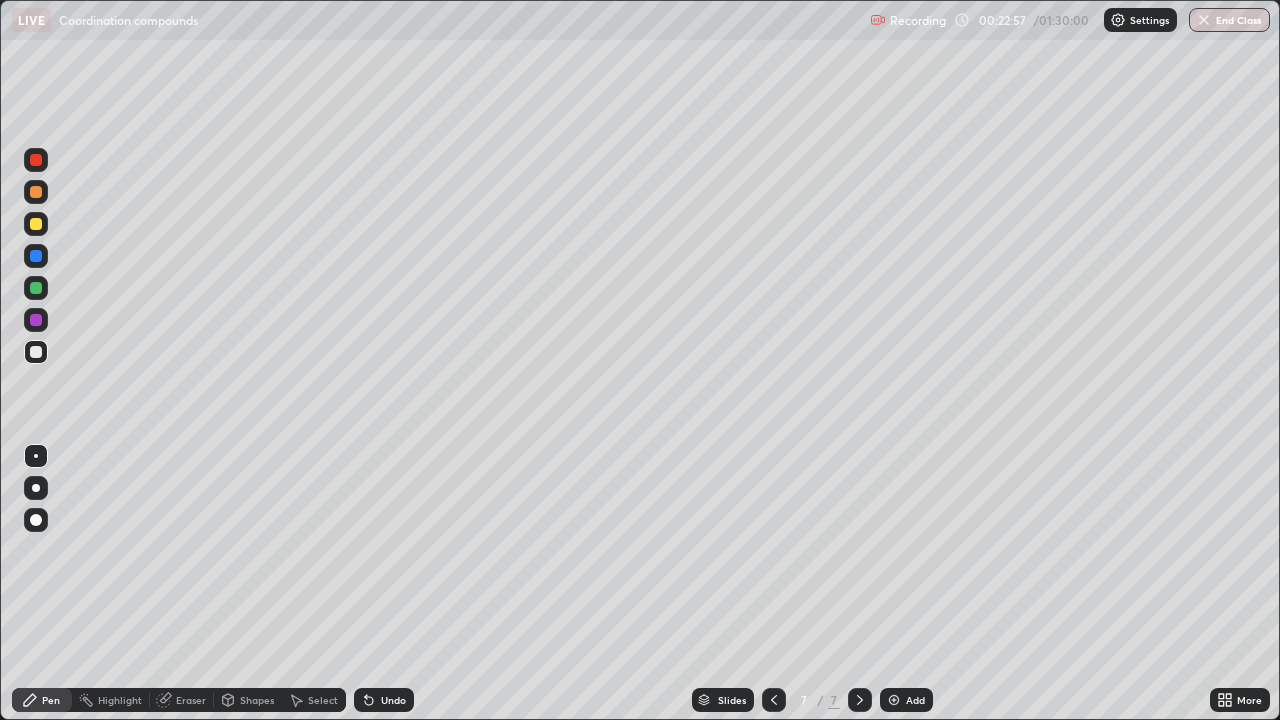 click on "Eraser" at bounding box center (191, 700) 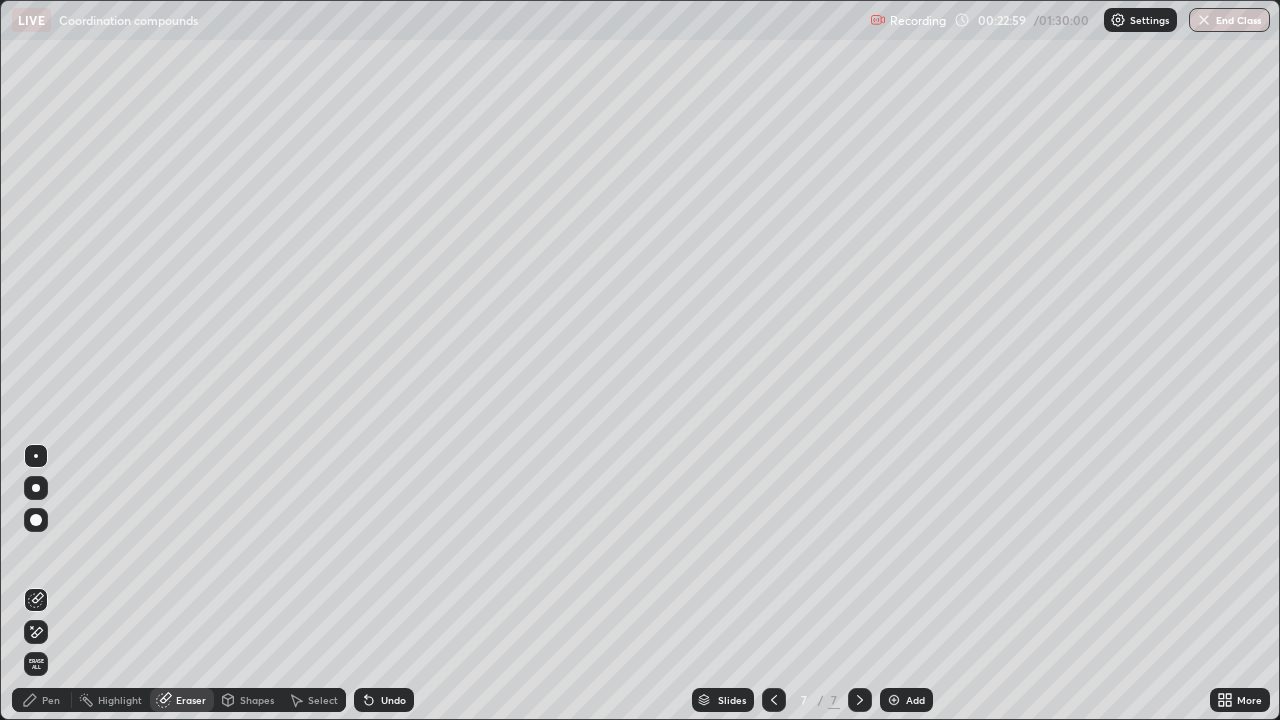 click on "Pen" at bounding box center [42, 700] 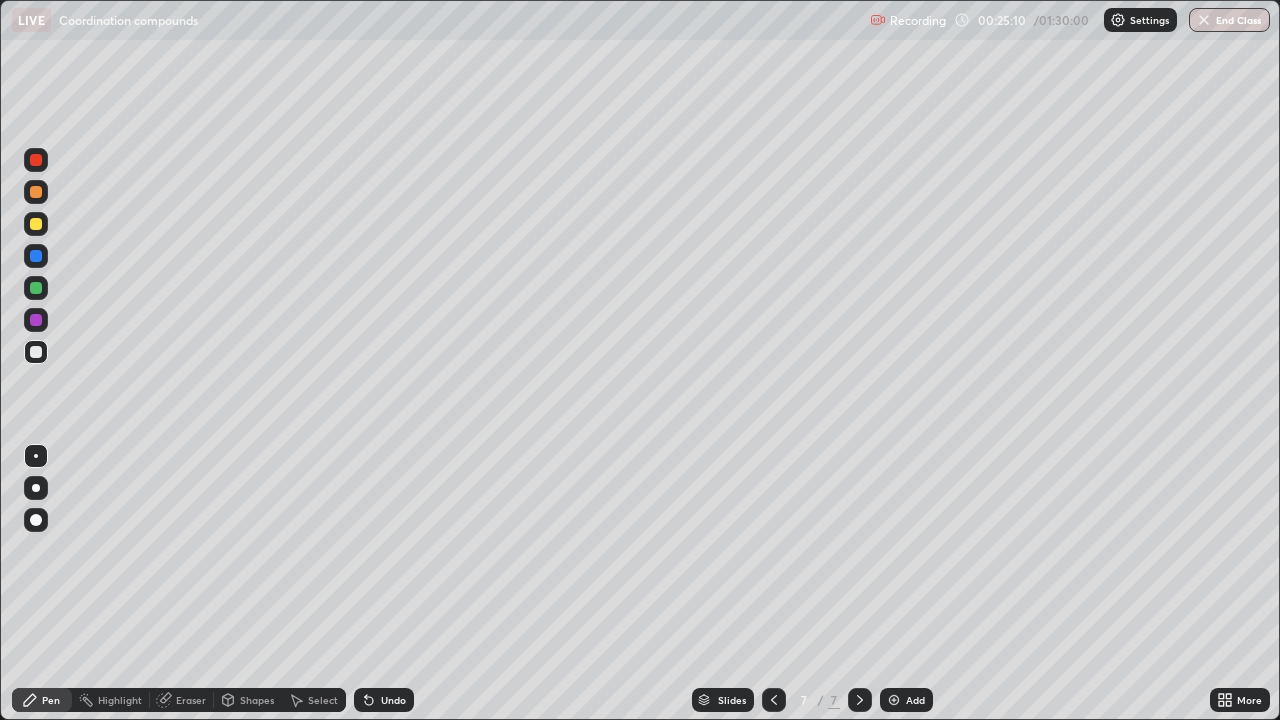 click on "Add" at bounding box center [906, 700] 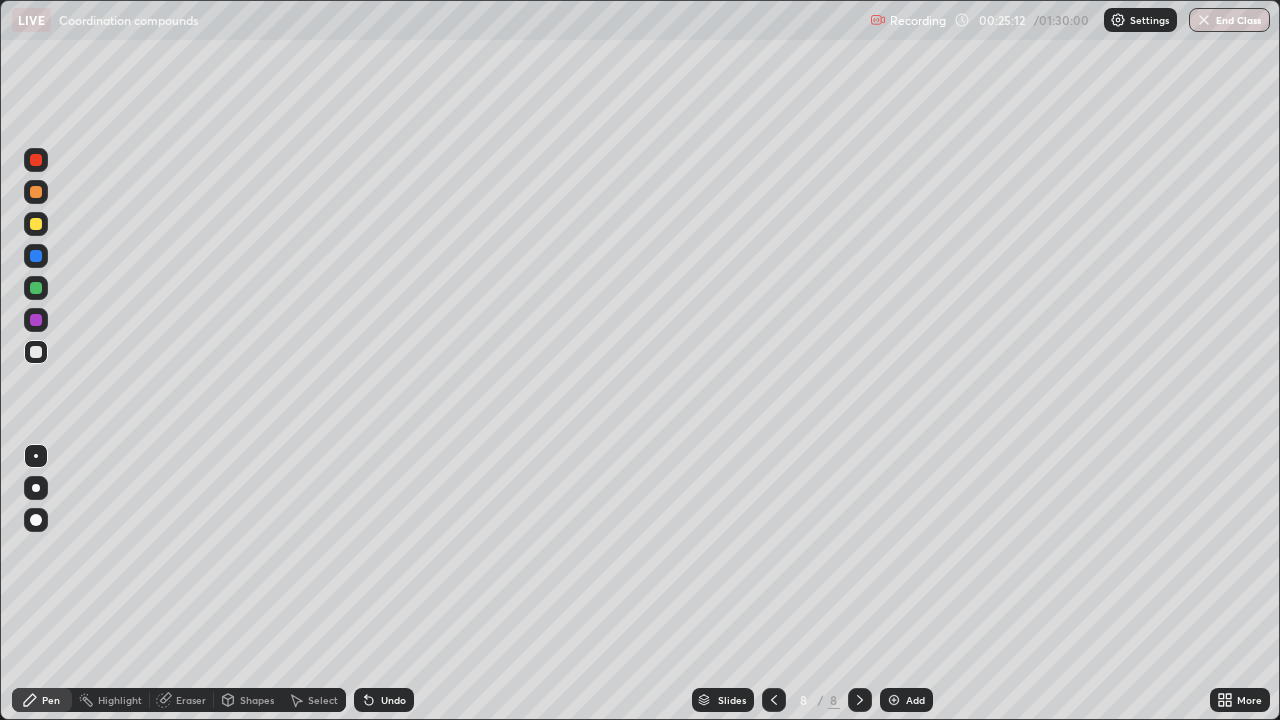 click at bounding box center [36, 224] 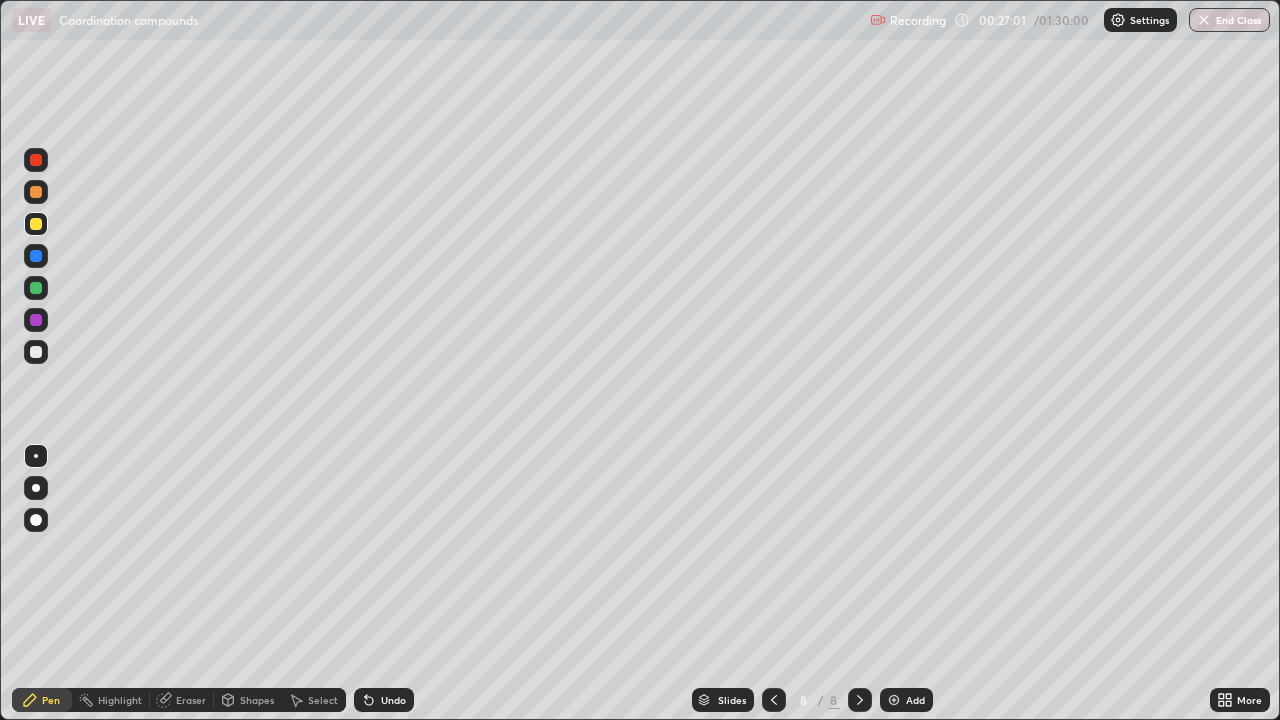 click on "Undo" at bounding box center [384, 700] 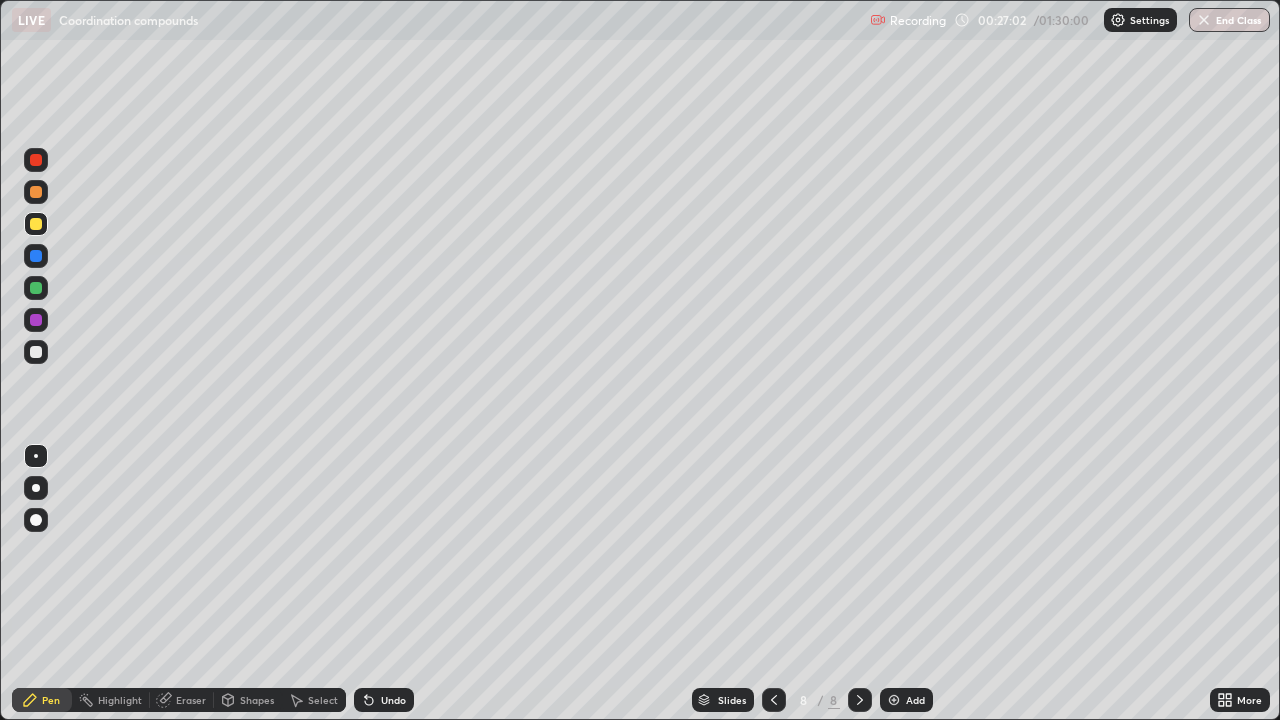click on "Undo" at bounding box center [384, 700] 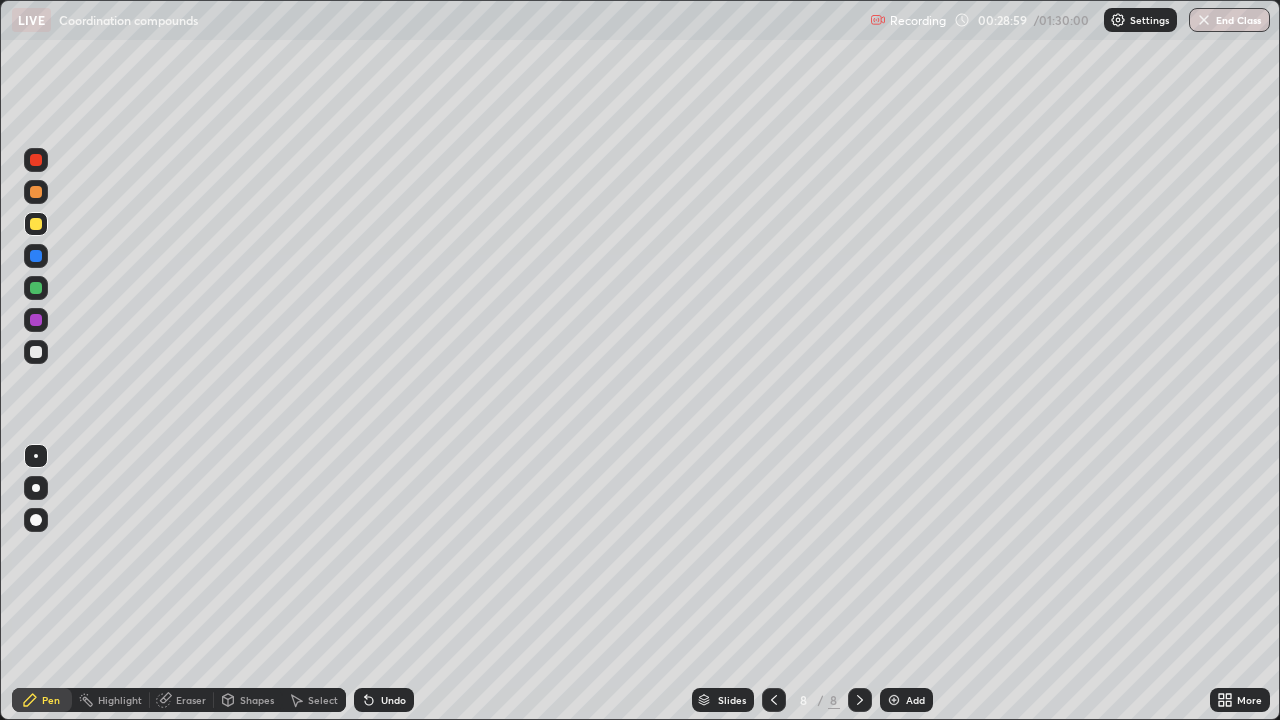click at bounding box center (36, 352) 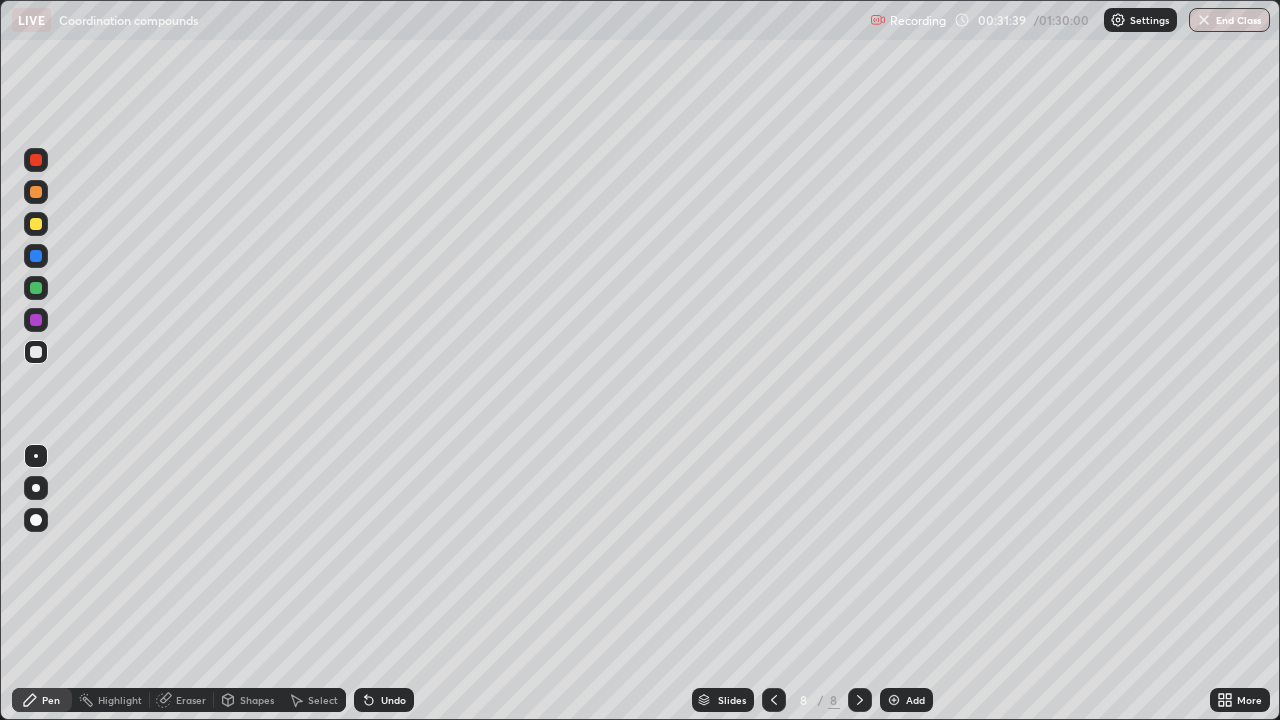 click on "Shapes" at bounding box center [257, 700] 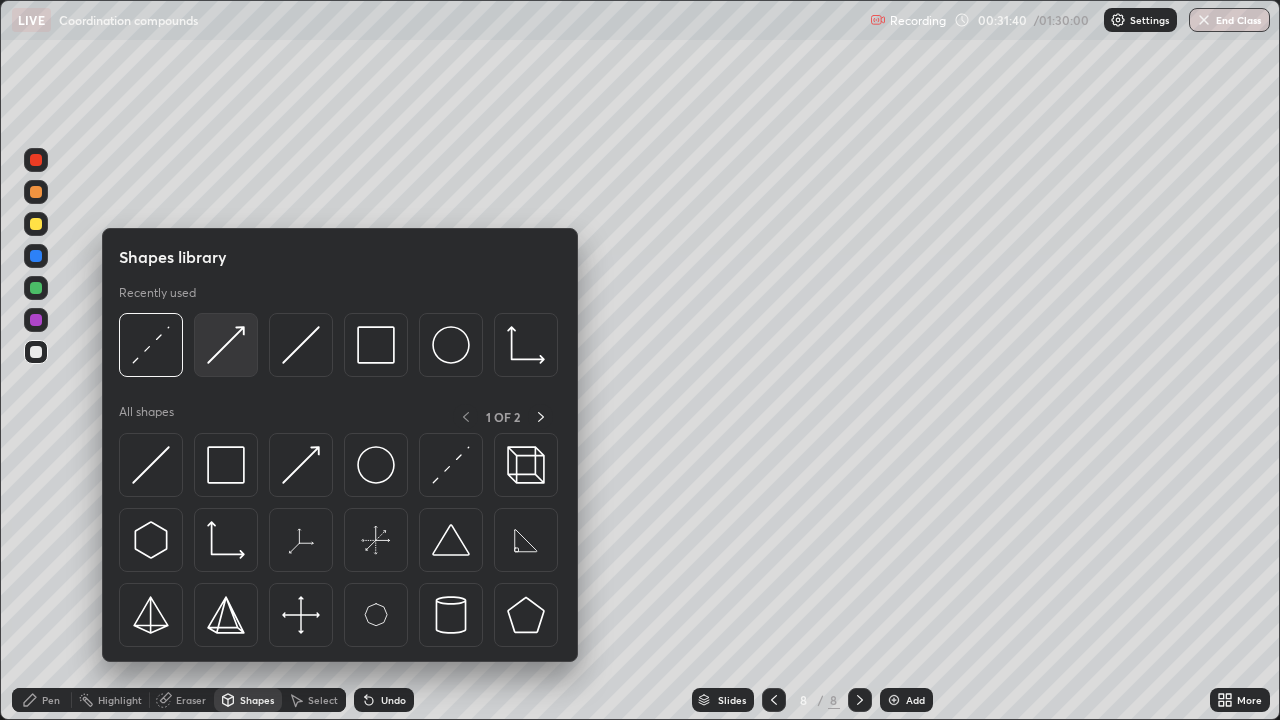 click at bounding box center [226, 345] 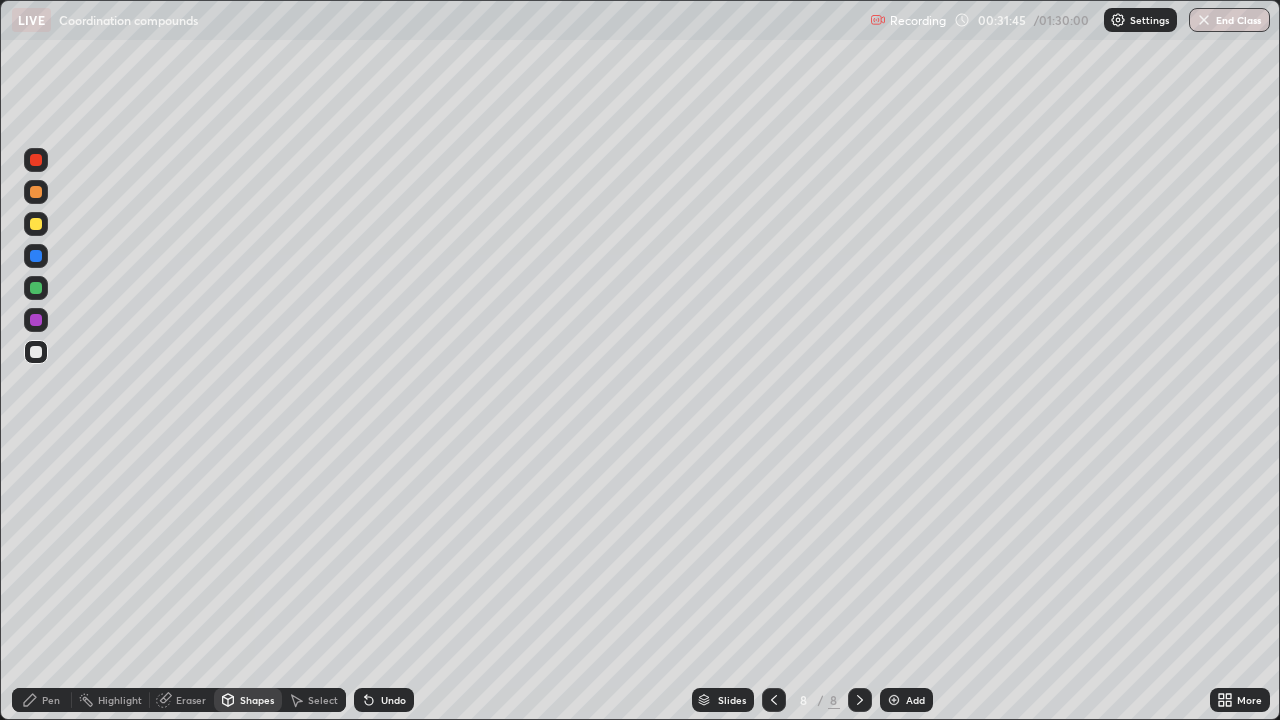 click on "Pen" at bounding box center (42, 700) 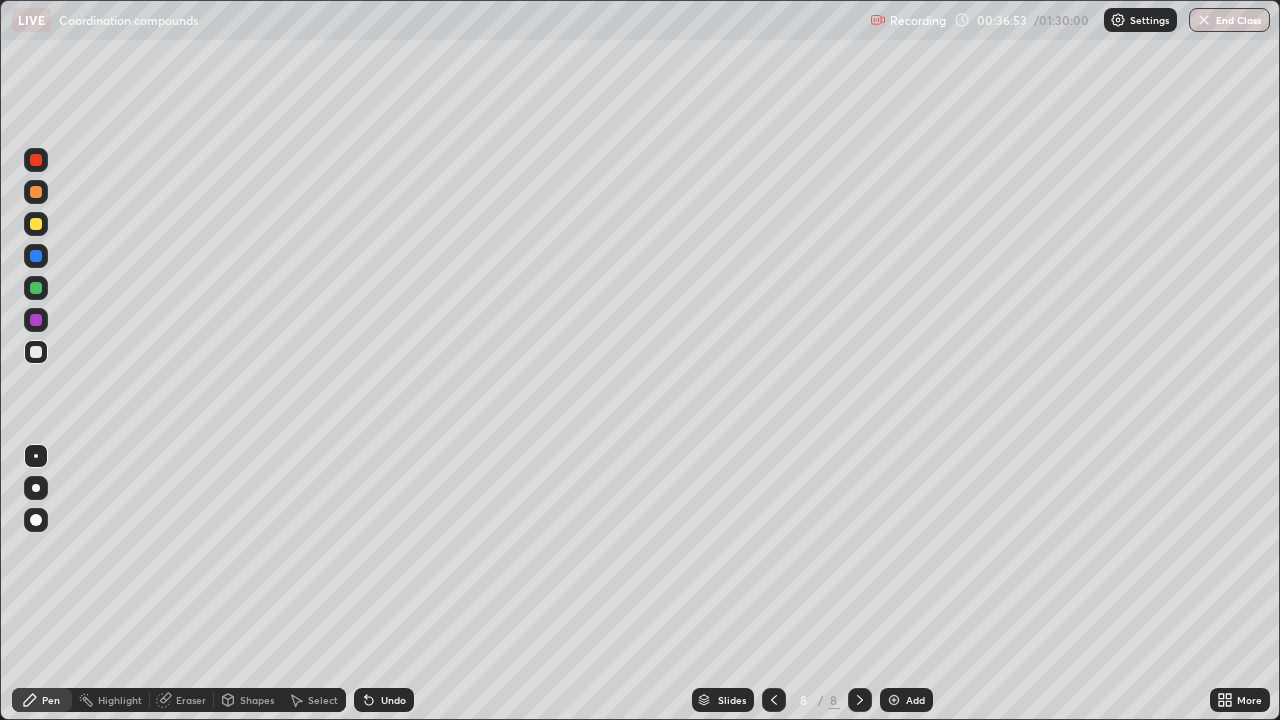 click at bounding box center [894, 700] 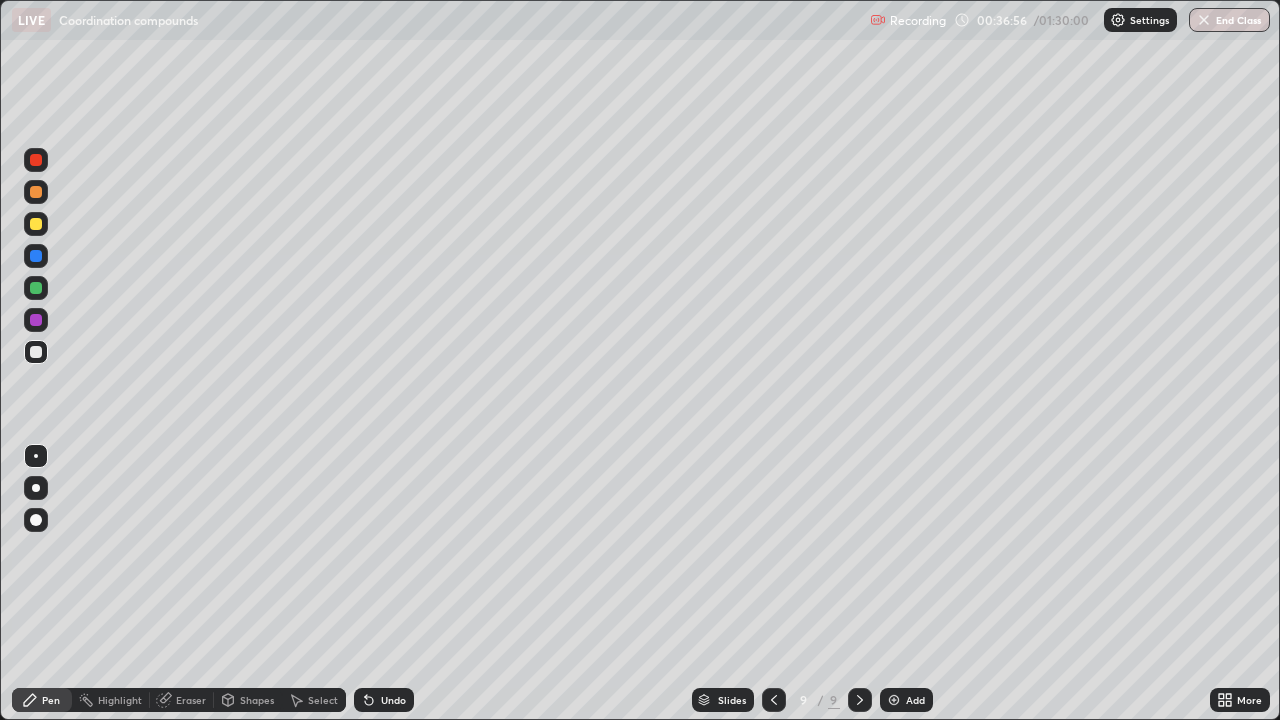 click at bounding box center [36, 224] 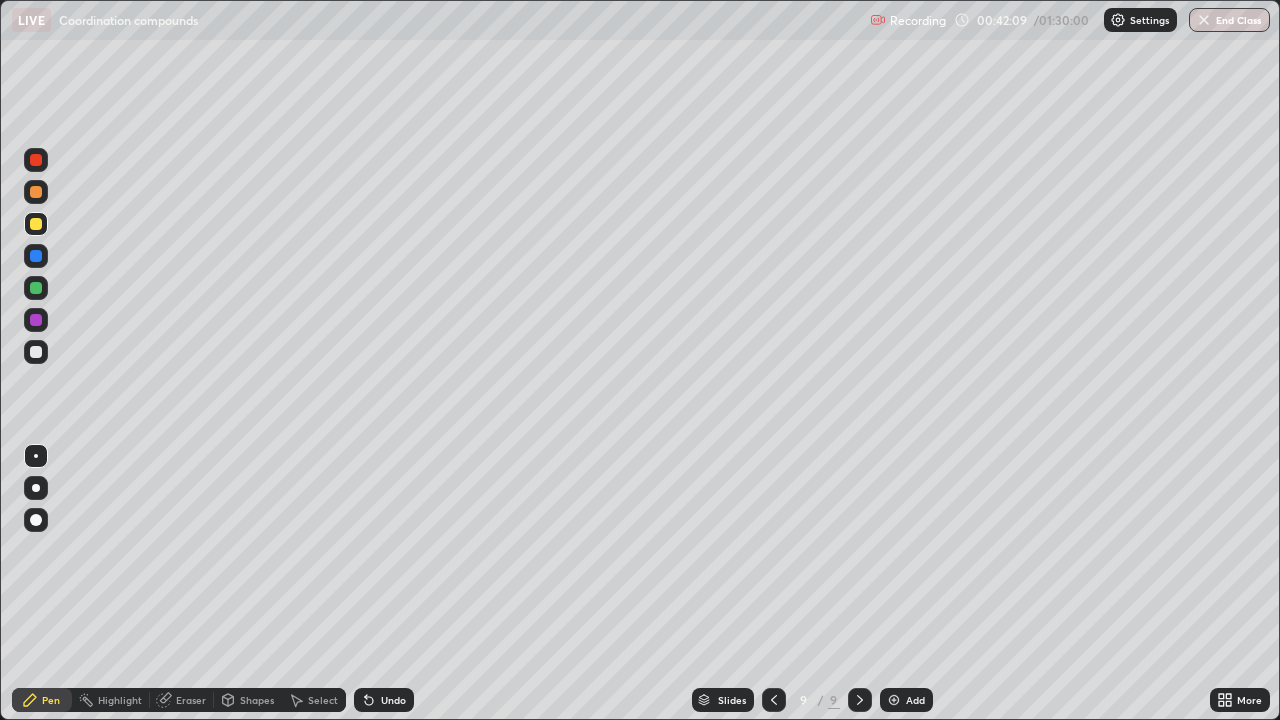 click on "Undo" at bounding box center [393, 700] 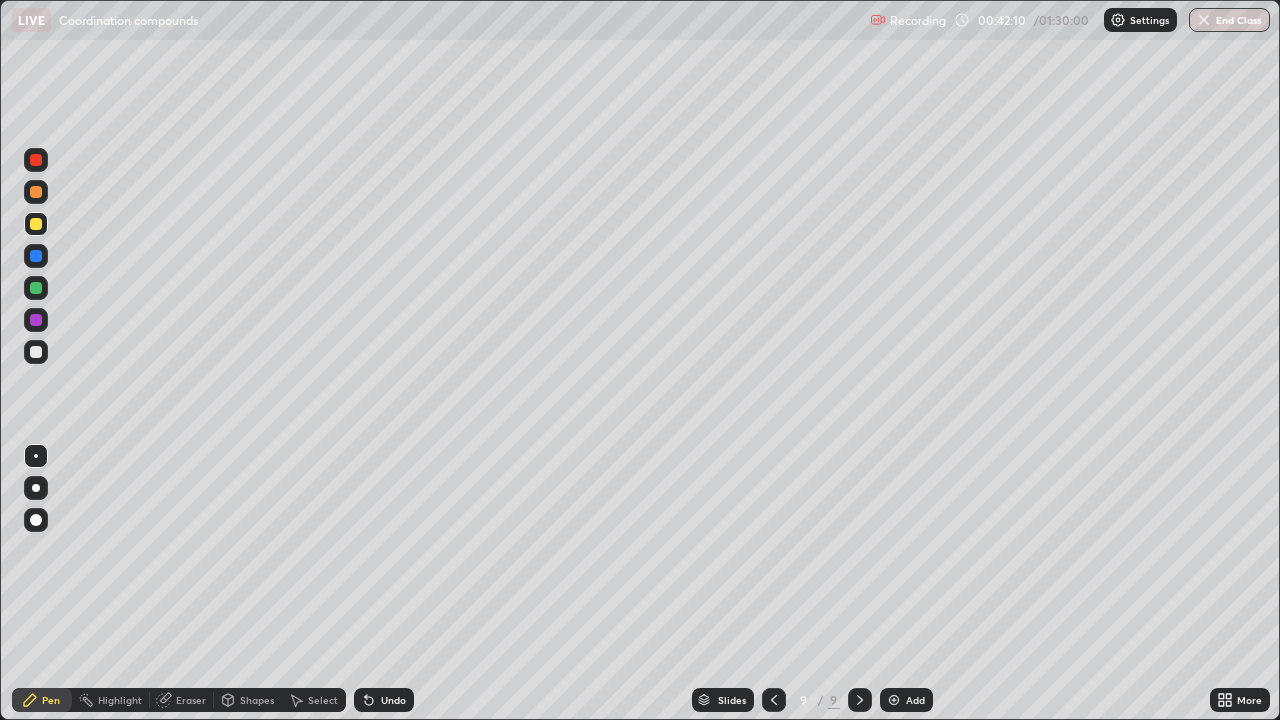 click on "Undo" at bounding box center (384, 700) 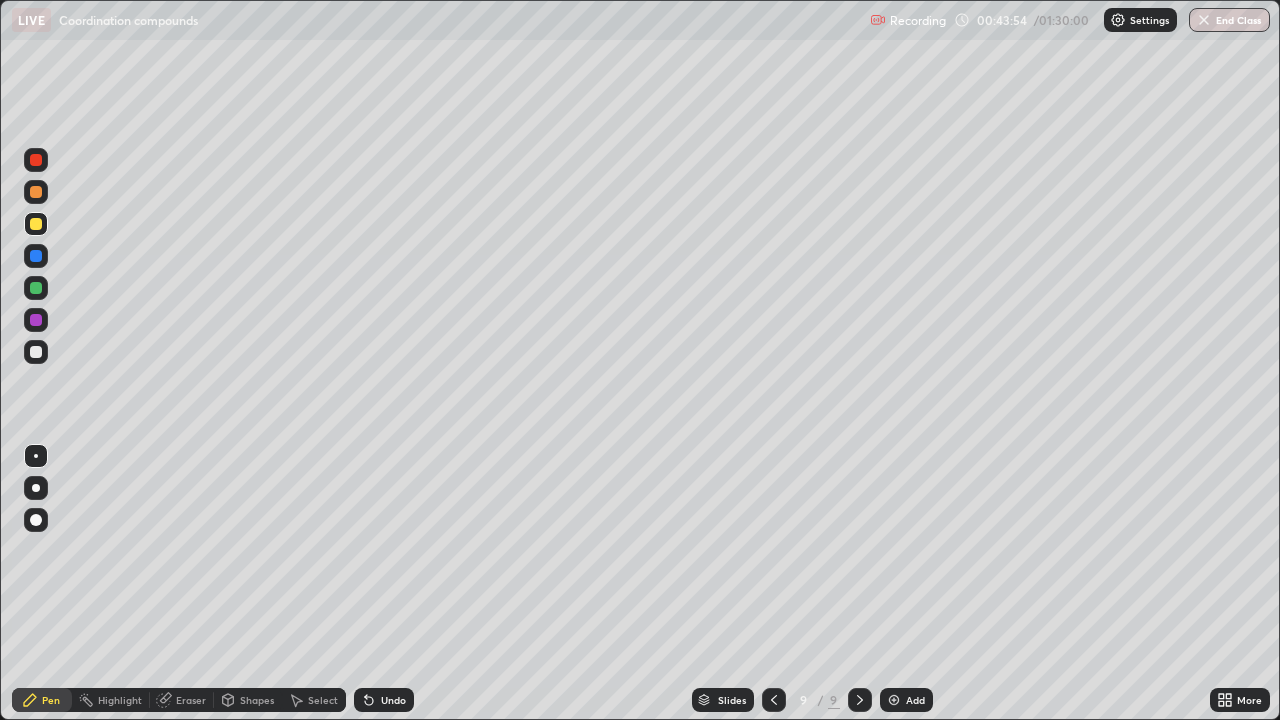 click on "Add" at bounding box center [906, 700] 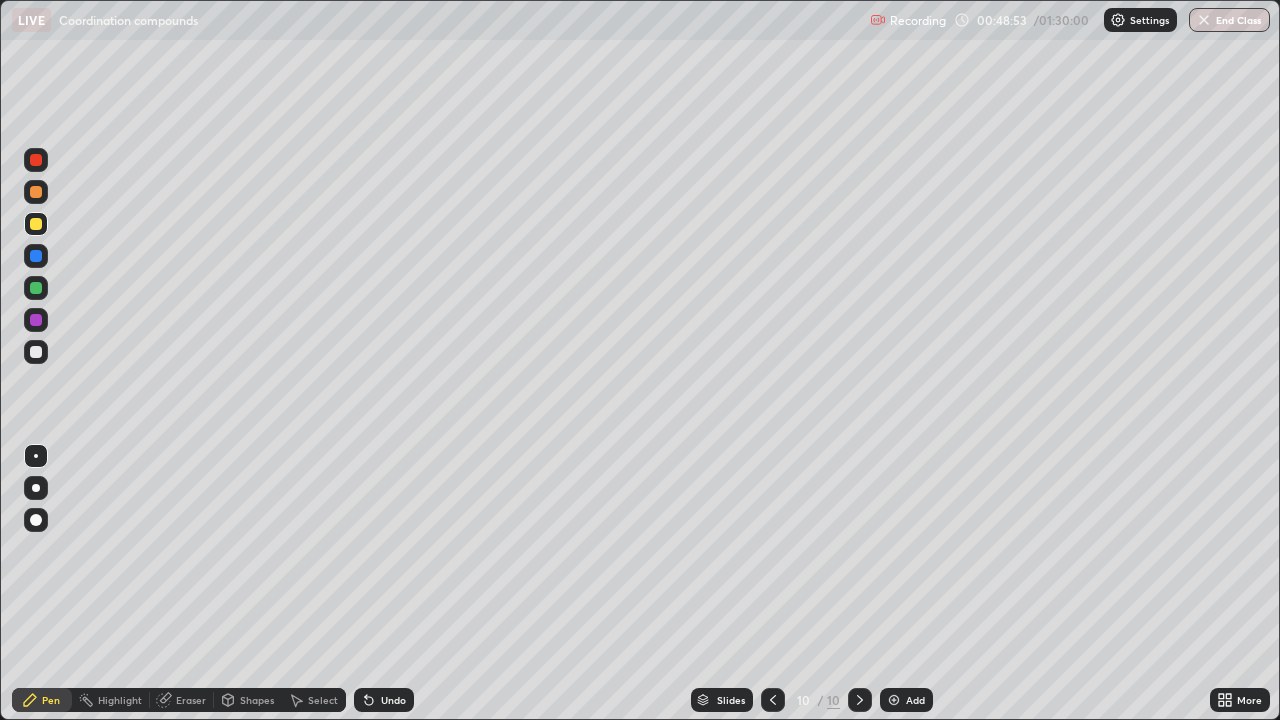 click on "Add" at bounding box center [915, 700] 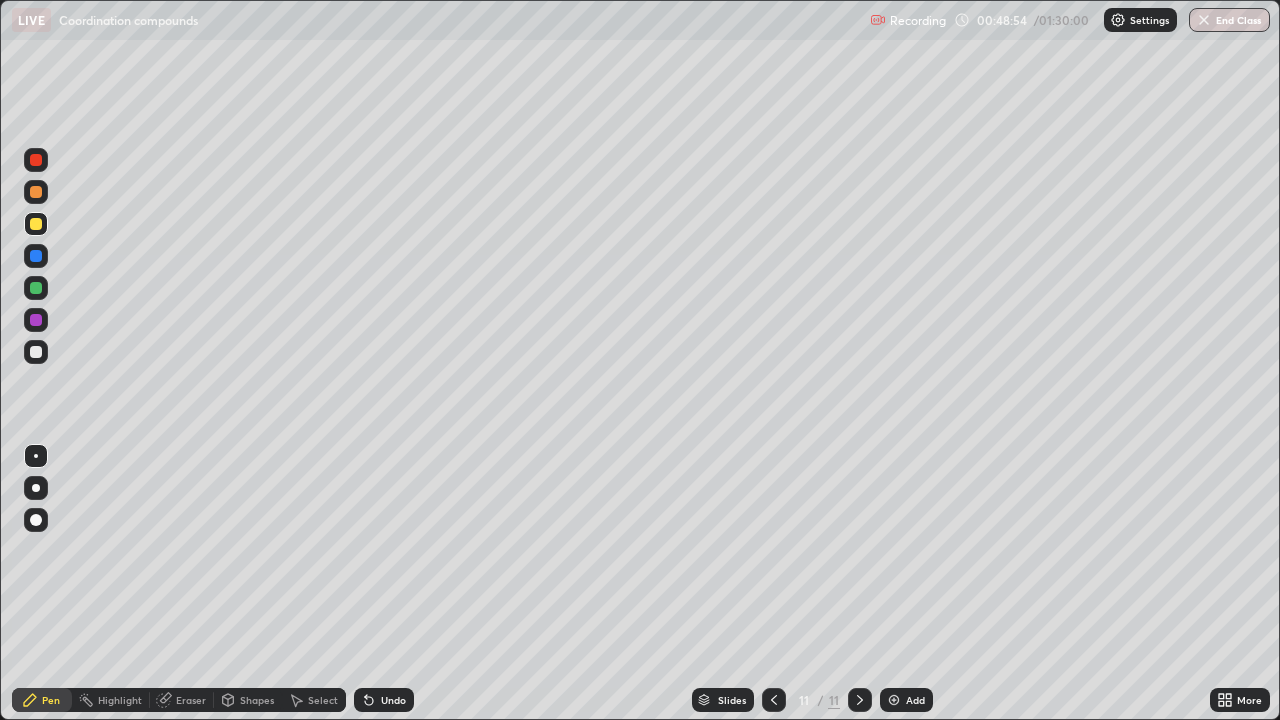 click at bounding box center (36, 192) 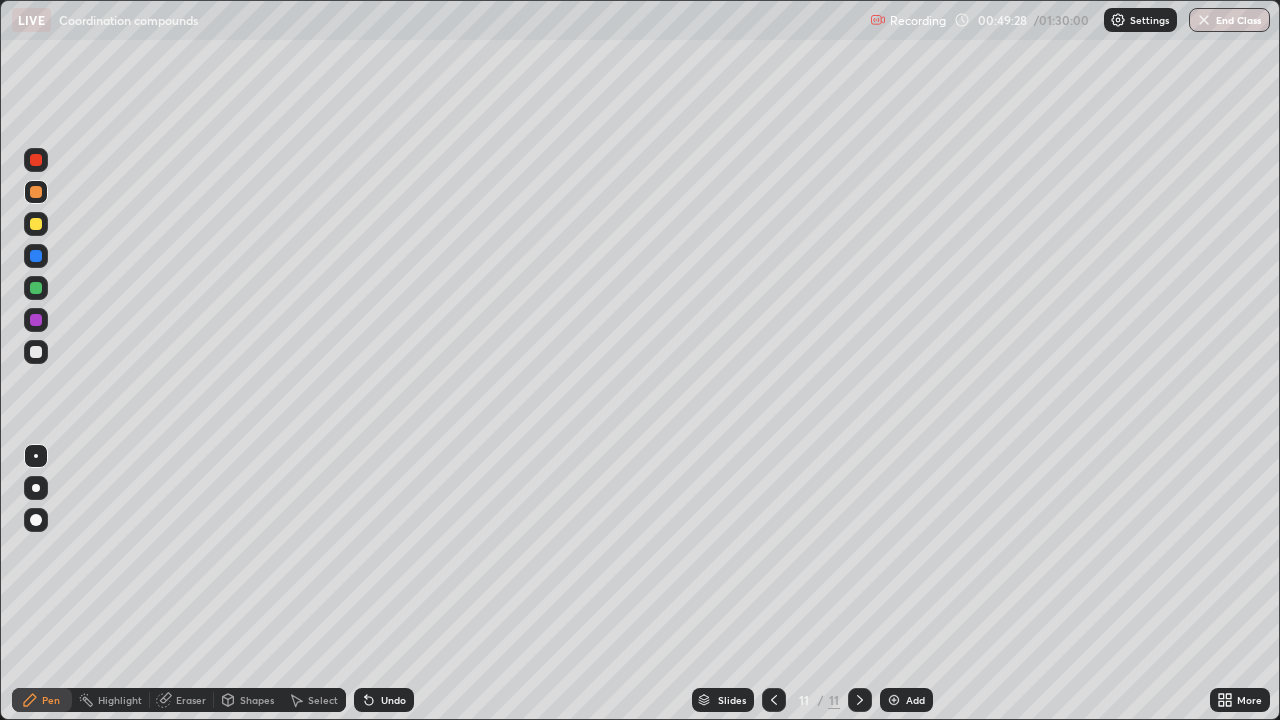 click on "Shapes" at bounding box center (257, 700) 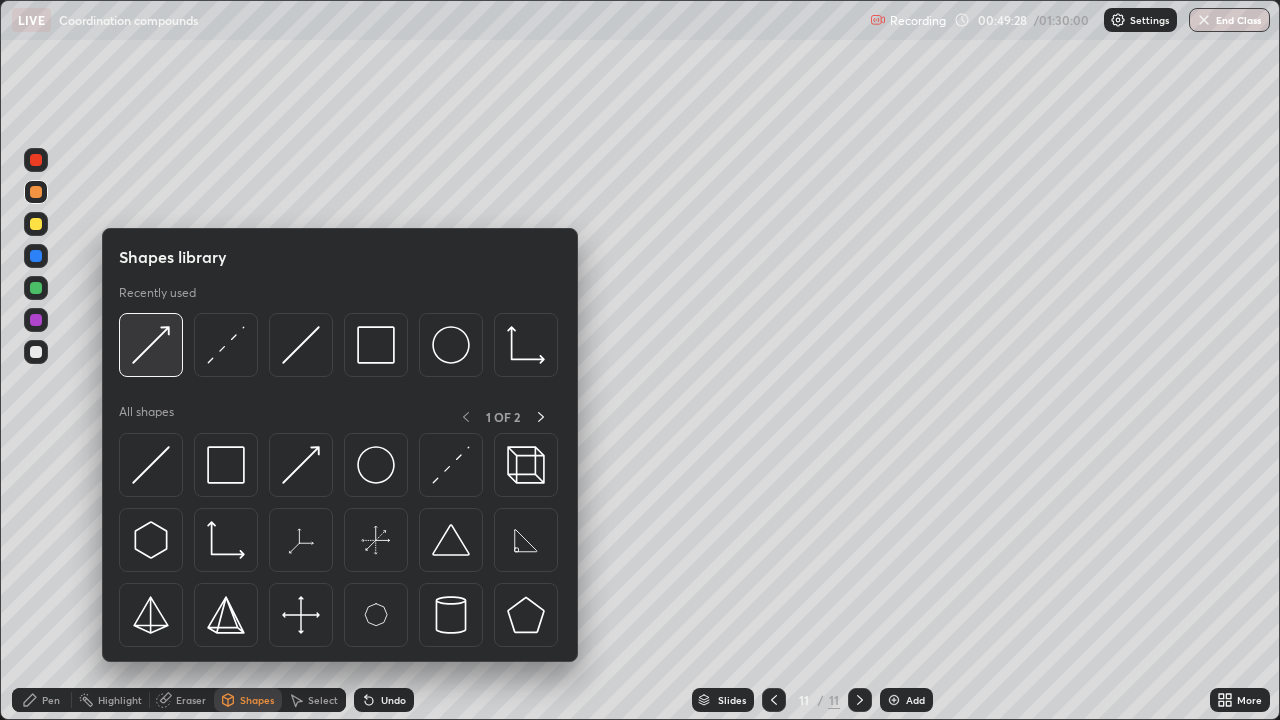 click at bounding box center (151, 345) 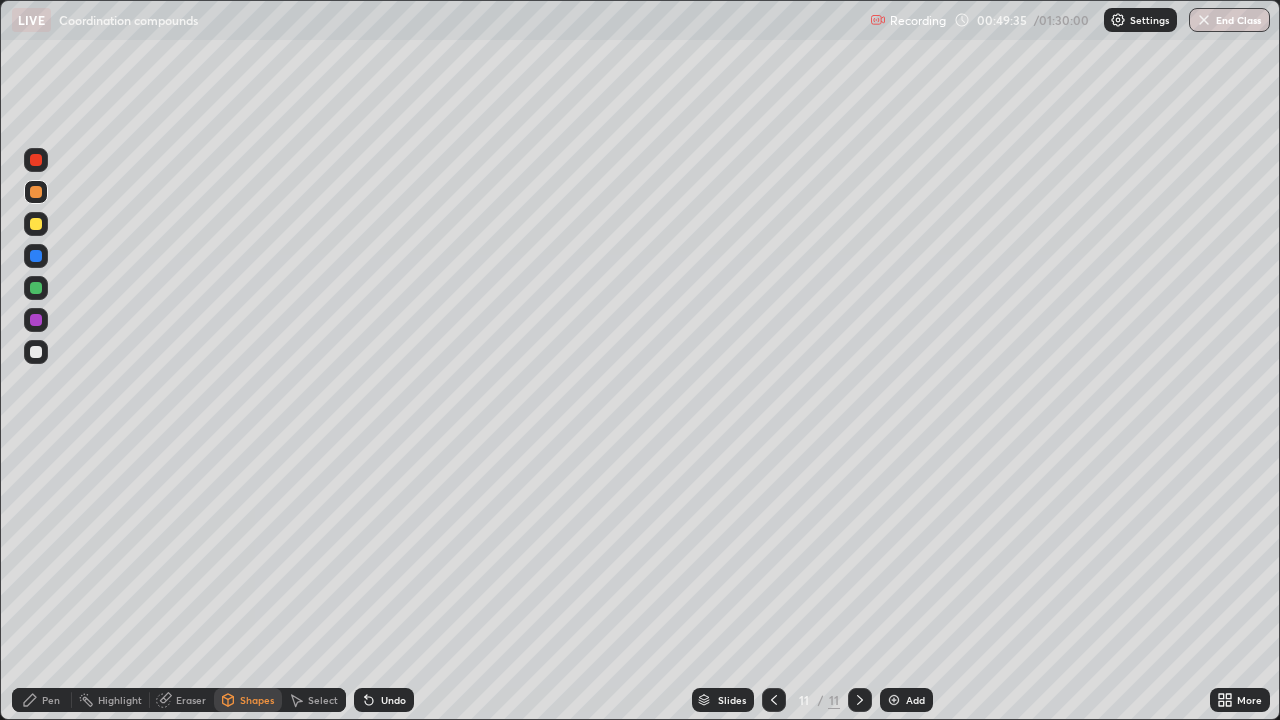 click on "Pen" at bounding box center (51, 700) 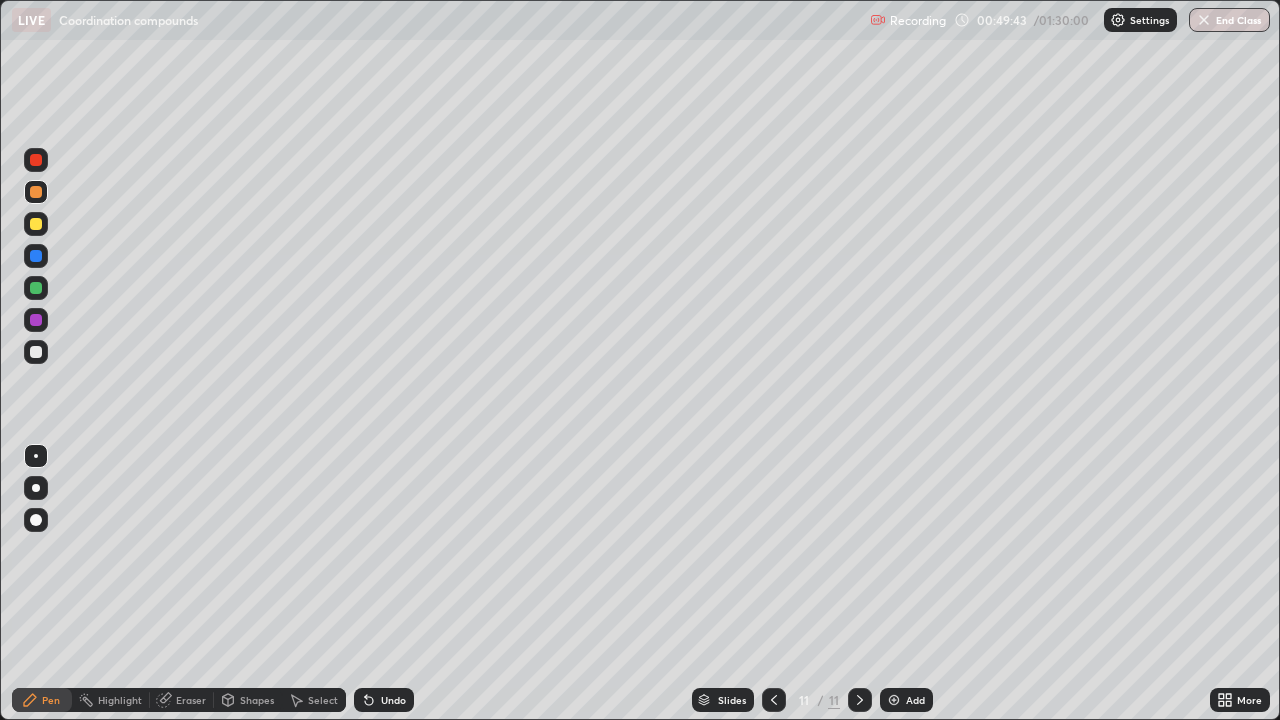 click at bounding box center (36, 352) 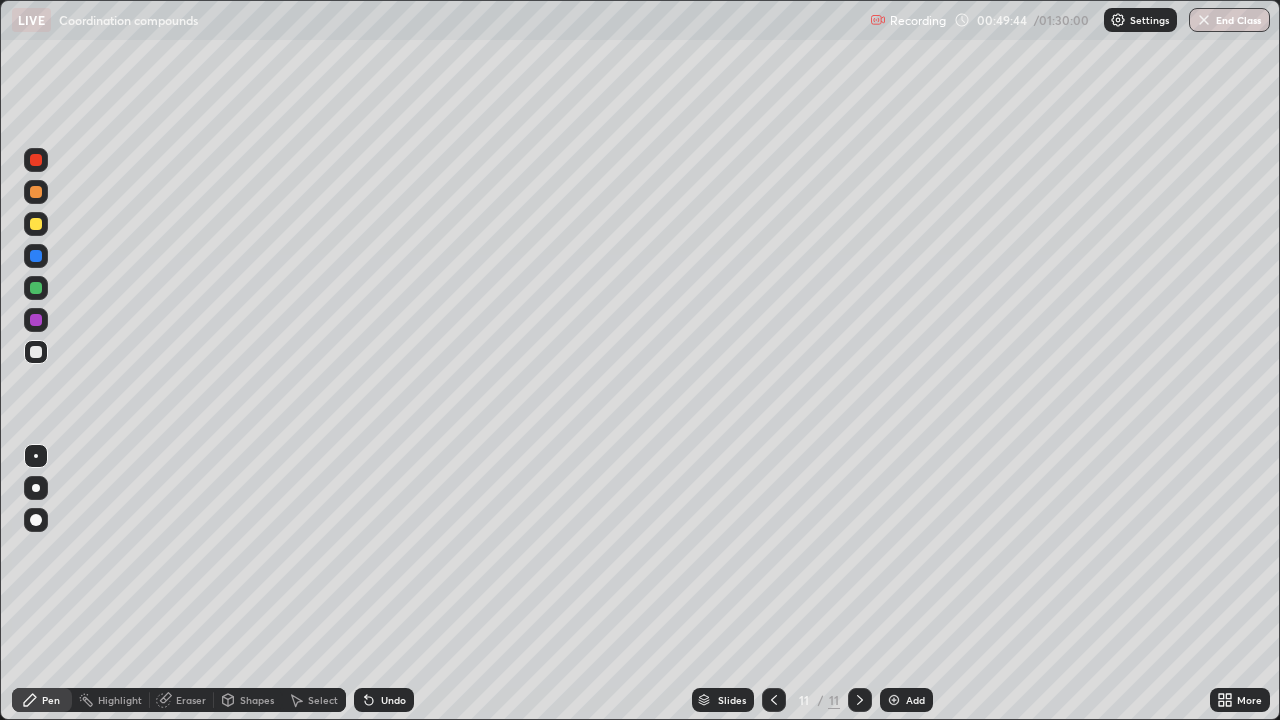 click on "Shapes" at bounding box center [257, 700] 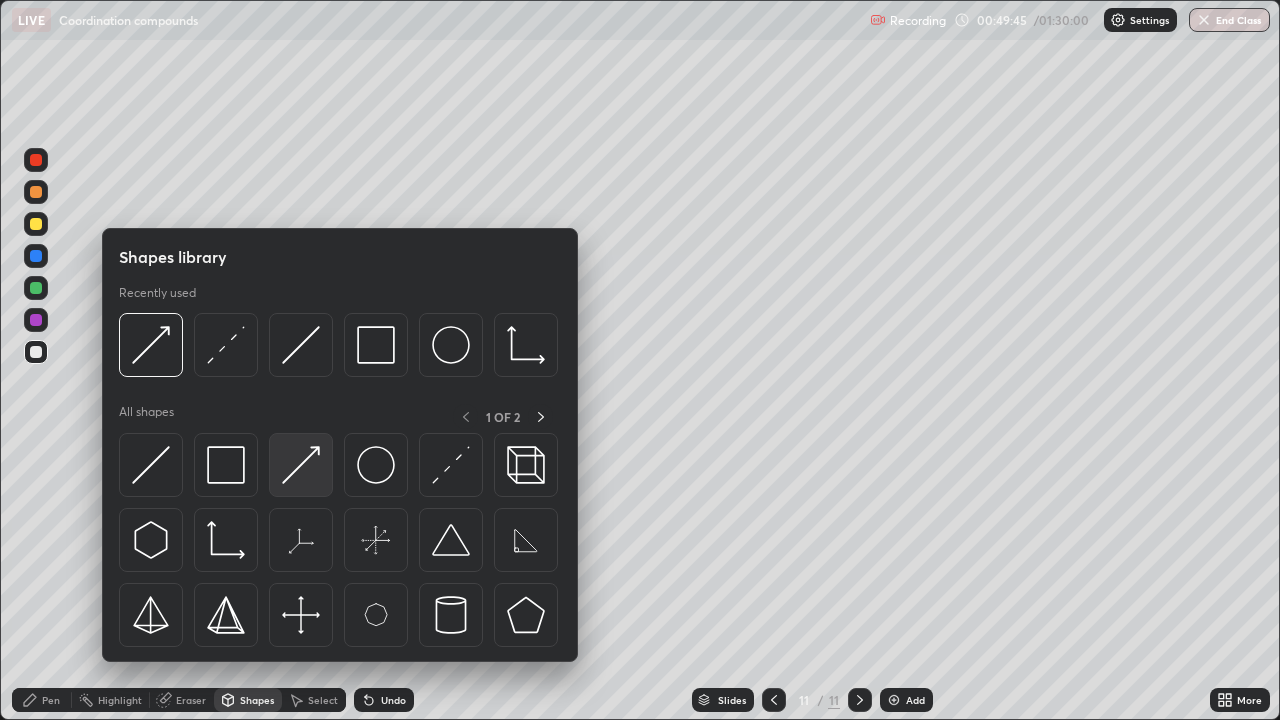 click at bounding box center (301, 465) 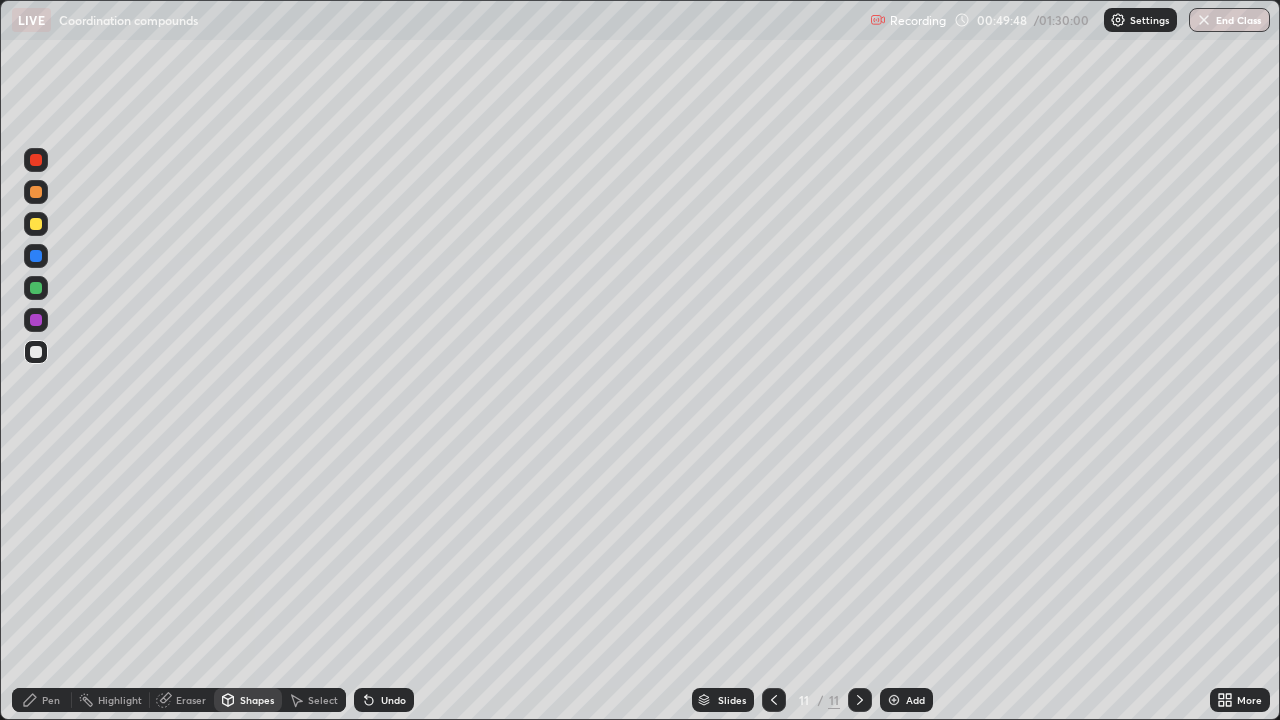 click on "Undo" at bounding box center (393, 700) 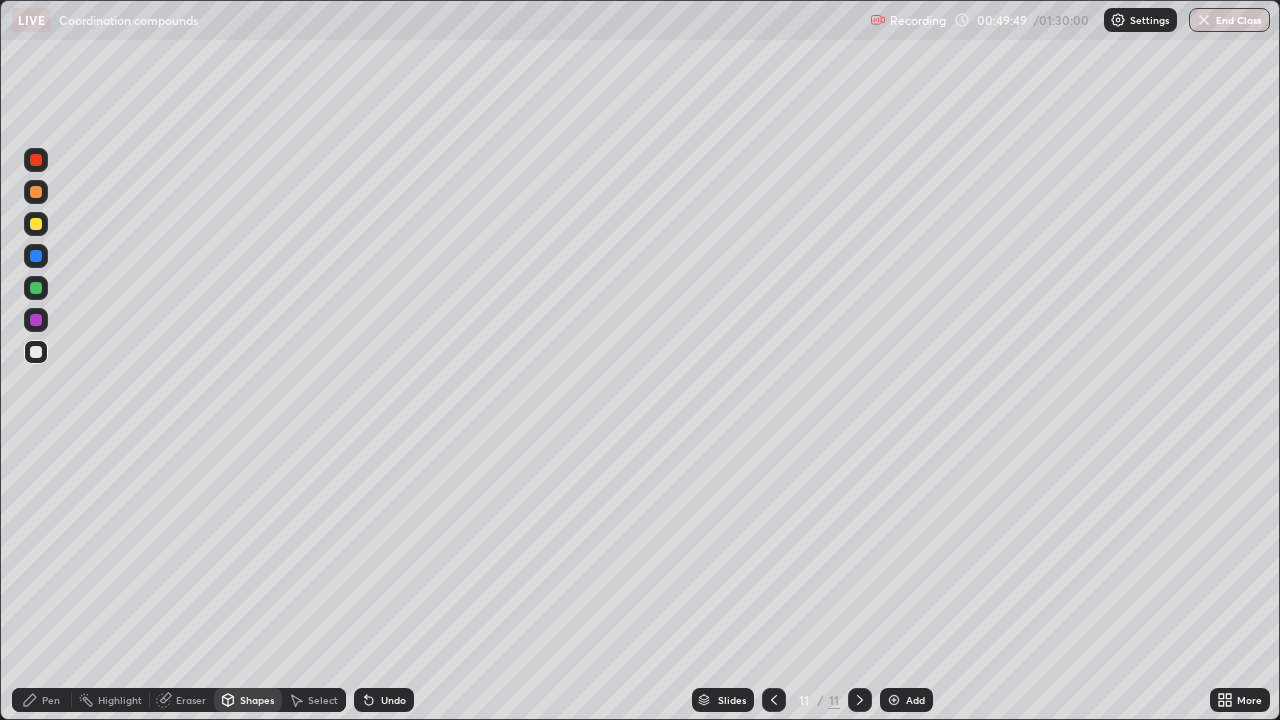 click on "Undo" at bounding box center [384, 700] 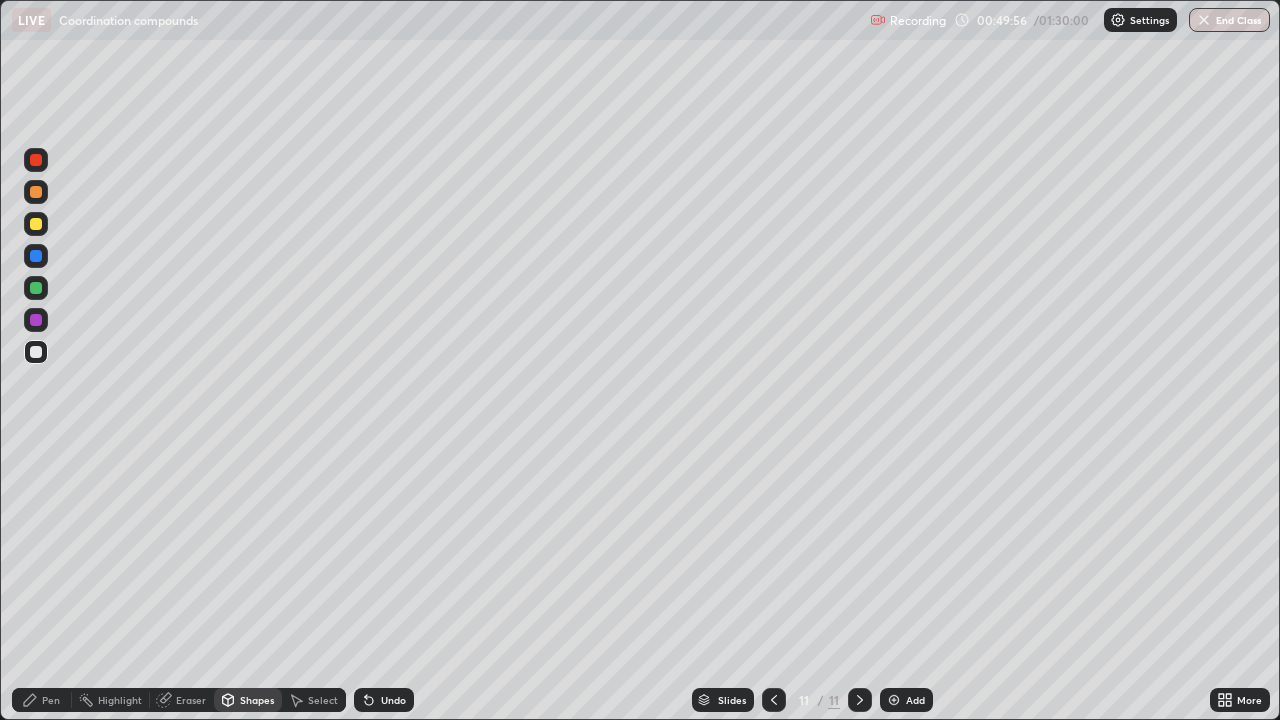 click on "Eraser" at bounding box center [191, 700] 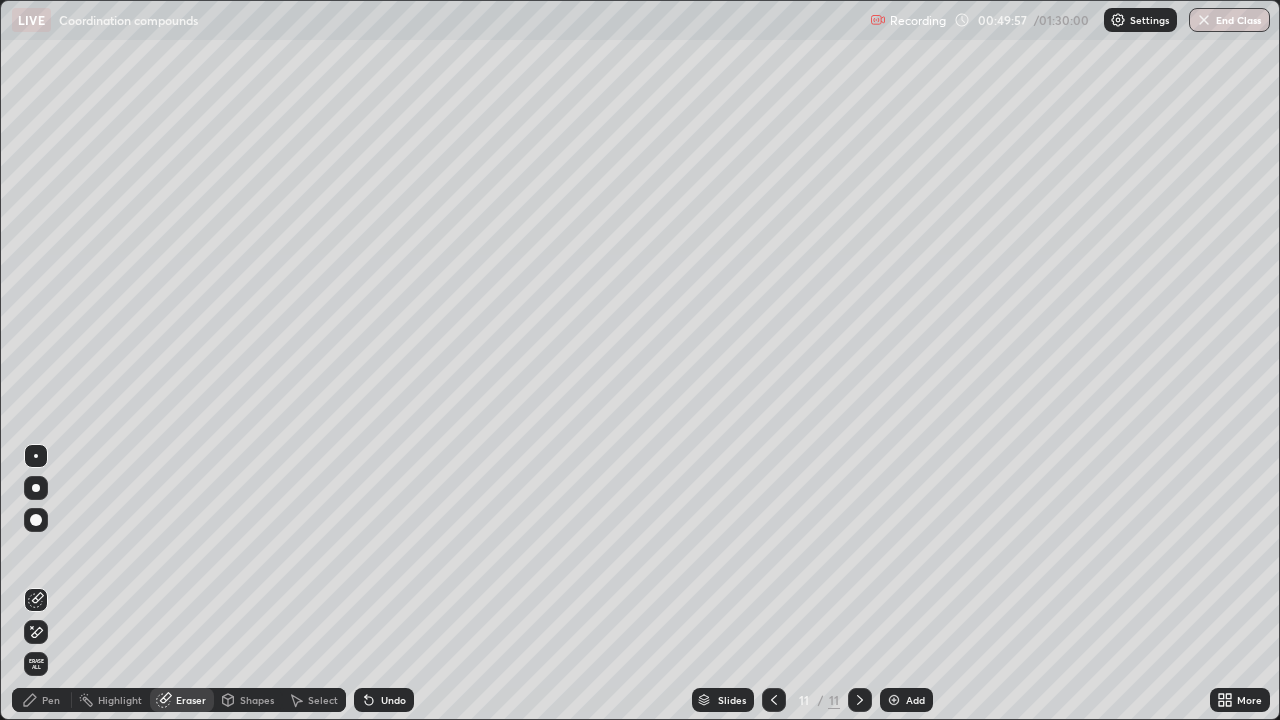 click on "Shapes" at bounding box center [257, 700] 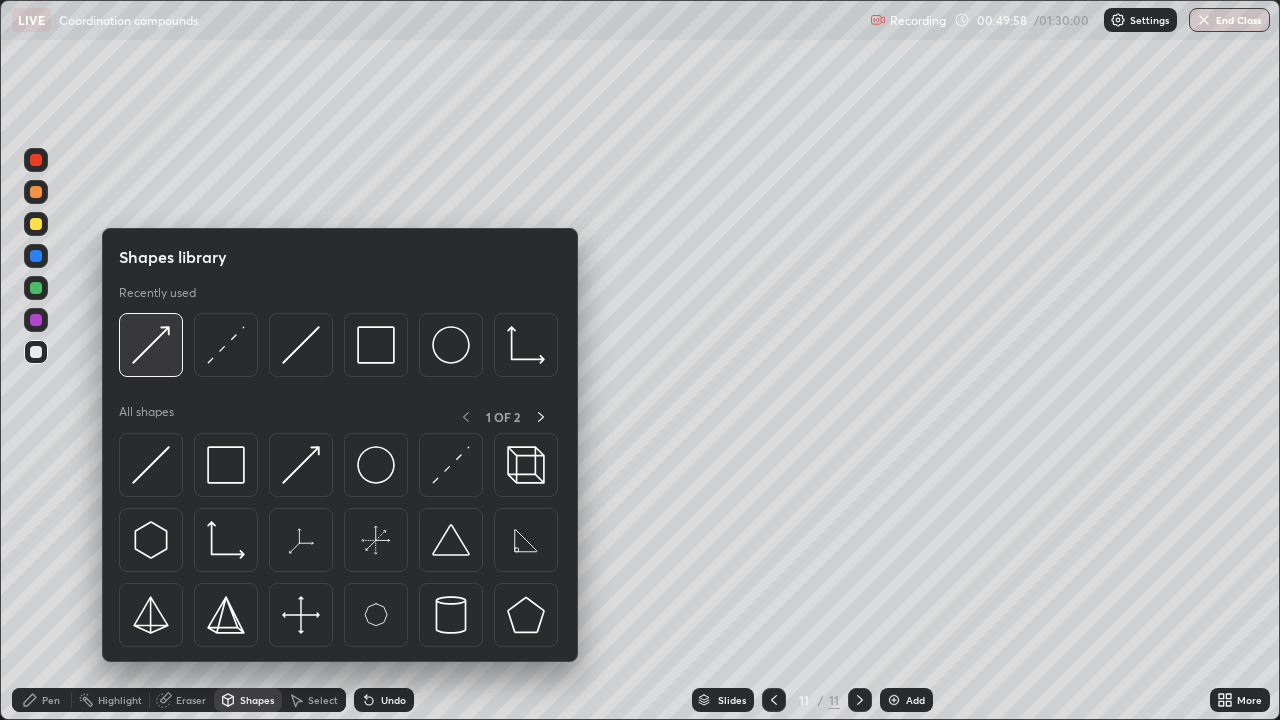 click at bounding box center (151, 345) 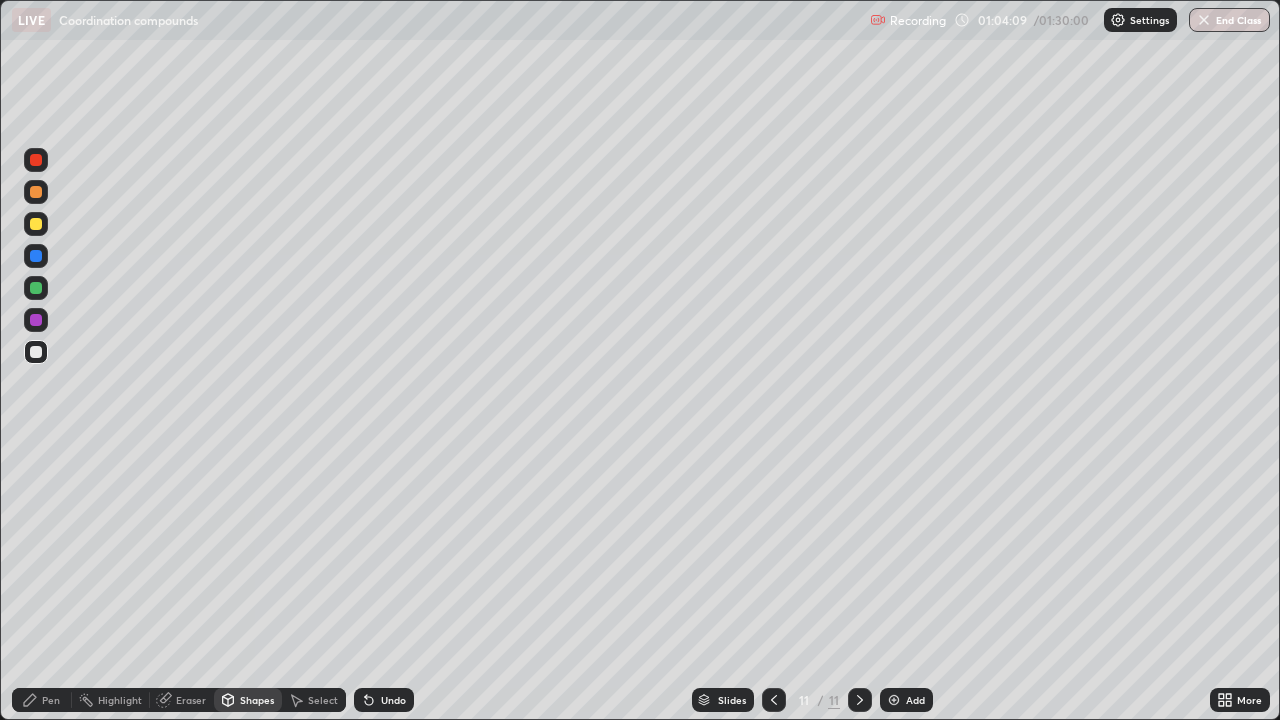 click on "Undo" at bounding box center [384, 700] 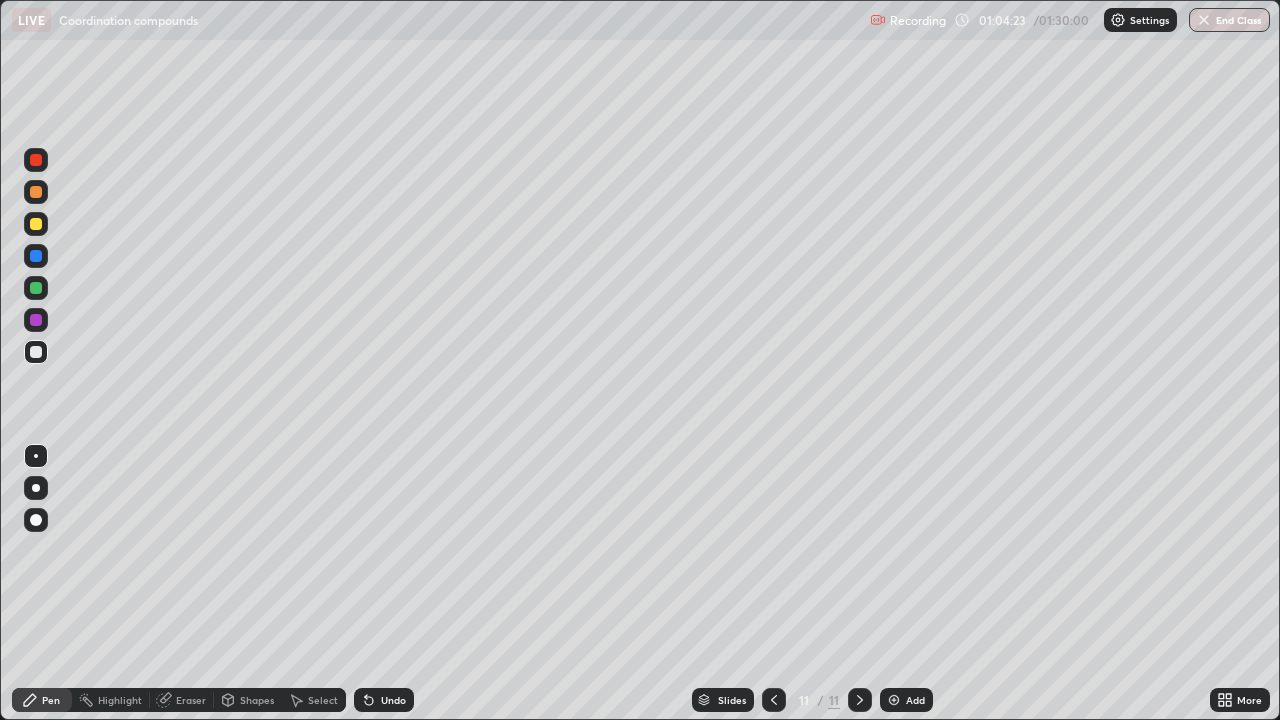 click on "Undo" at bounding box center (393, 700) 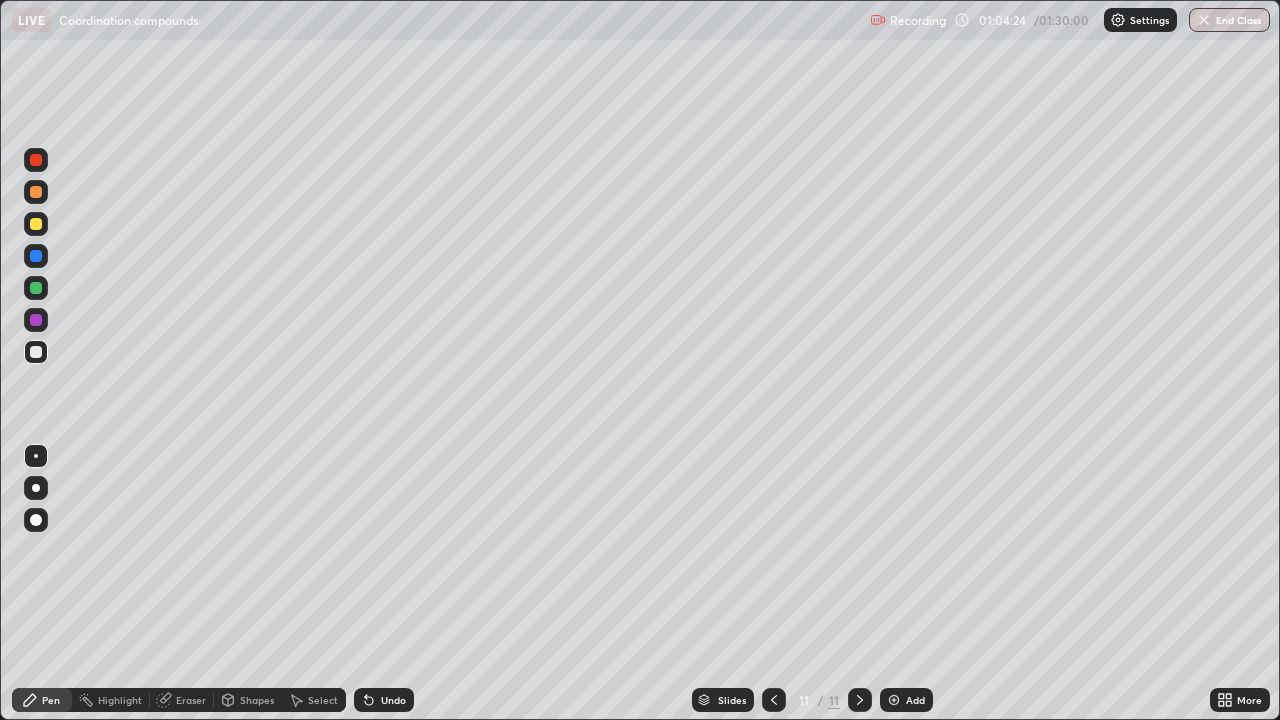 click on "Undo" at bounding box center [393, 700] 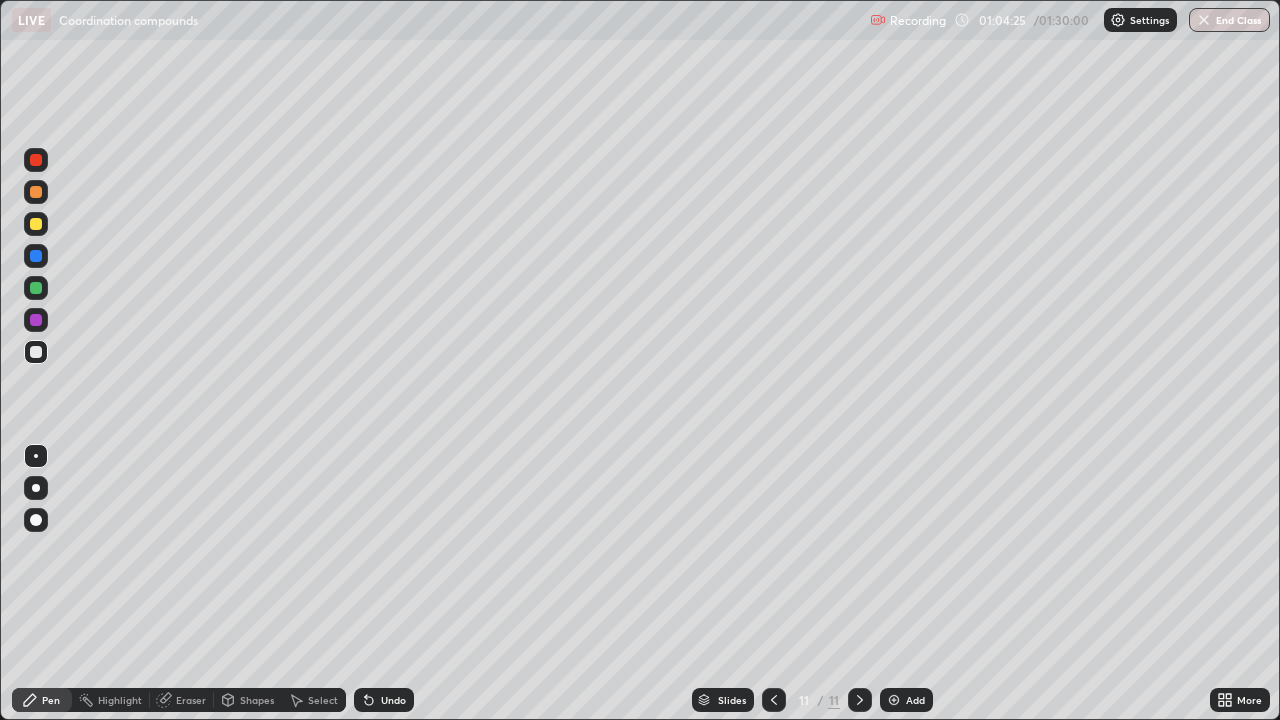 click on "Undo" at bounding box center (393, 700) 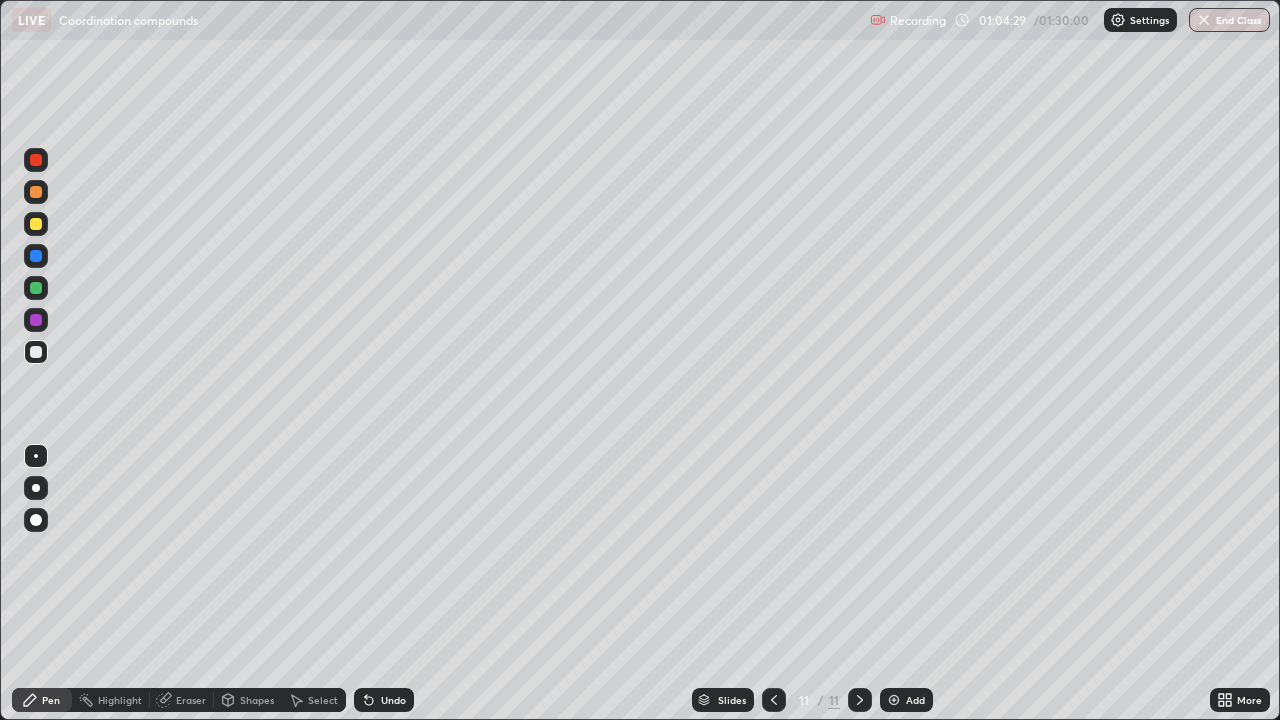 click on "Undo" at bounding box center [384, 700] 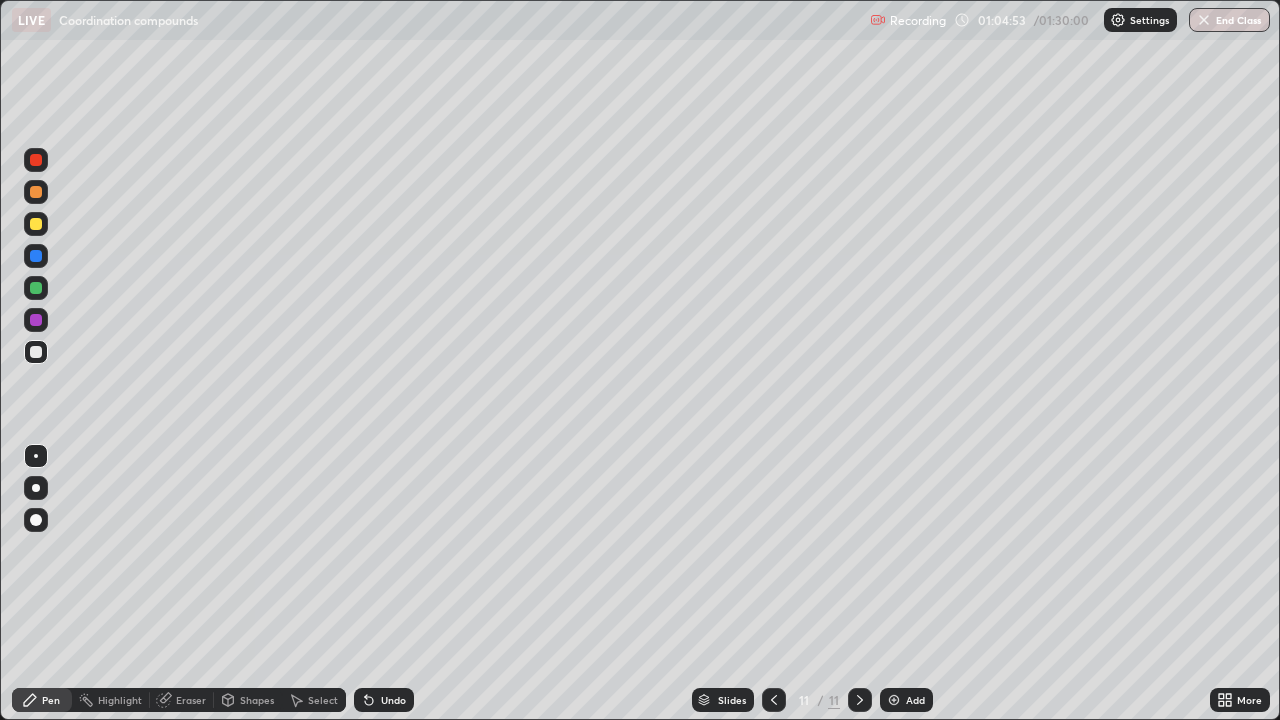 click on "Eraser" at bounding box center (191, 700) 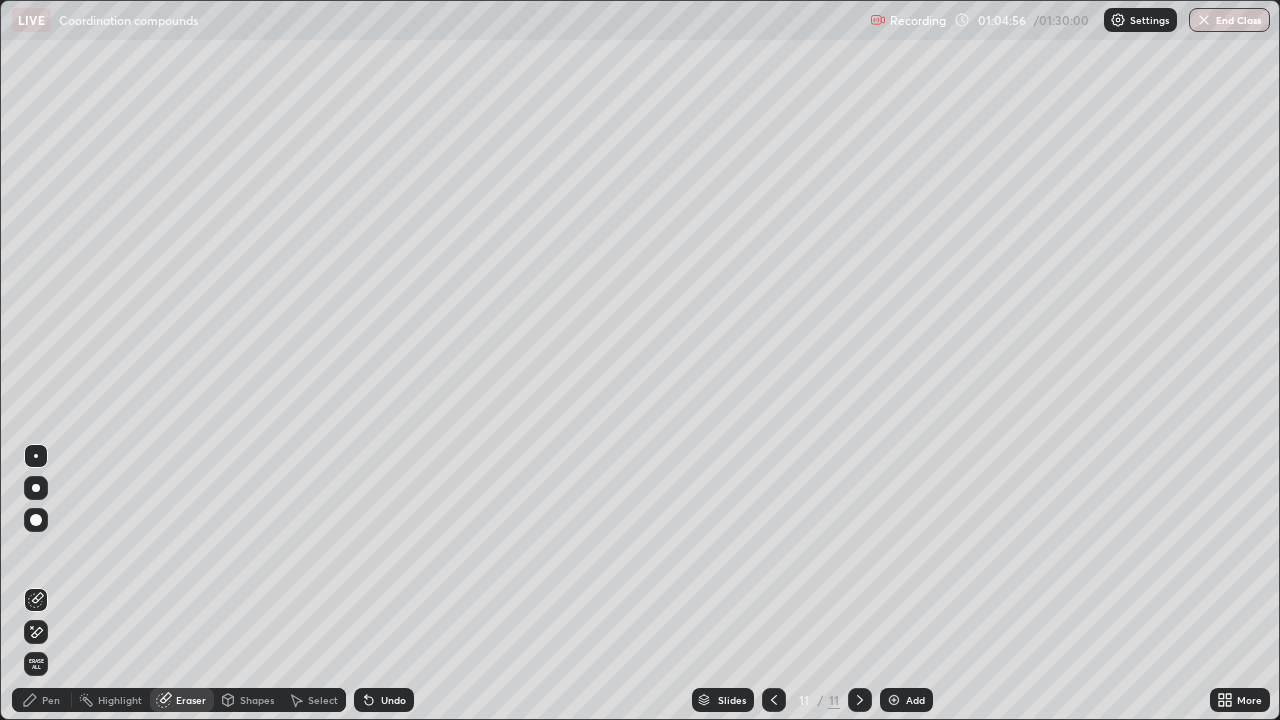 click on "Pen" at bounding box center [51, 700] 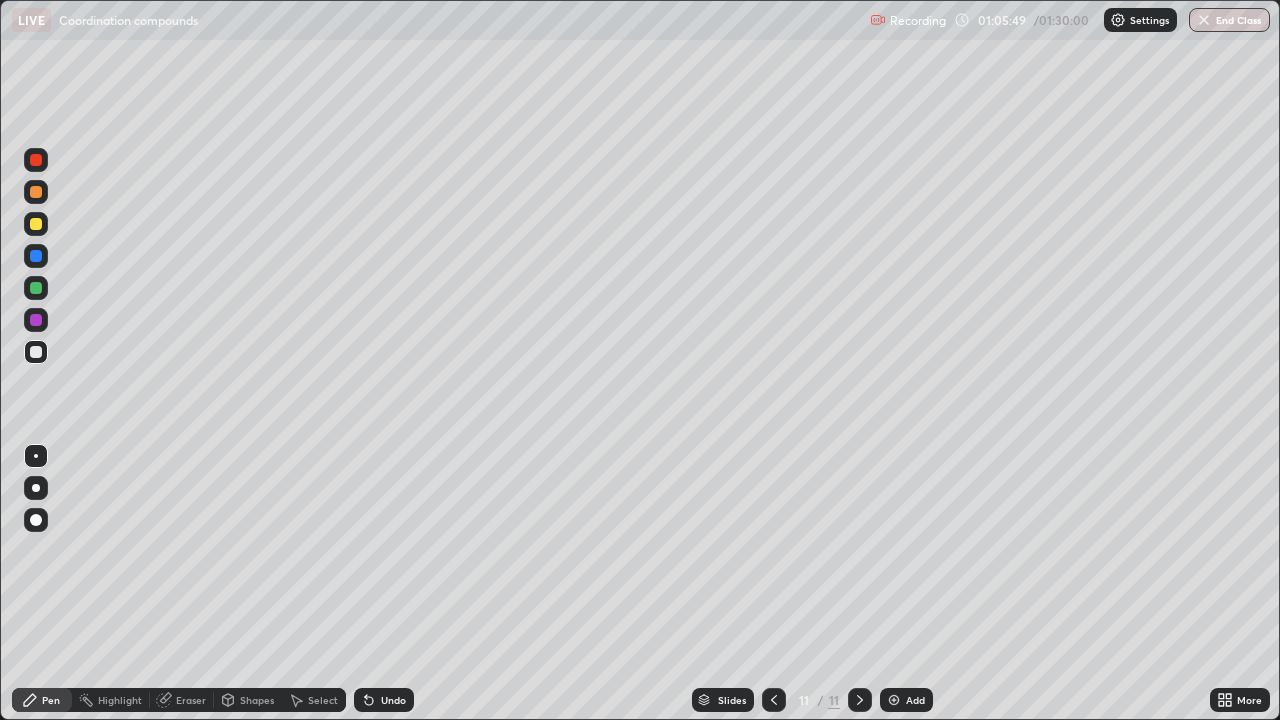 click on "Add" at bounding box center (906, 700) 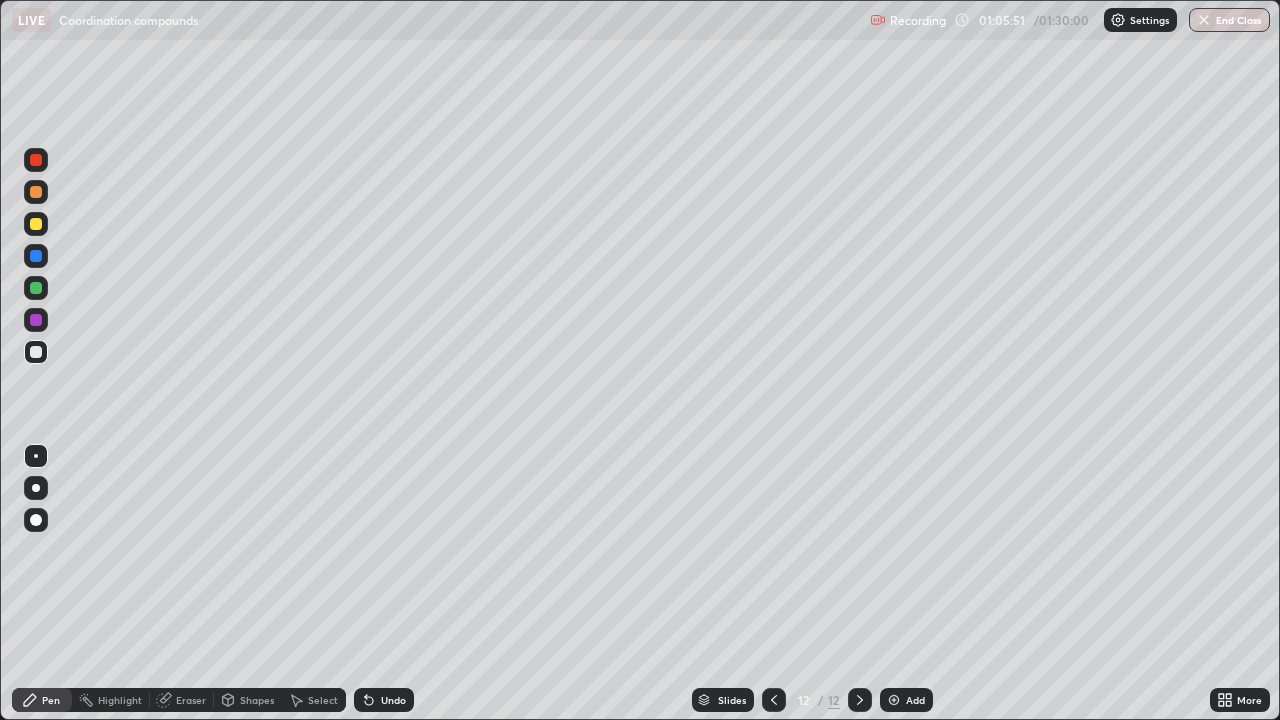 click at bounding box center [36, 288] 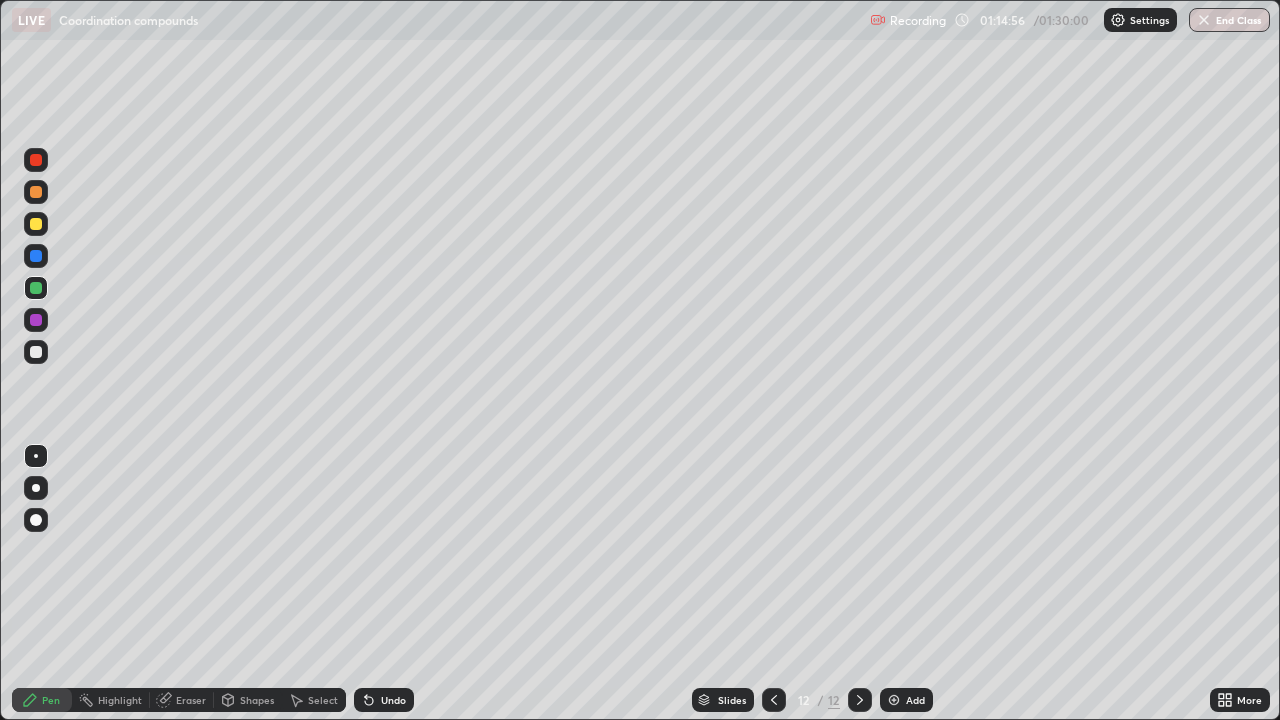 click on "Add" at bounding box center [906, 700] 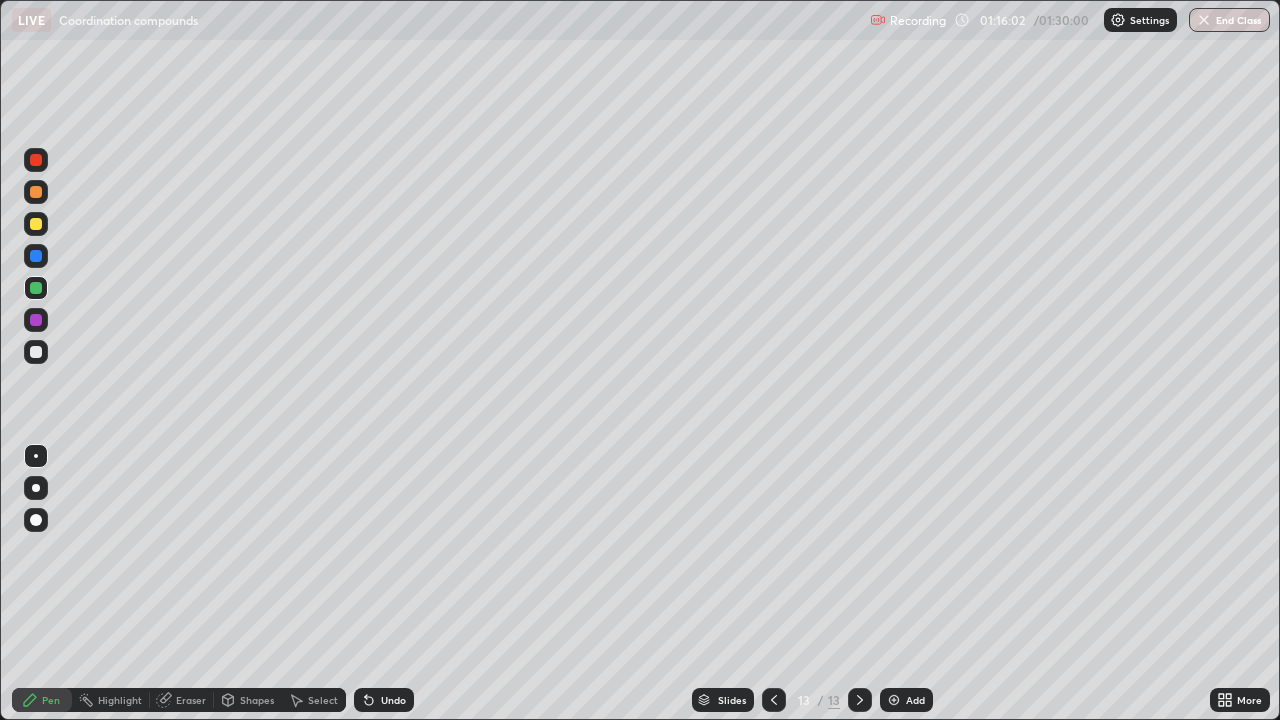 click on "Shapes" at bounding box center (257, 700) 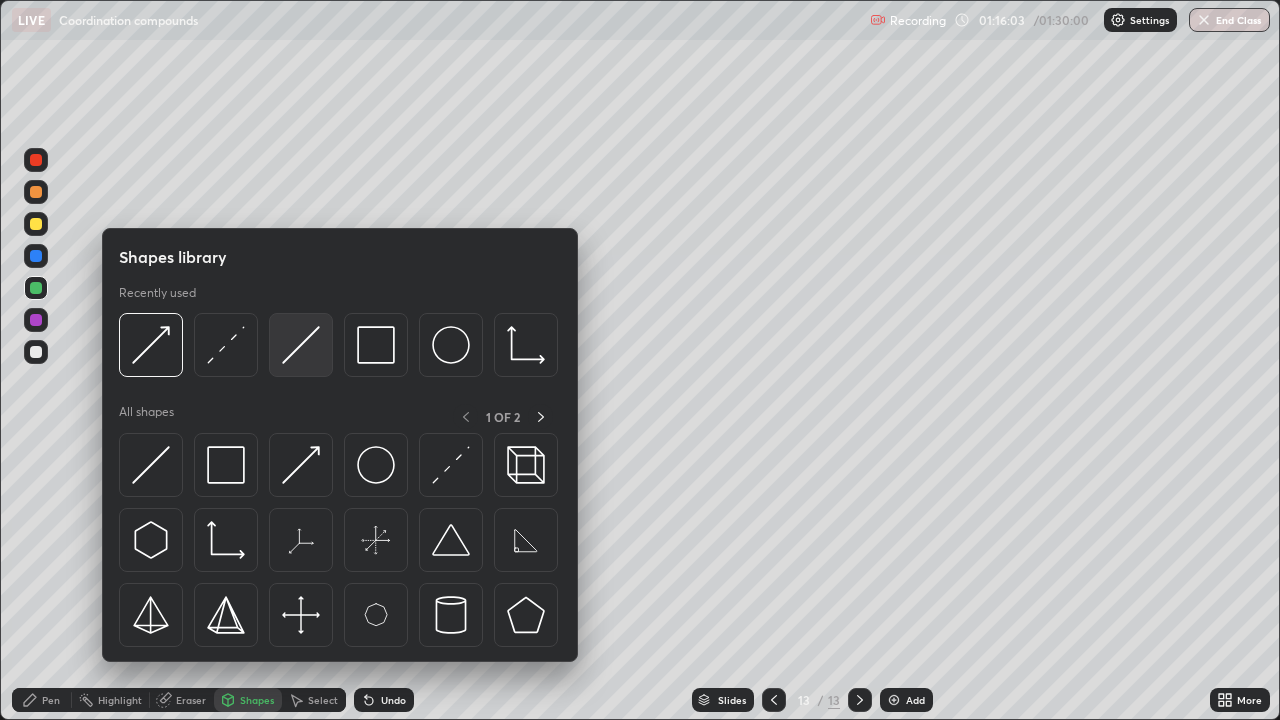 click at bounding box center [301, 345] 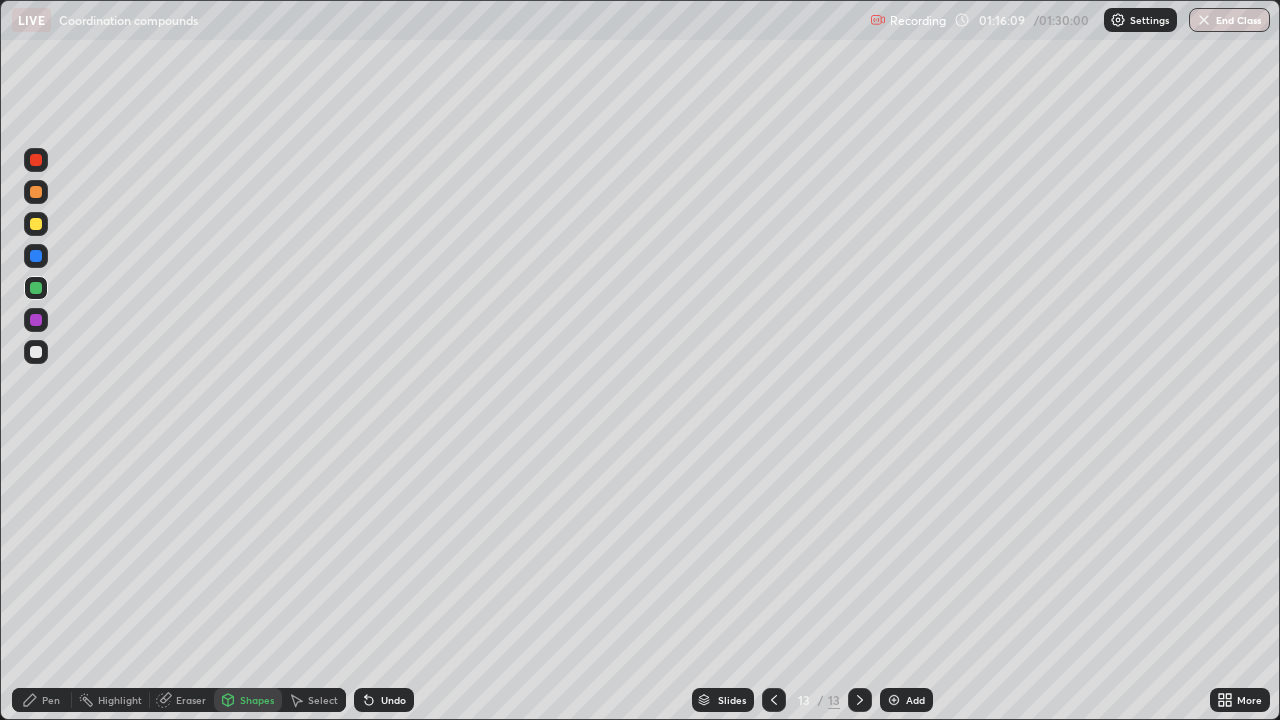 click on "Pen" at bounding box center [42, 700] 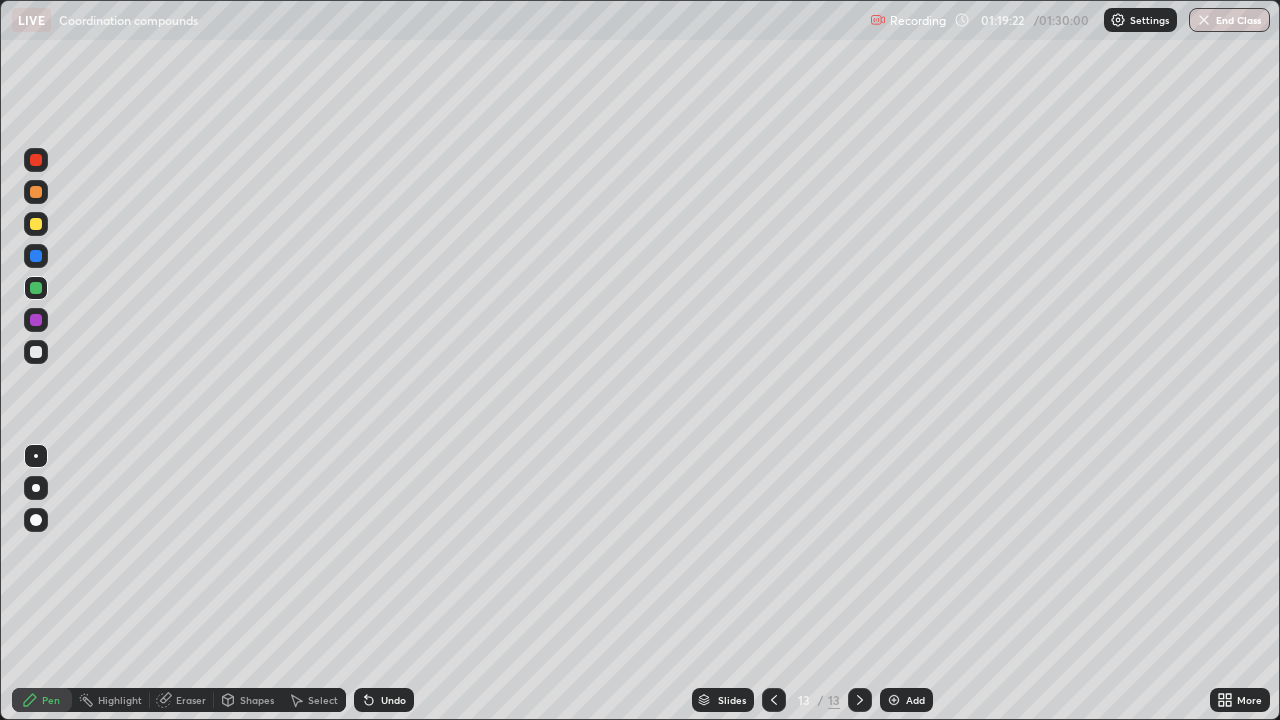 click on "End Class" at bounding box center (1229, 20) 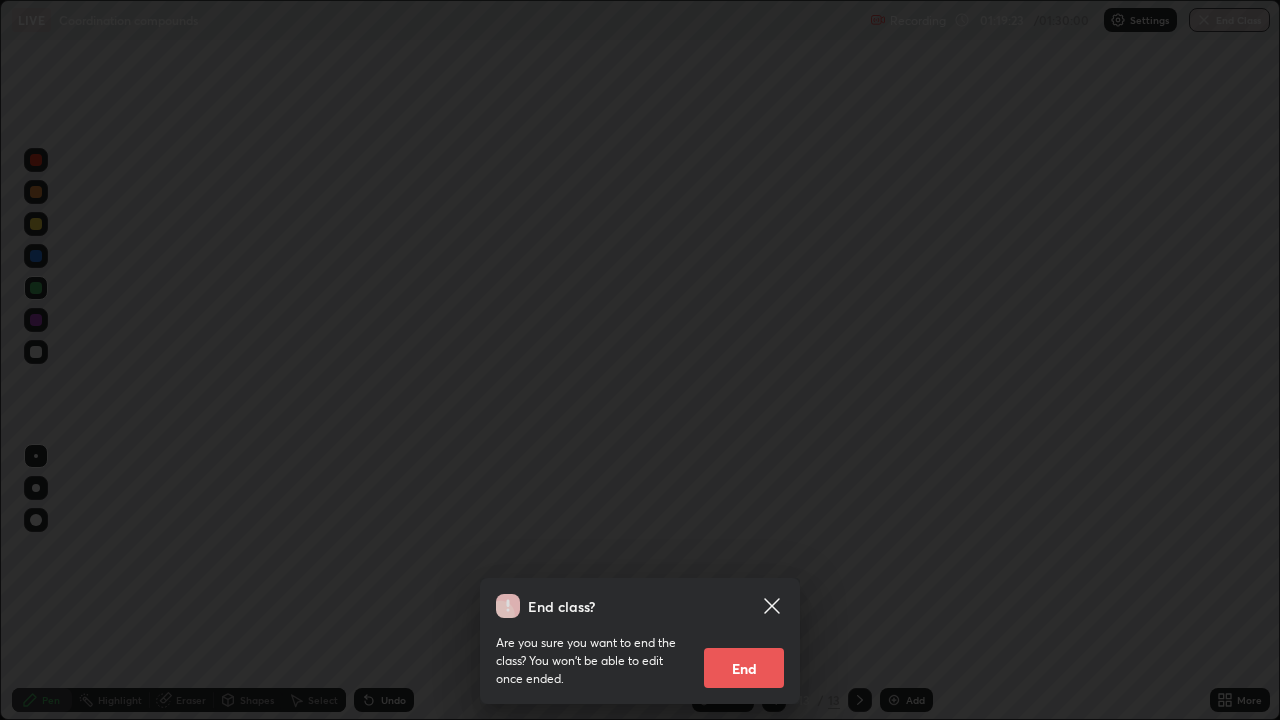 click on "End" at bounding box center [744, 668] 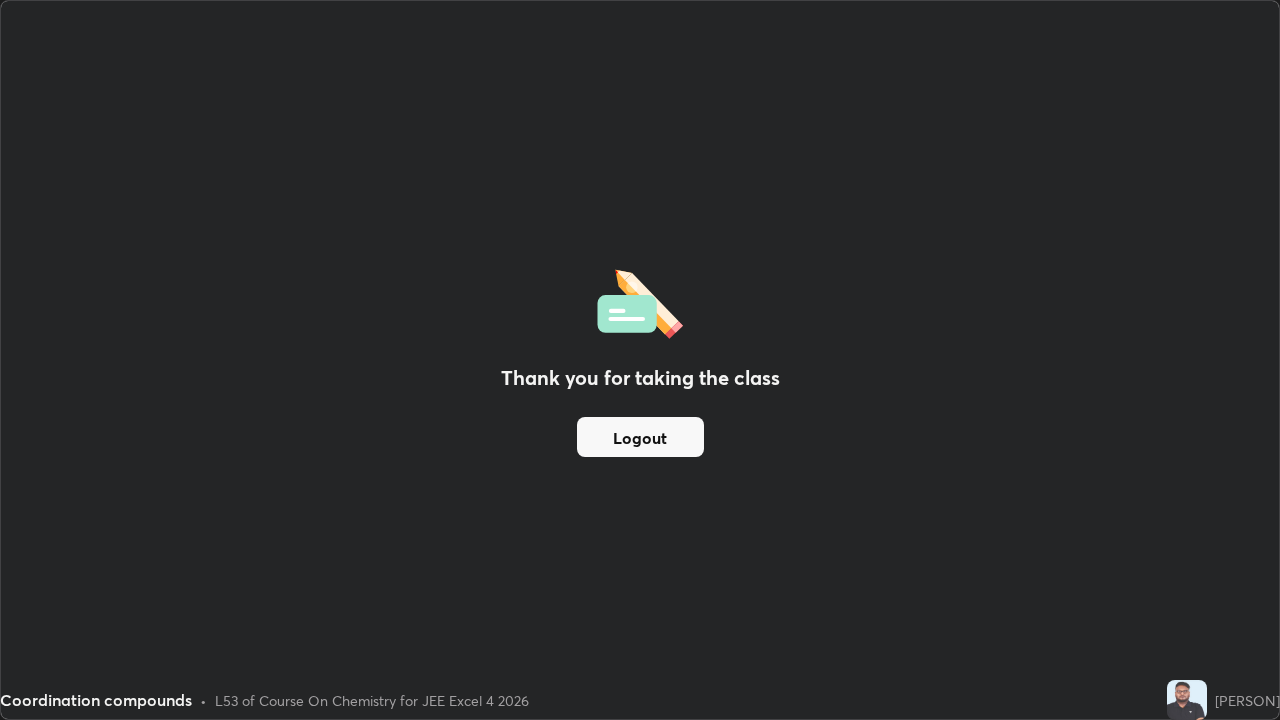 click on "Logout" at bounding box center [640, 437] 